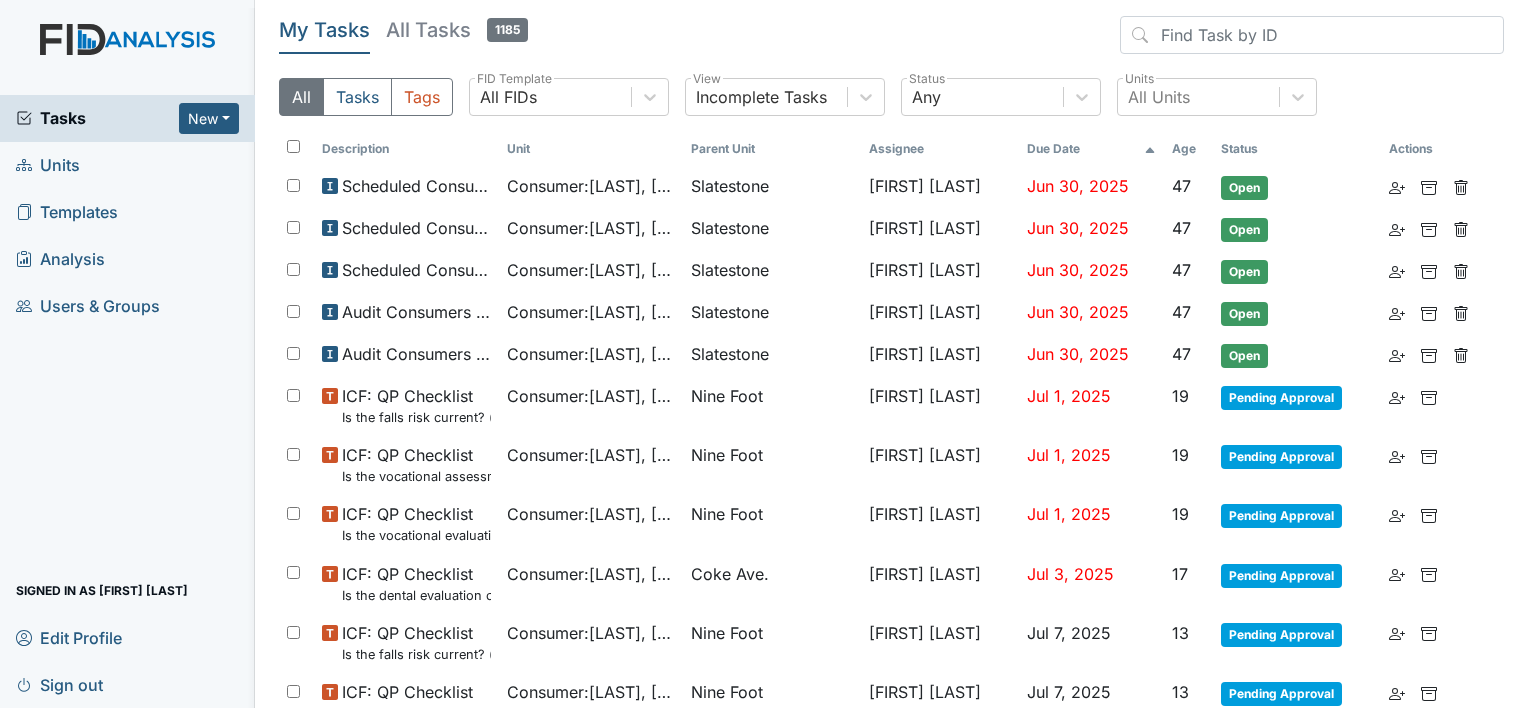 scroll, scrollTop: 0, scrollLeft: 0, axis: both 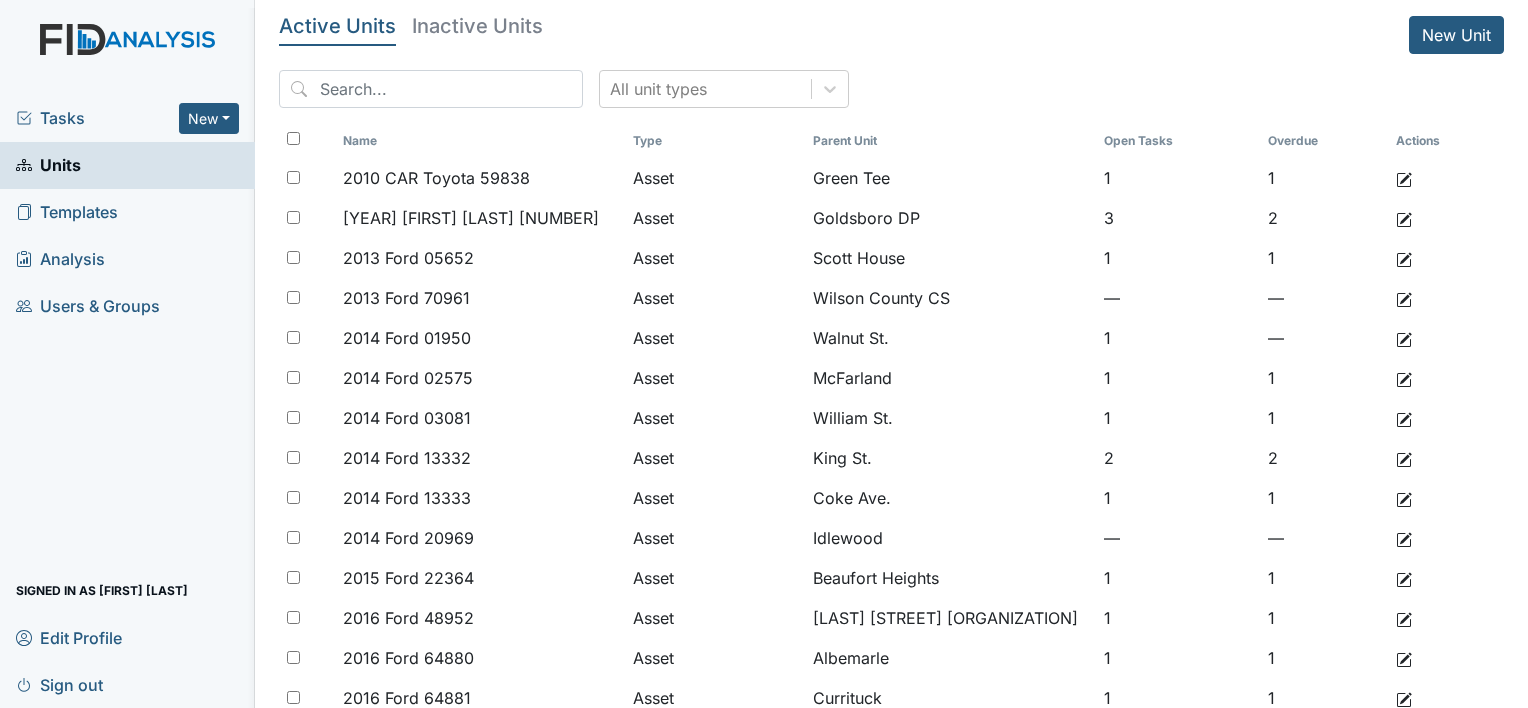 click at bounding box center (431, 89) 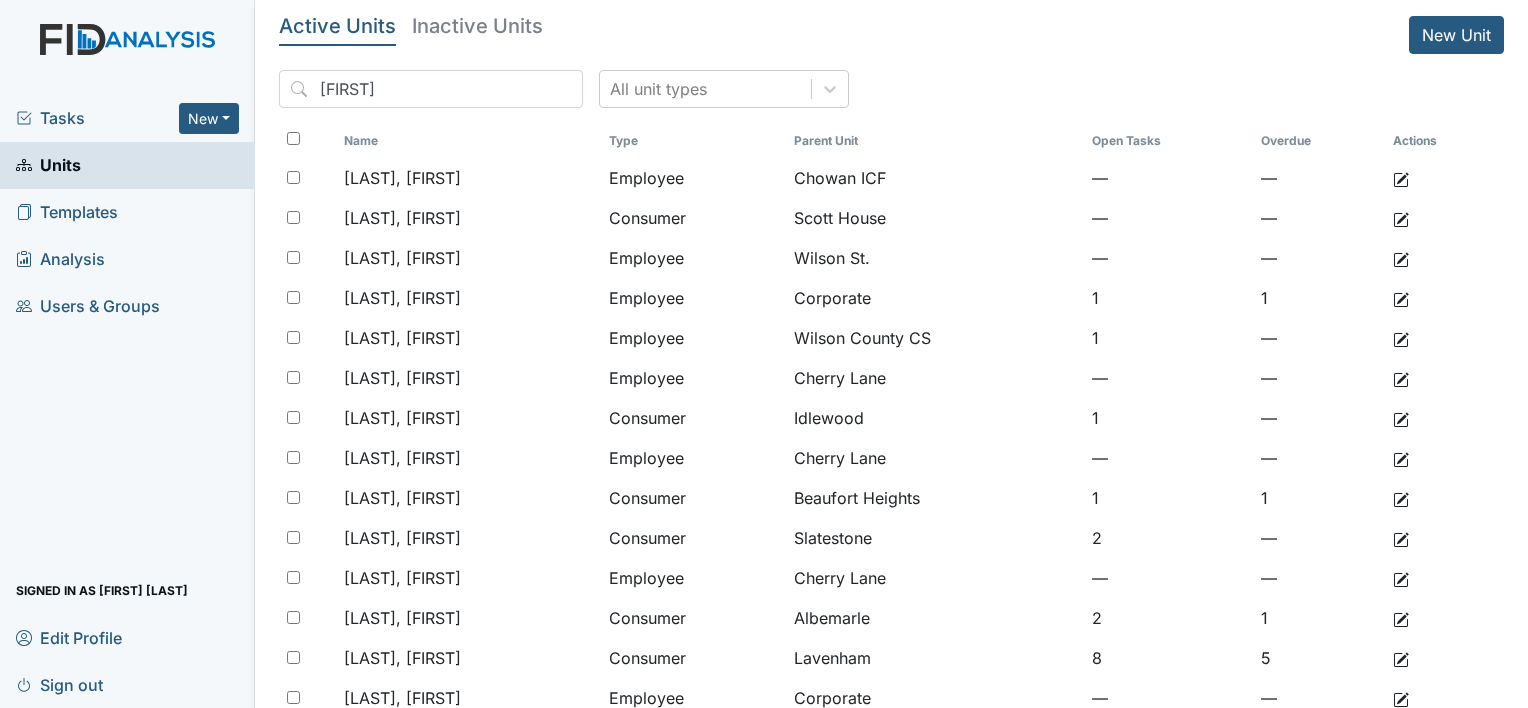 type on "lin" 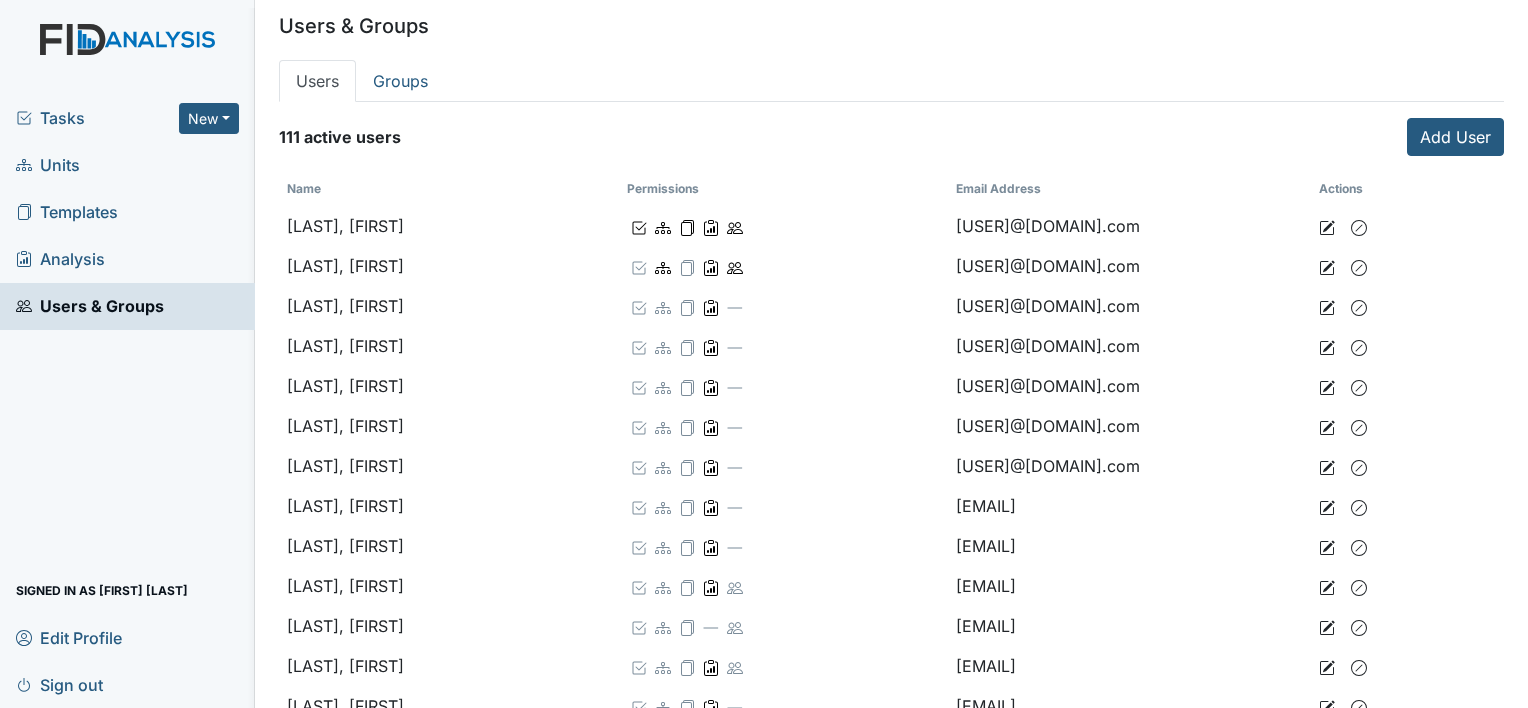 scroll, scrollTop: 0, scrollLeft: 0, axis: both 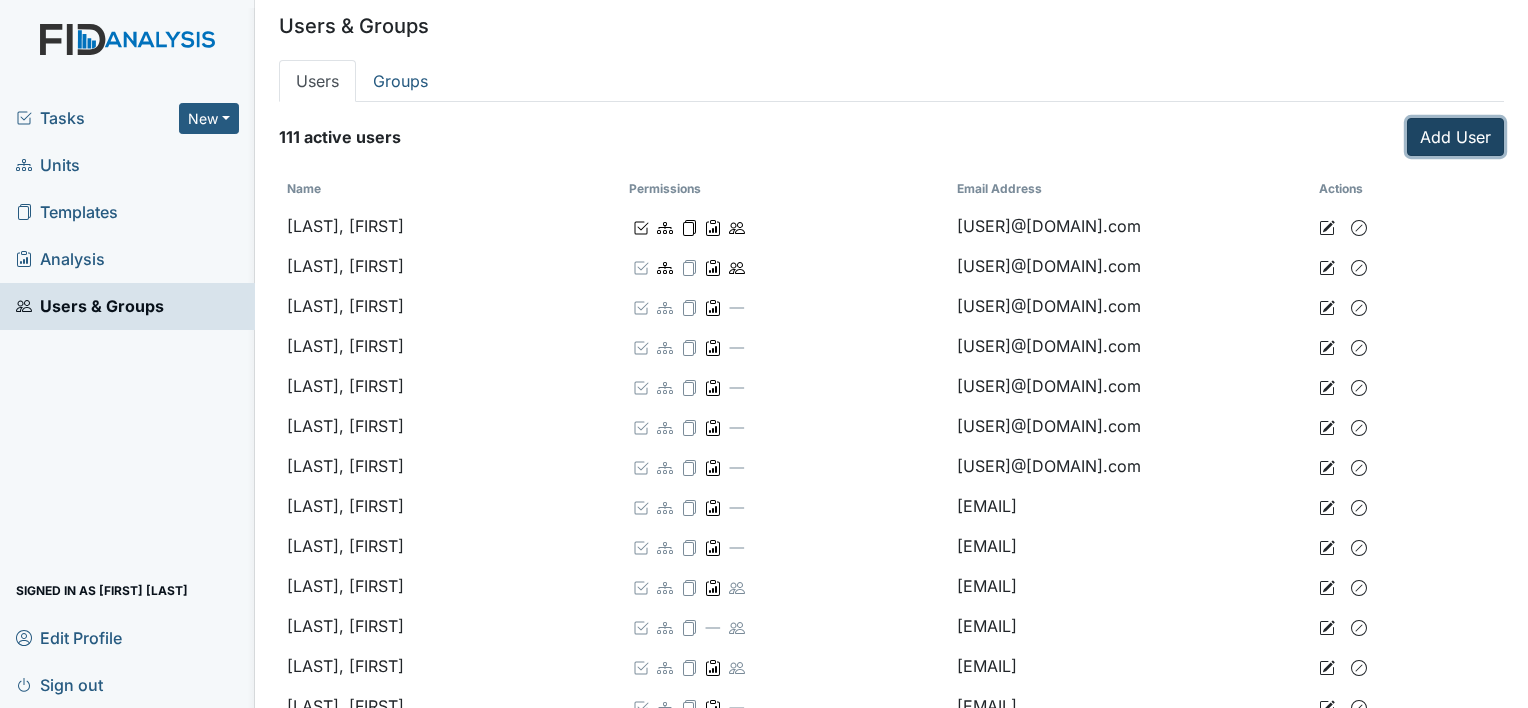 click on "Add User" at bounding box center [1455, 137] 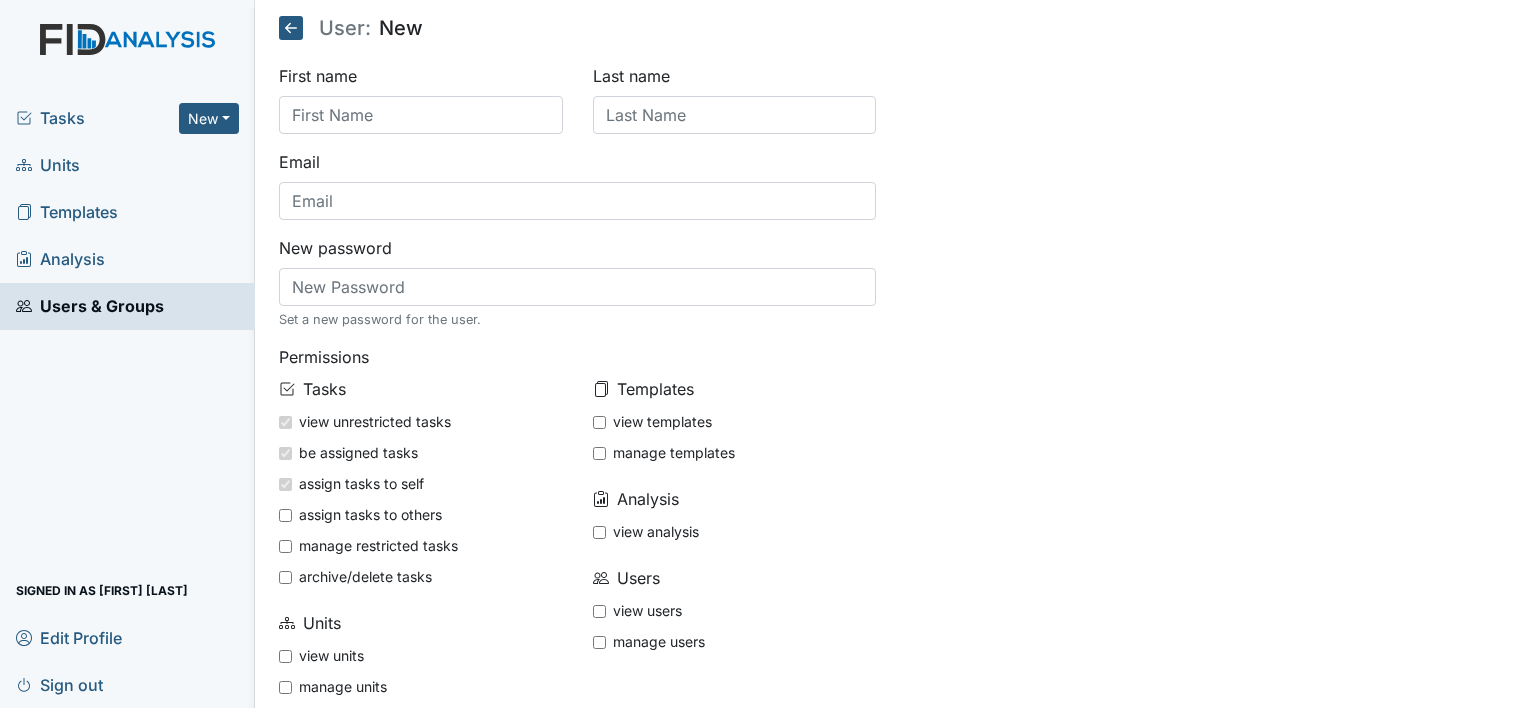 scroll, scrollTop: 0, scrollLeft: 0, axis: both 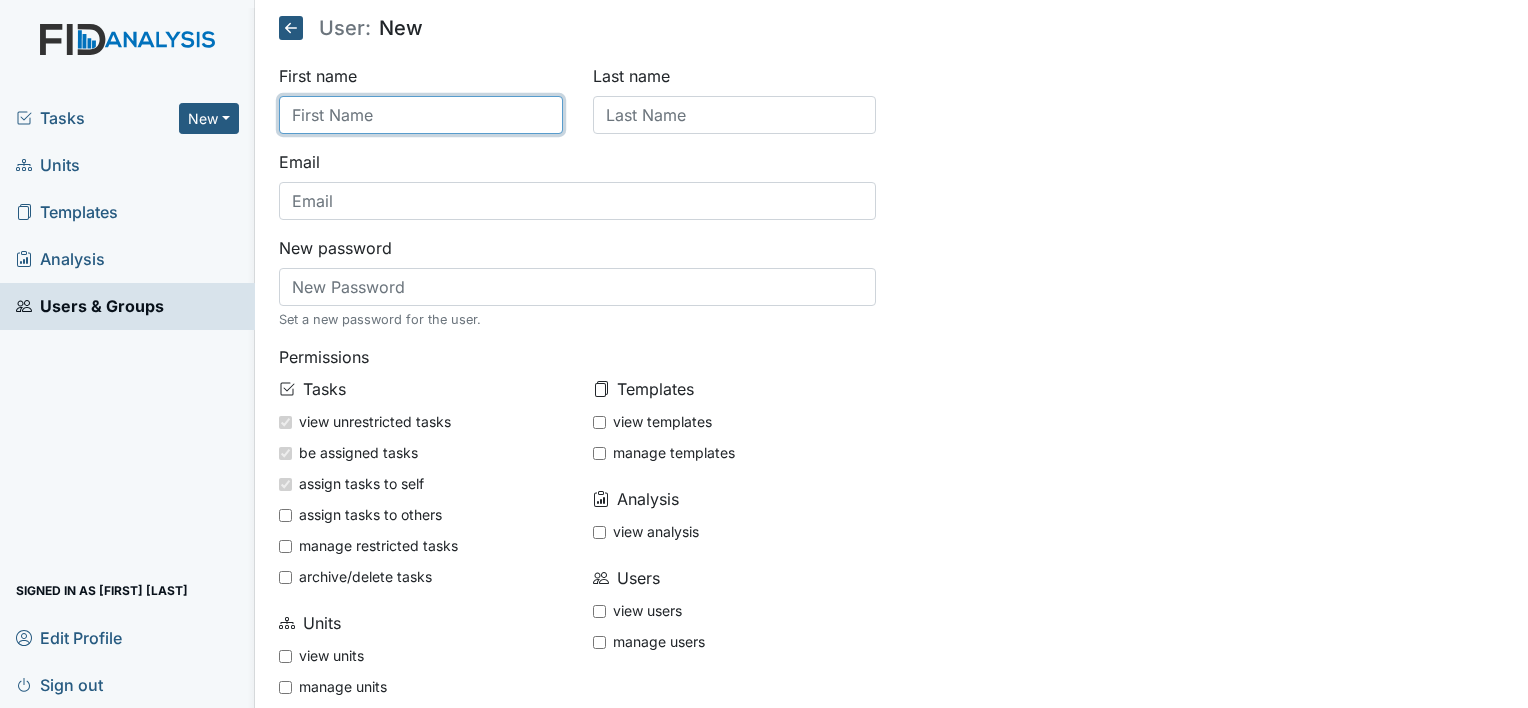 click at bounding box center (421, 115) 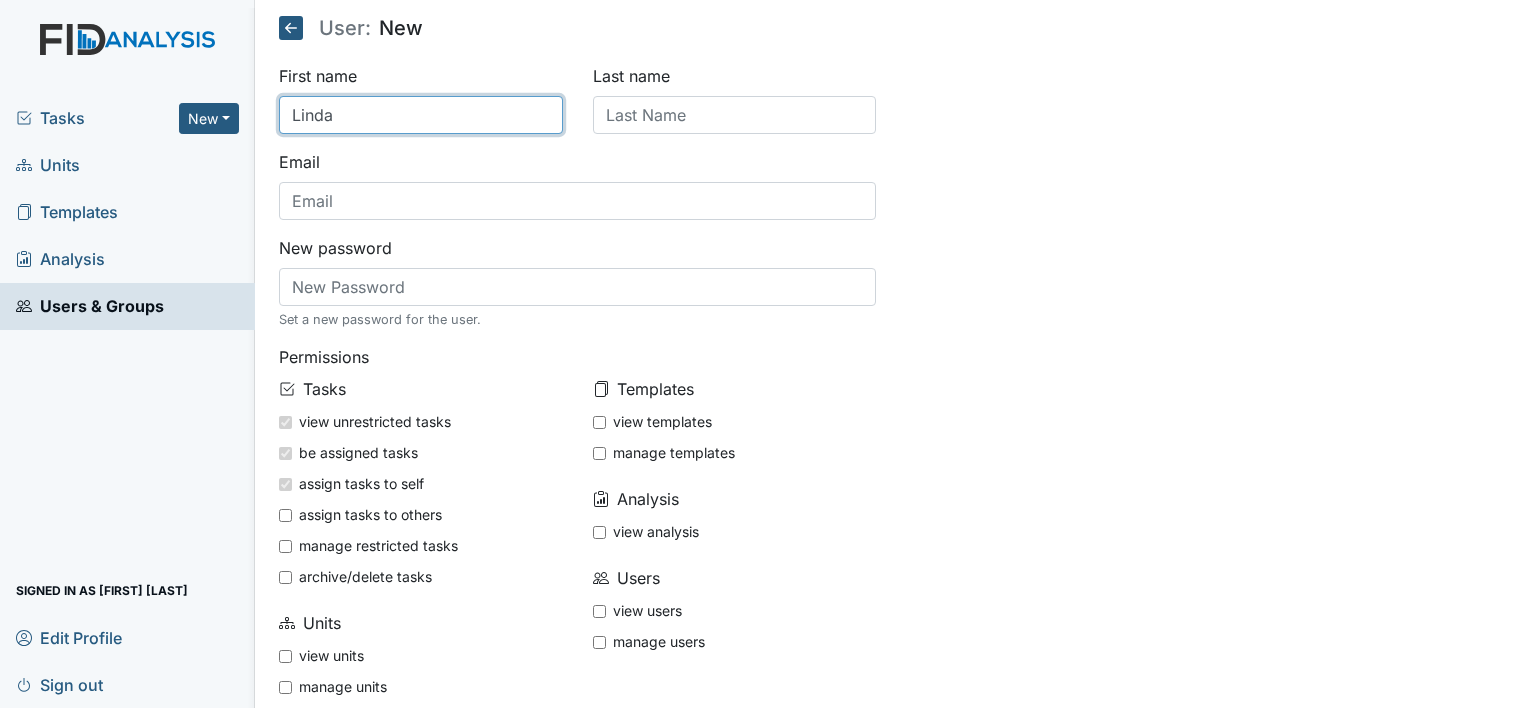 type on "Linda" 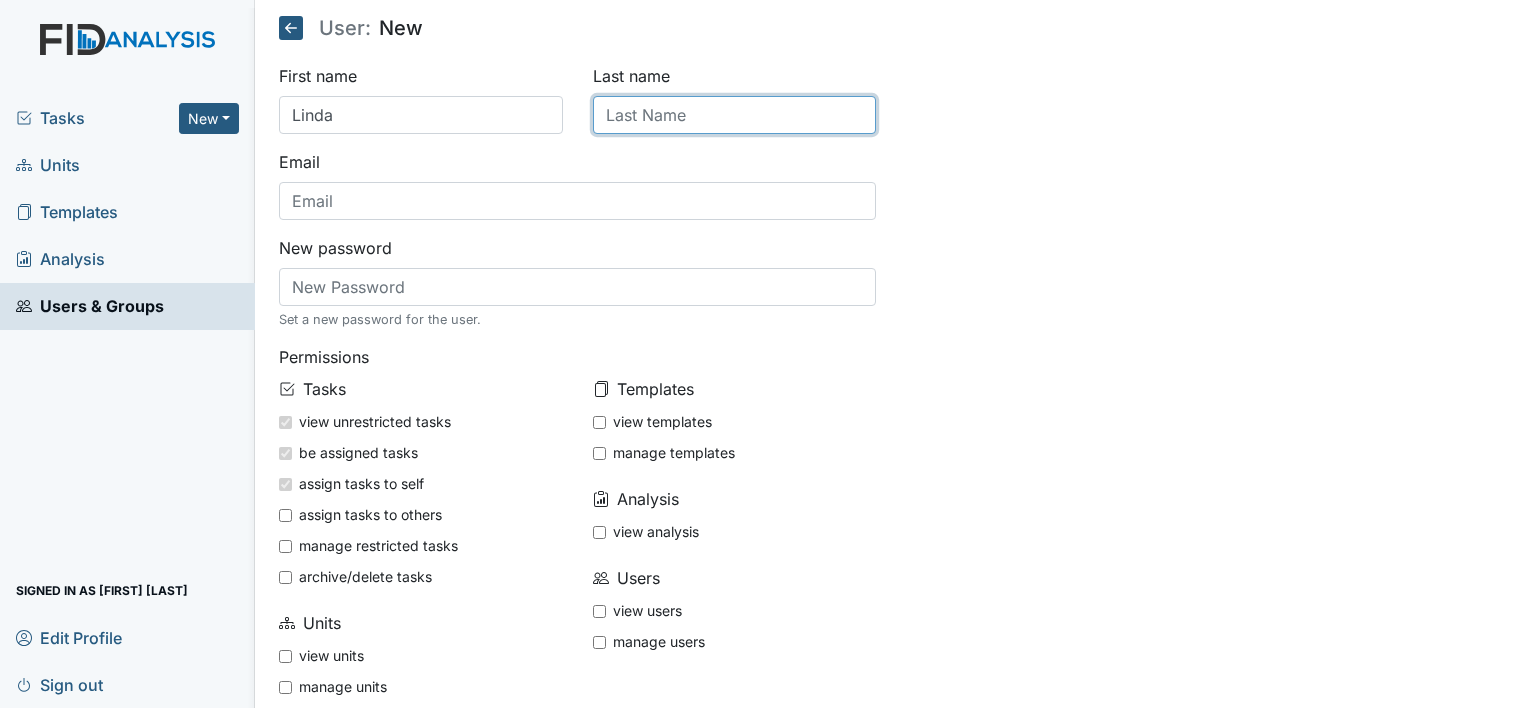 click at bounding box center (735, 115) 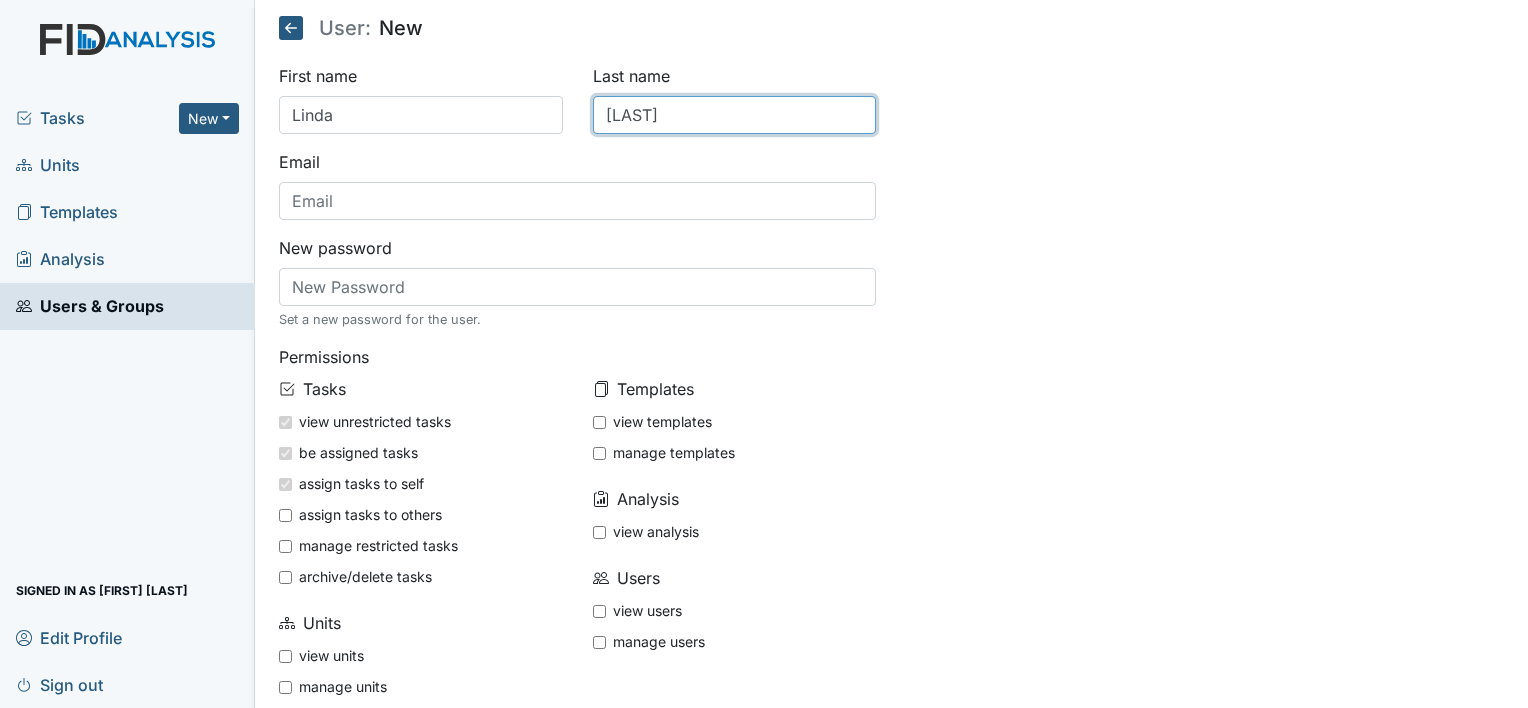 type on "[LAST]" 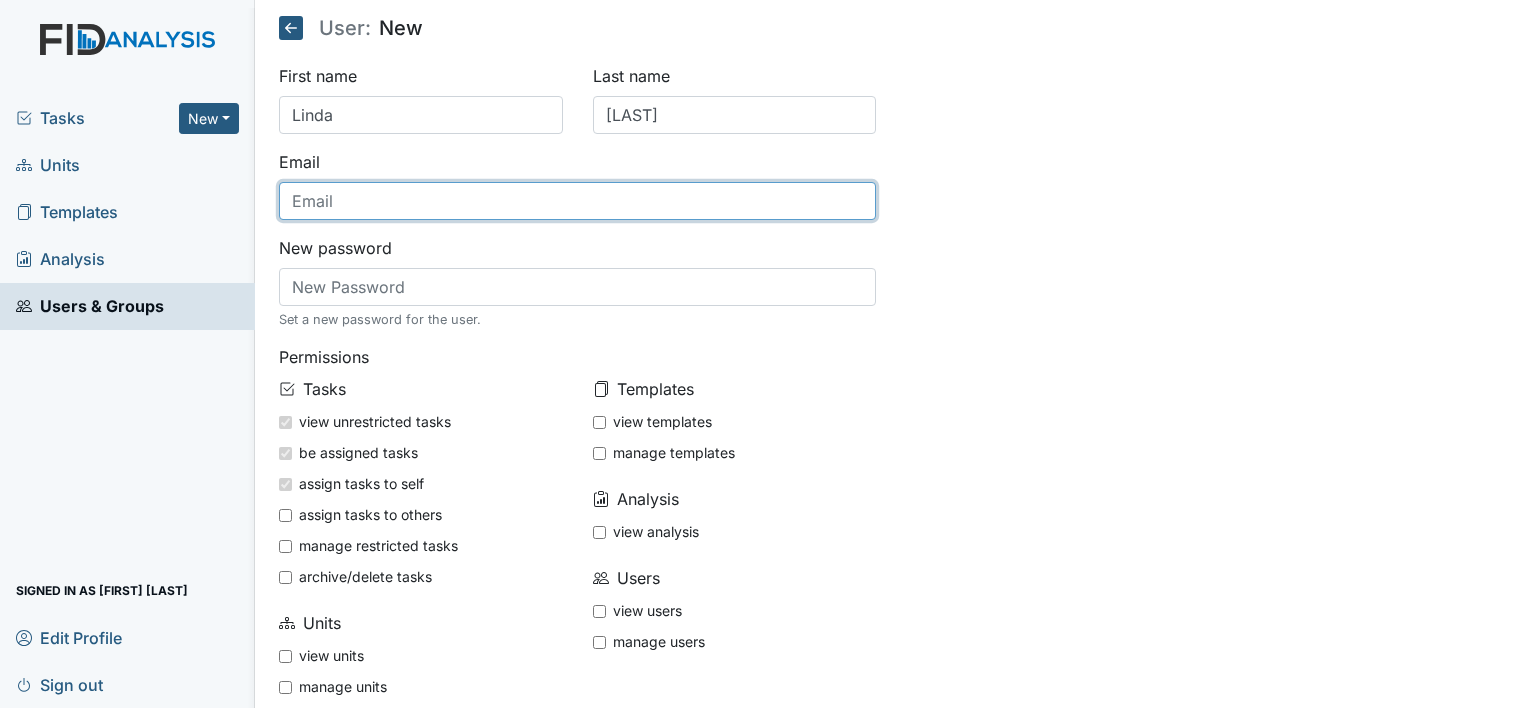 click at bounding box center (578, 201) 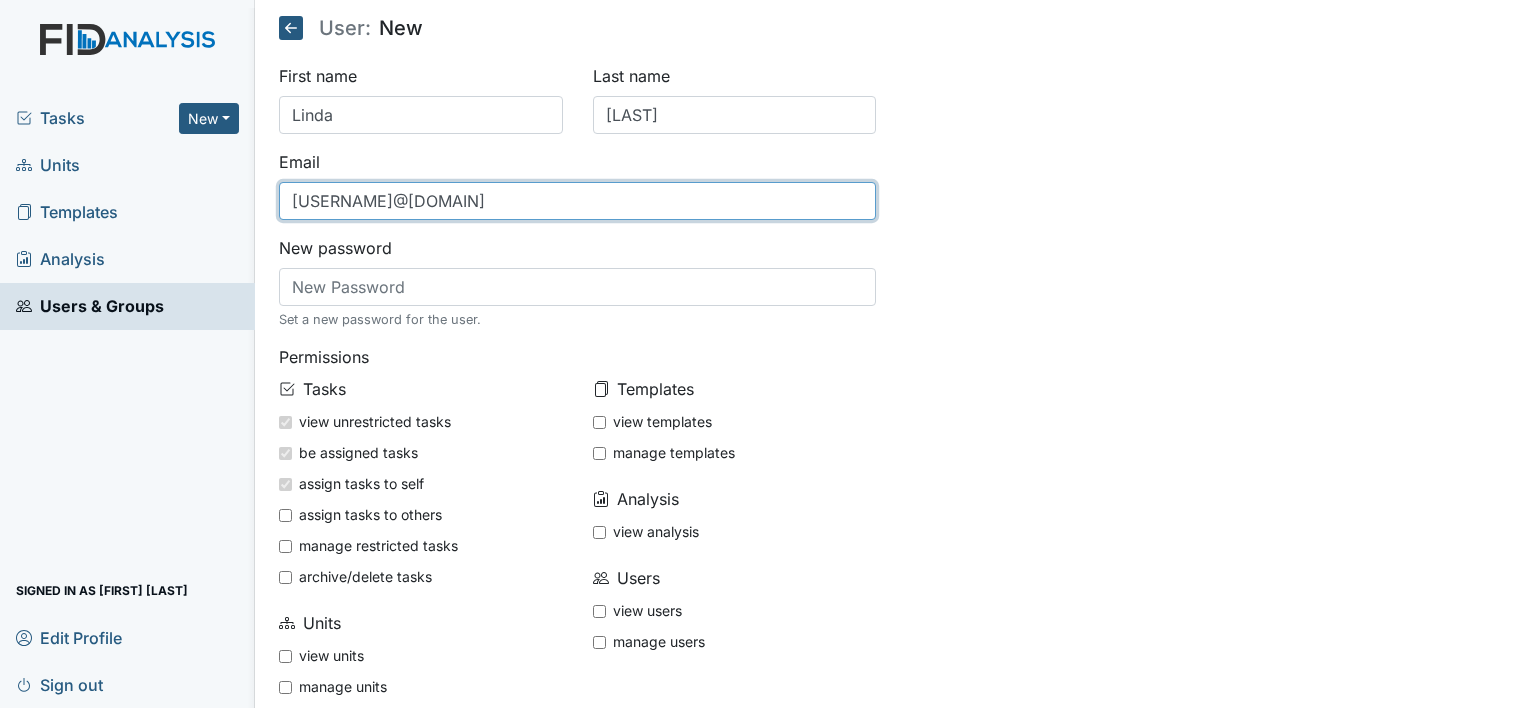 type on "[USERNAME]@[DOMAIN]" 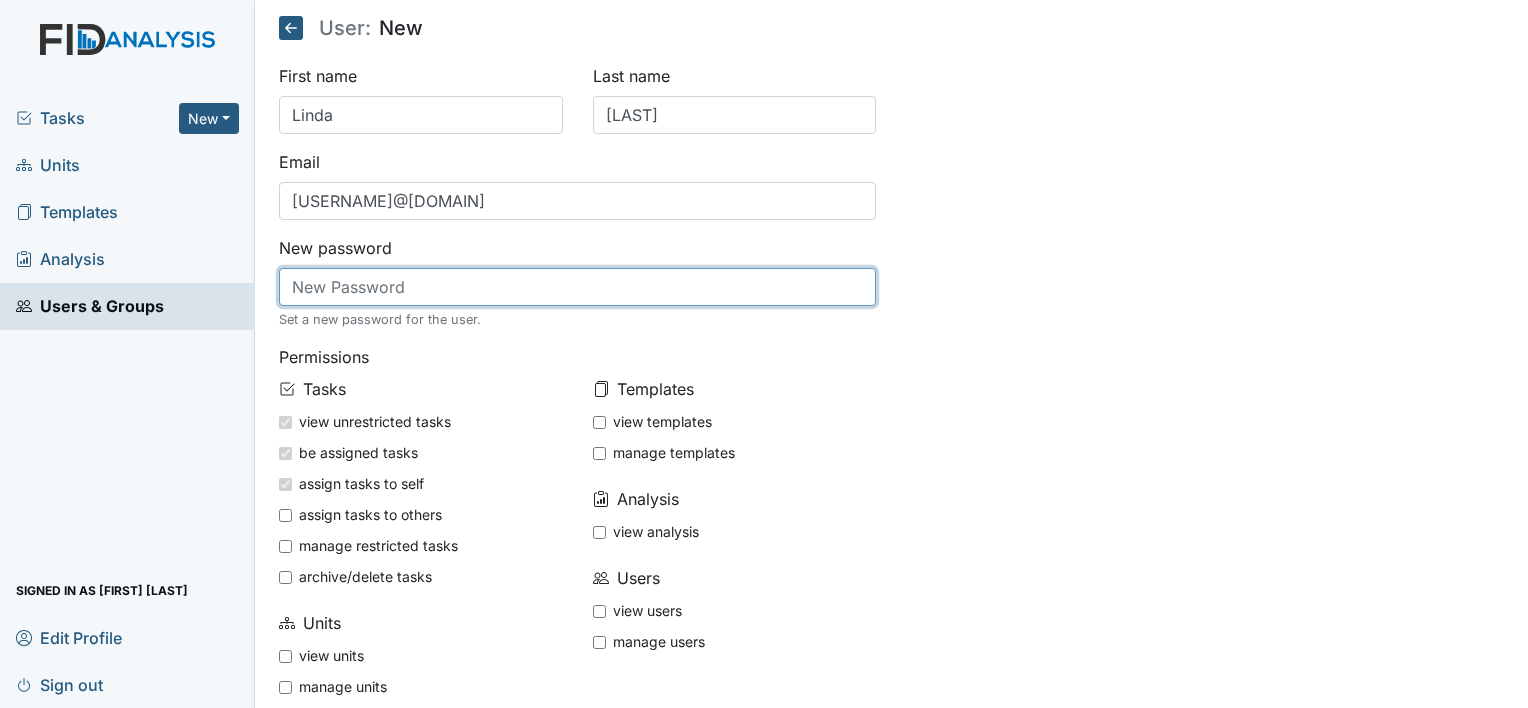 click at bounding box center [578, 287] 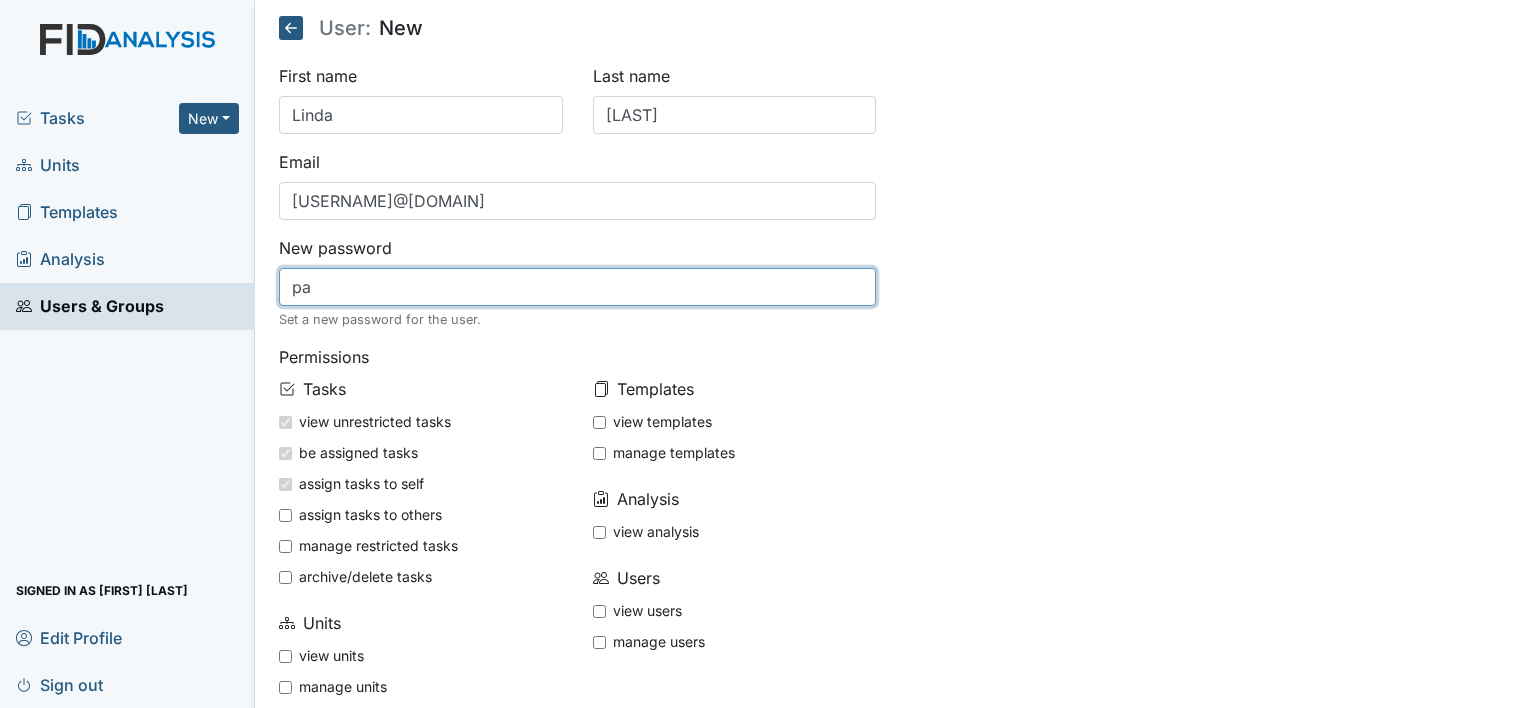 type on "password" 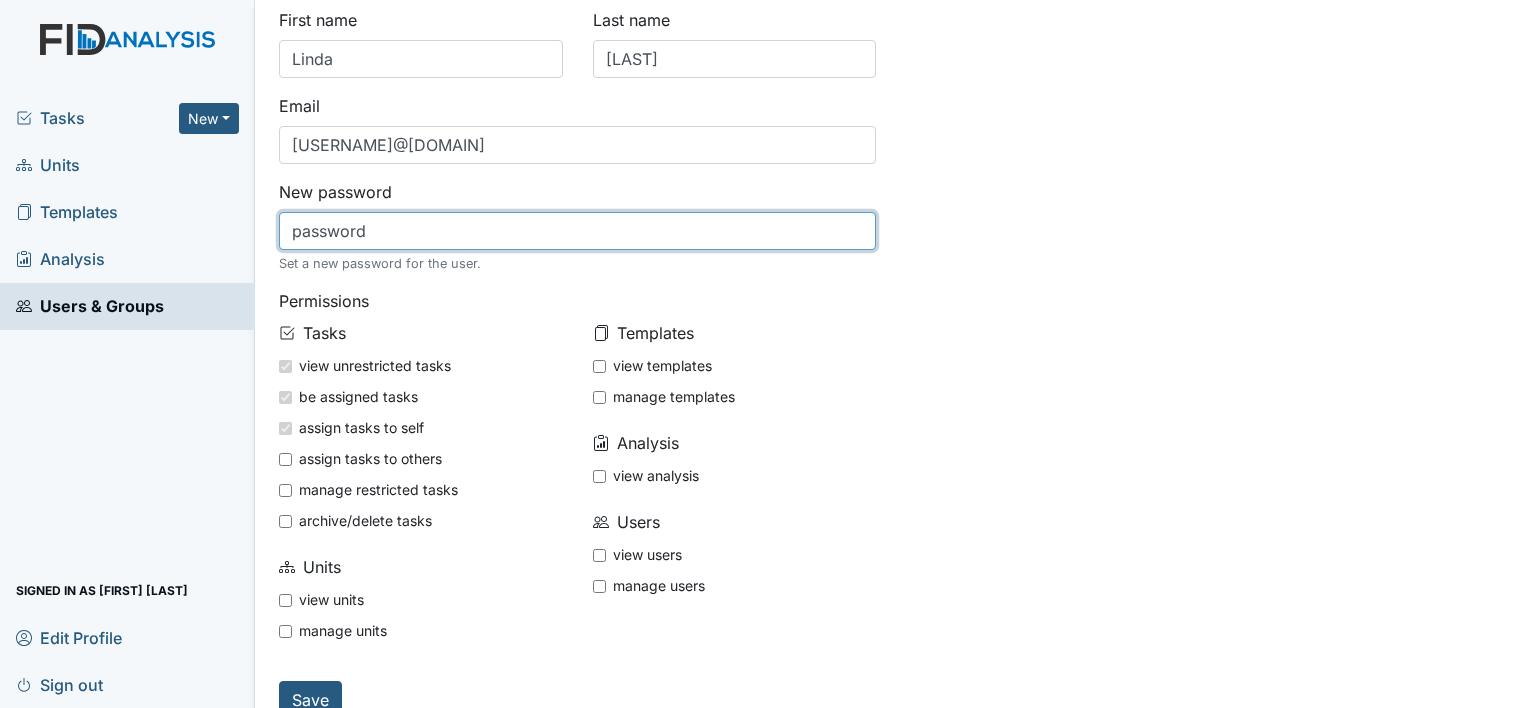 scroll, scrollTop: 86, scrollLeft: 0, axis: vertical 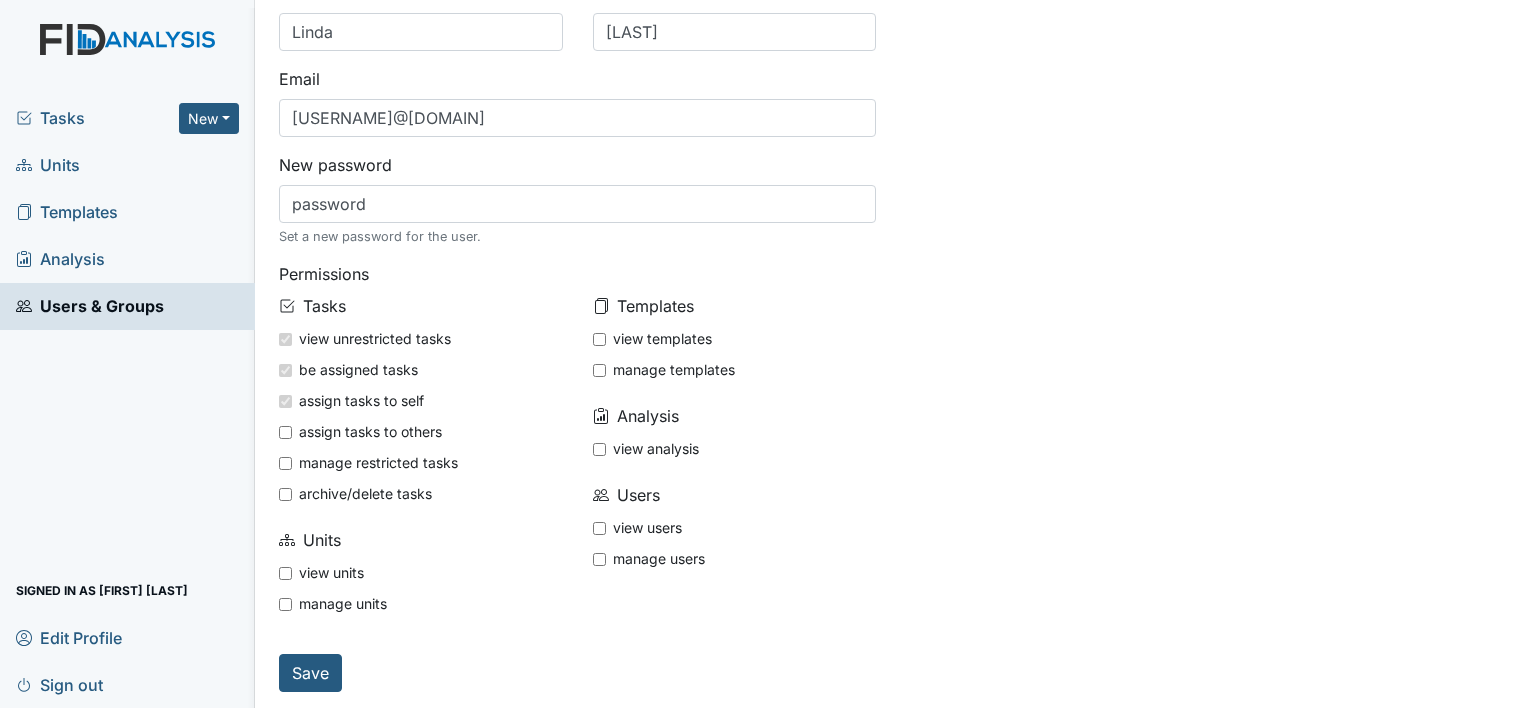 click on "Tasks
view unrestricted tasks
be assigned tasks
assign tasks to self
assign tasks to others
manage restricted tasks
archive/delete tasks
Units
view units
manage units" at bounding box center [421, 466] 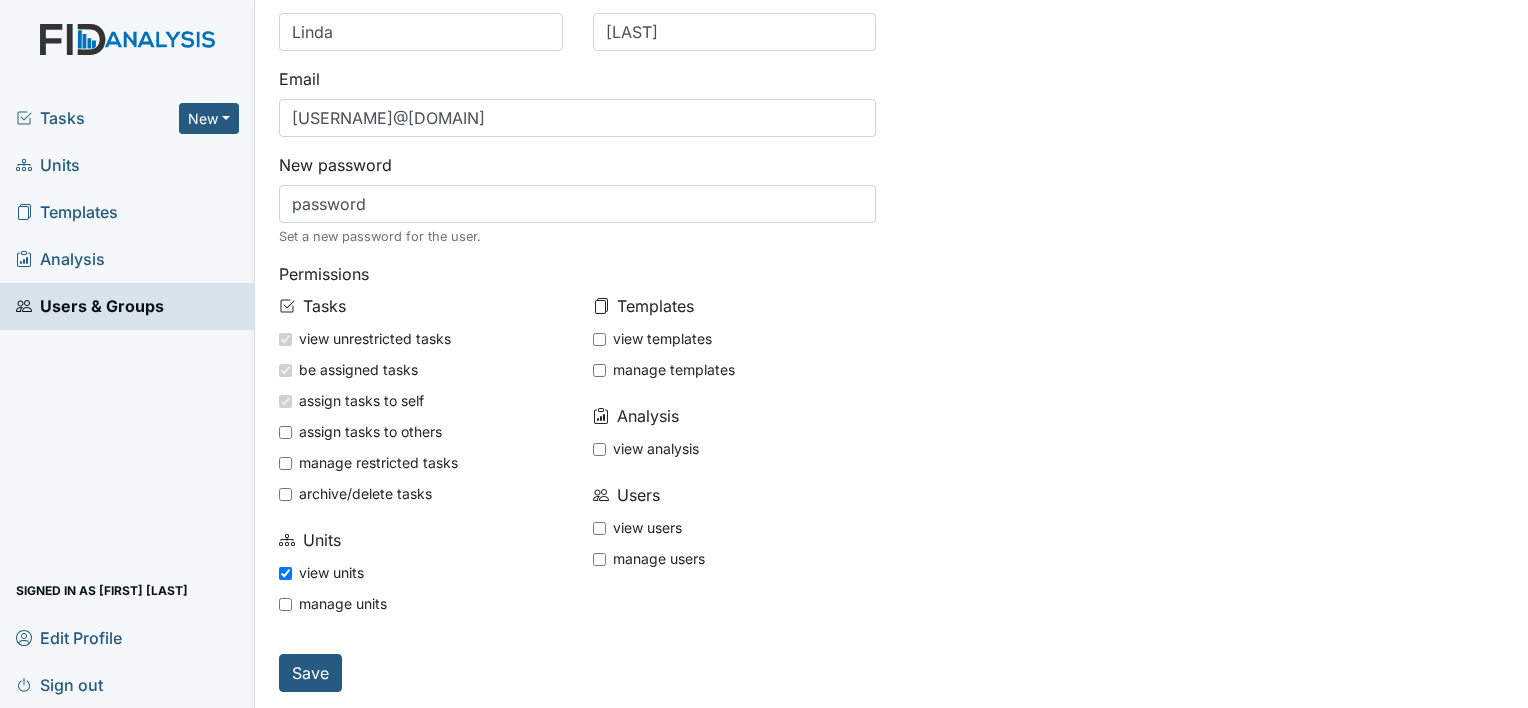 click on "view templates" at bounding box center [599, 339] 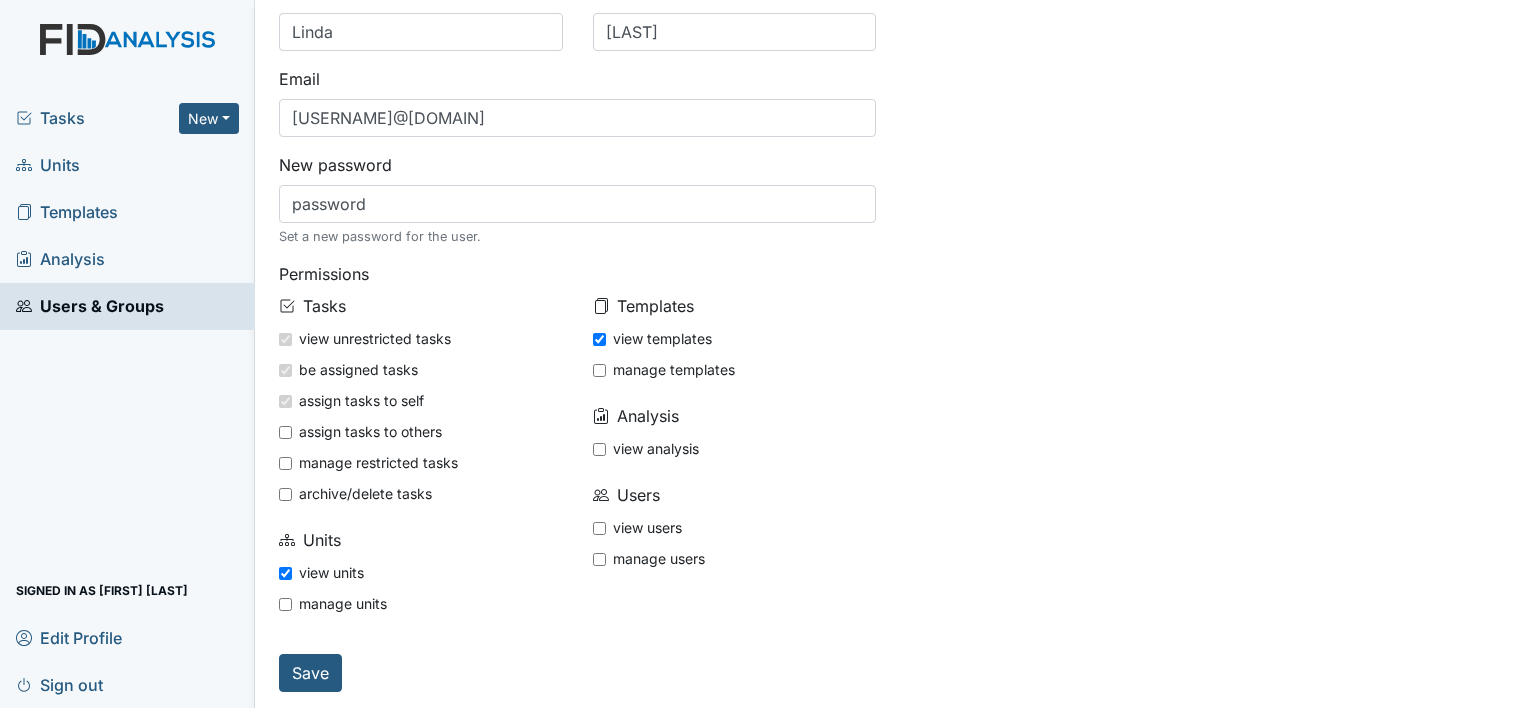 click on "view analysis" at bounding box center [421, 372] 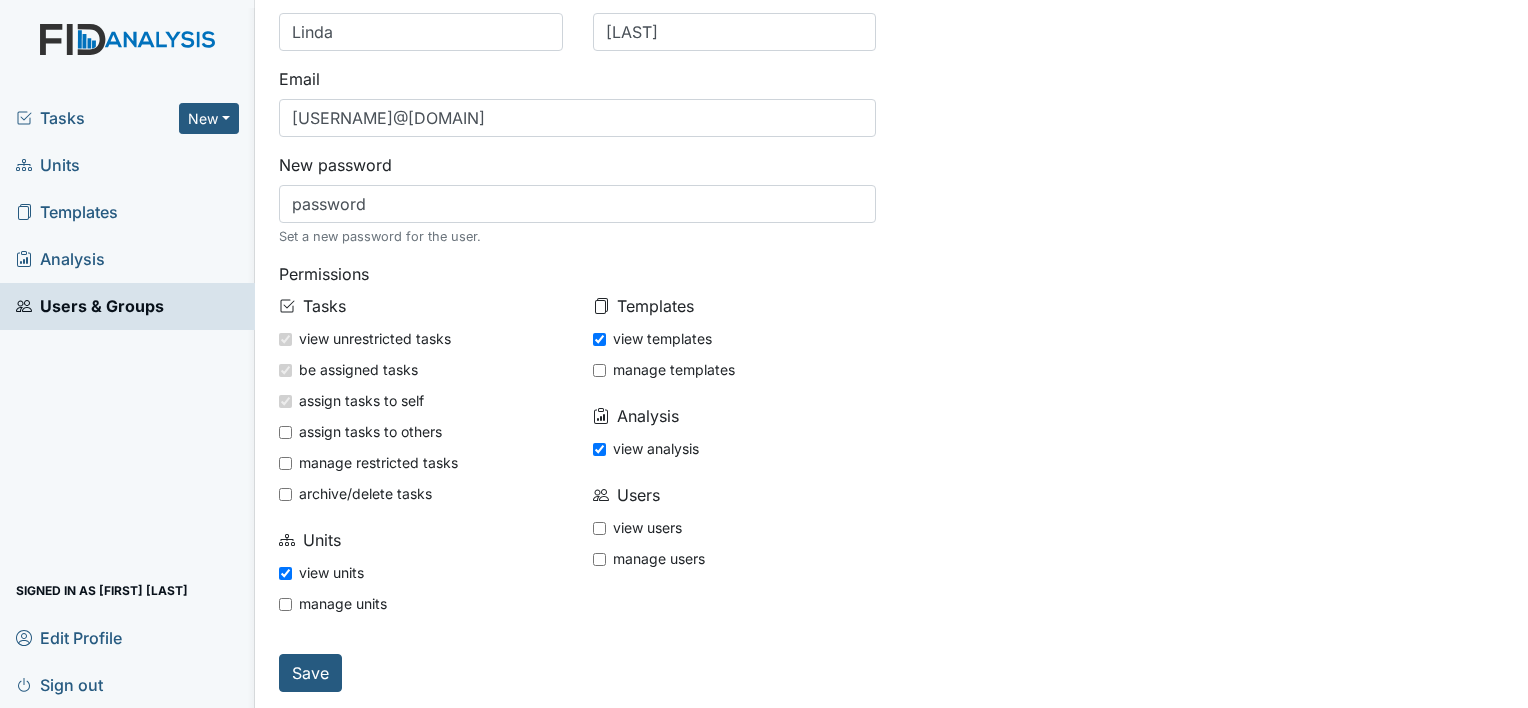 click on "view users" at bounding box center [599, 528] 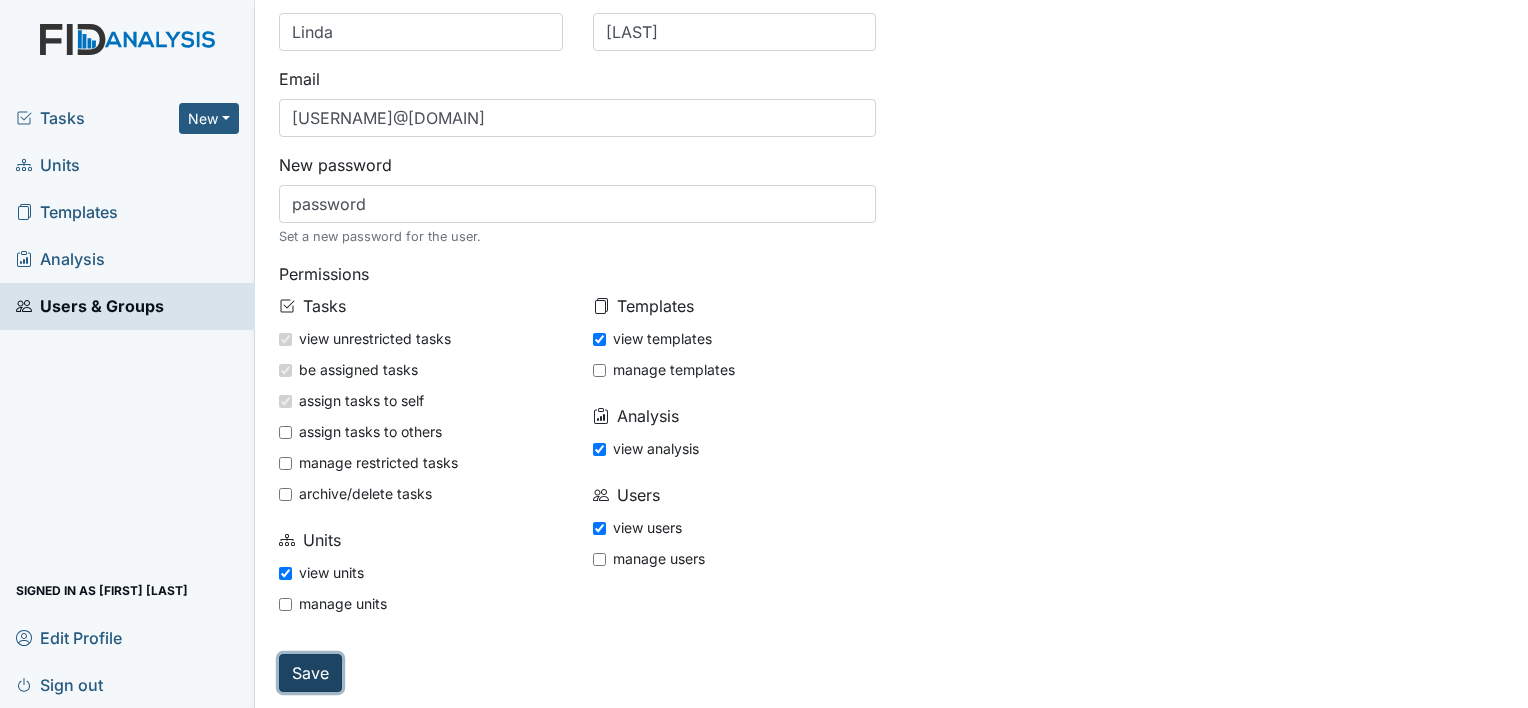 click on "Save" at bounding box center [310, 673] 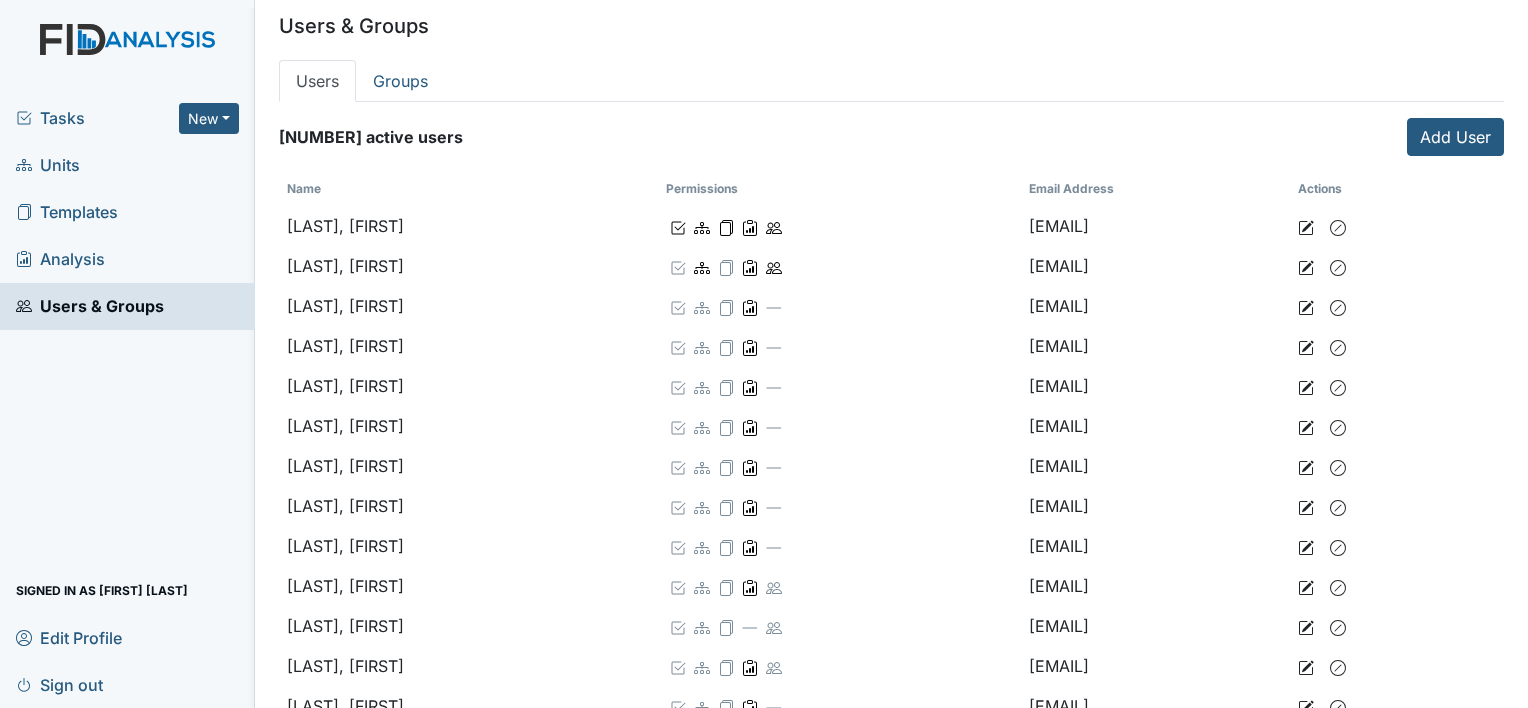 scroll, scrollTop: 0, scrollLeft: 0, axis: both 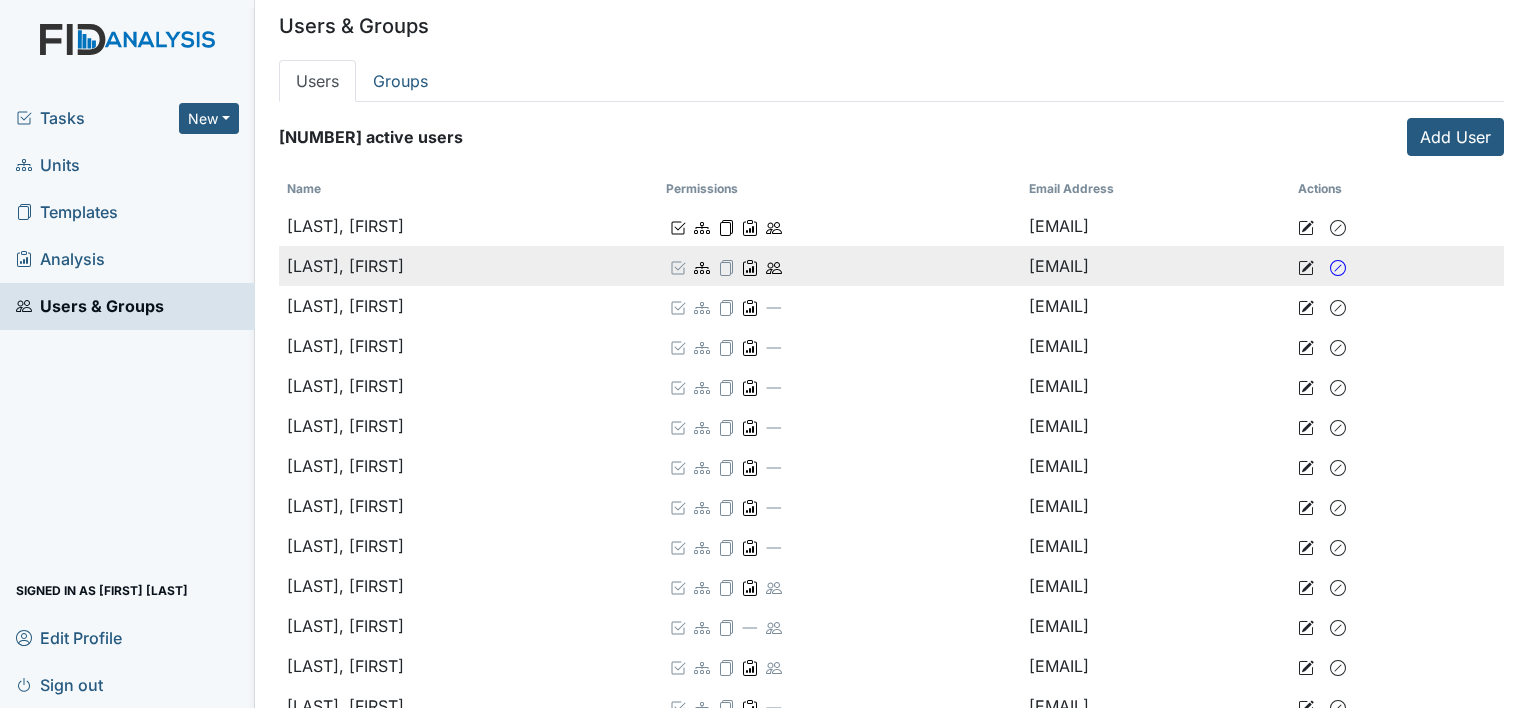 click at bounding box center (1338, 228) 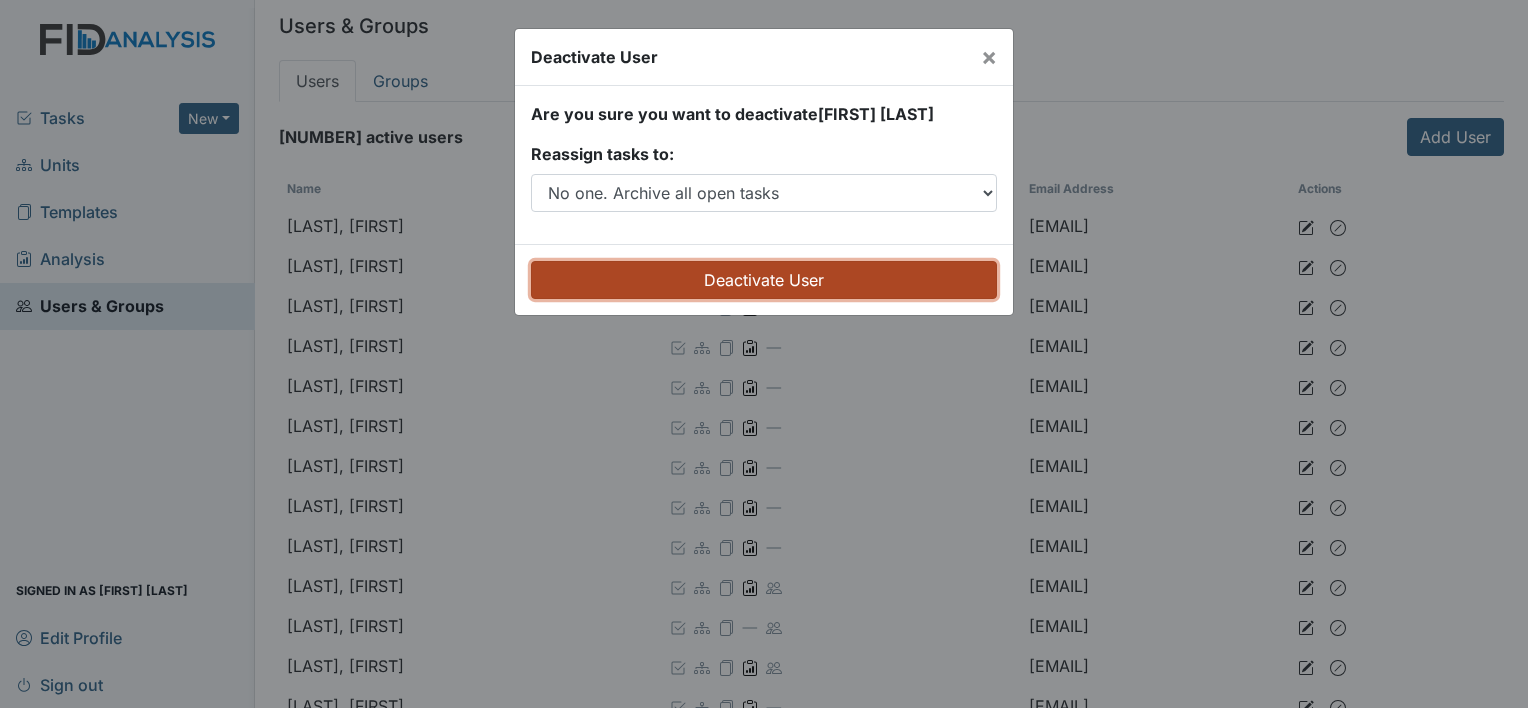 click on "Deactivate User" at bounding box center (764, 280) 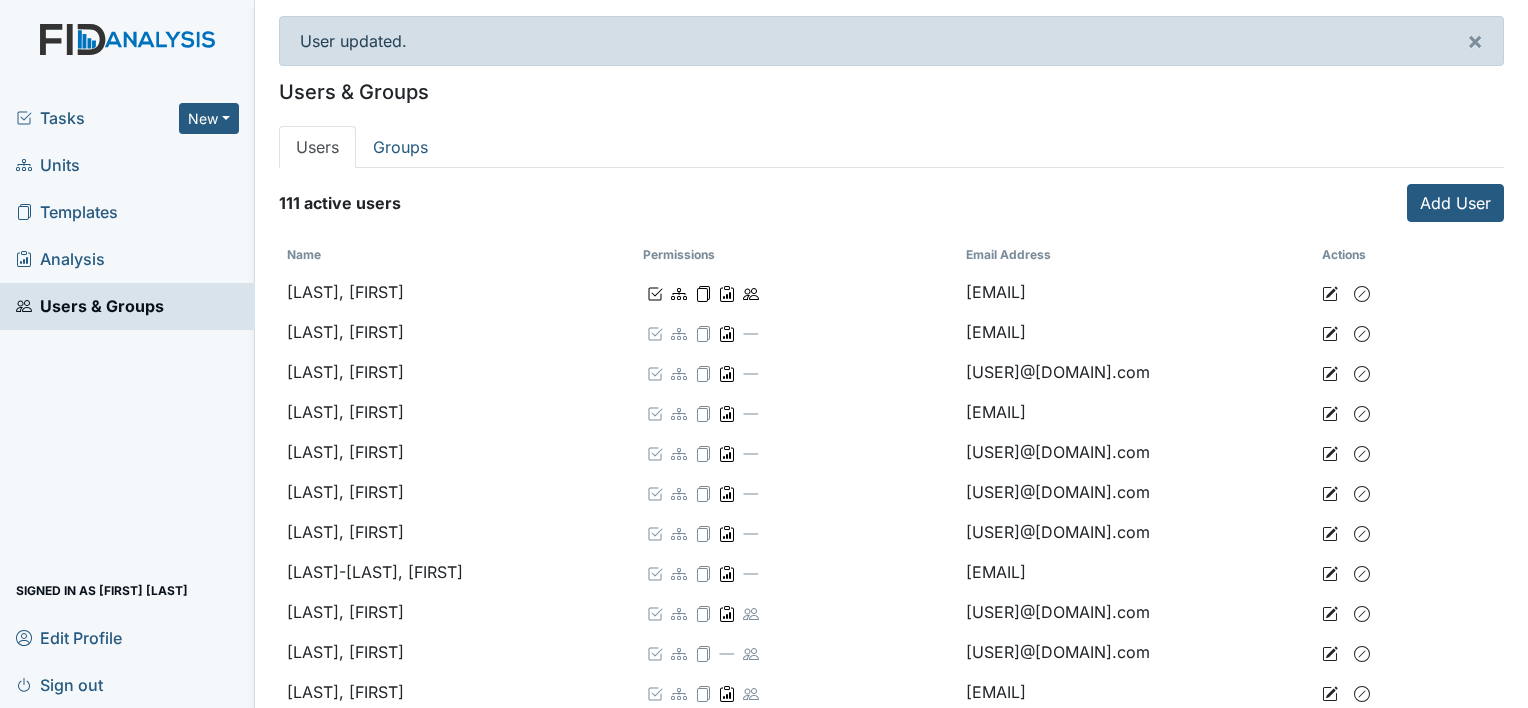 scroll, scrollTop: 0, scrollLeft: 0, axis: both 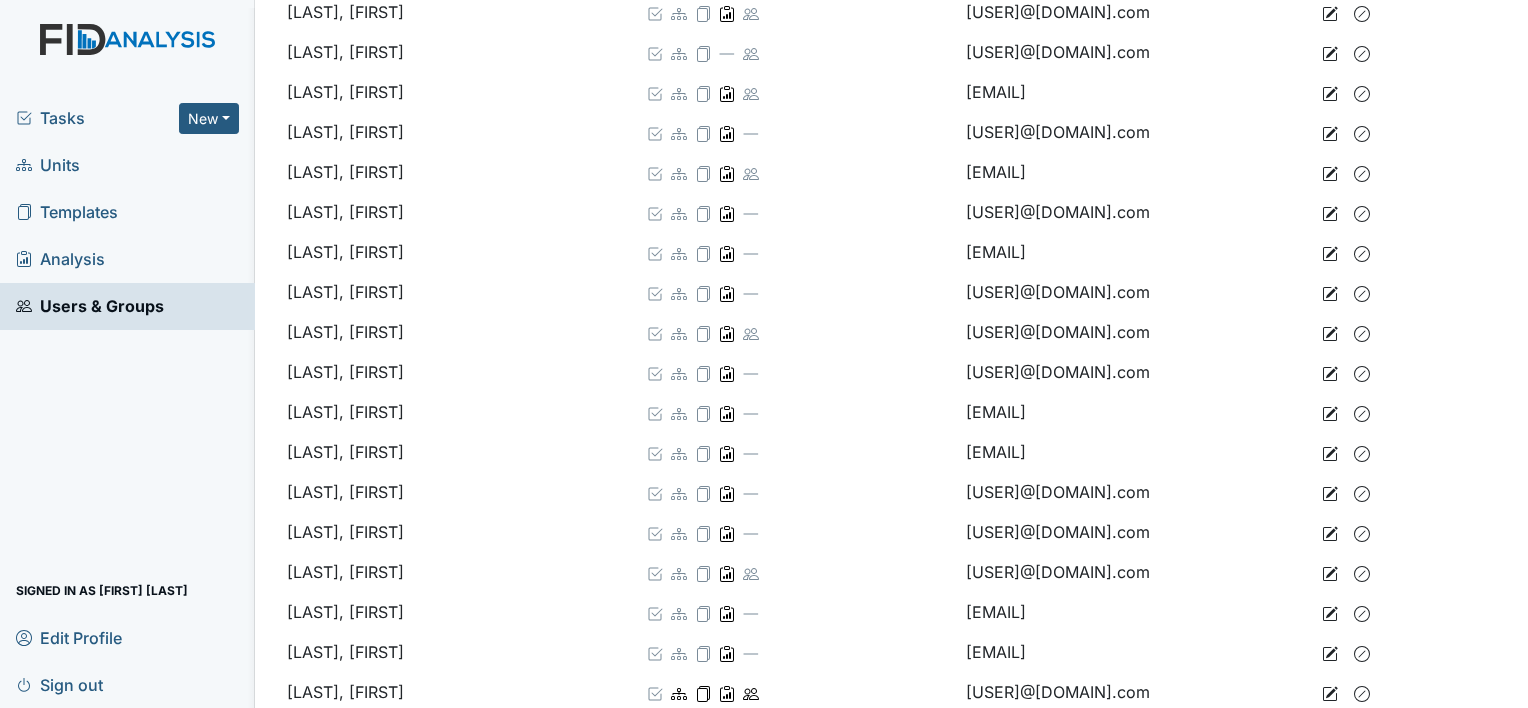 click on "Units" at bounding box center (127, 165) 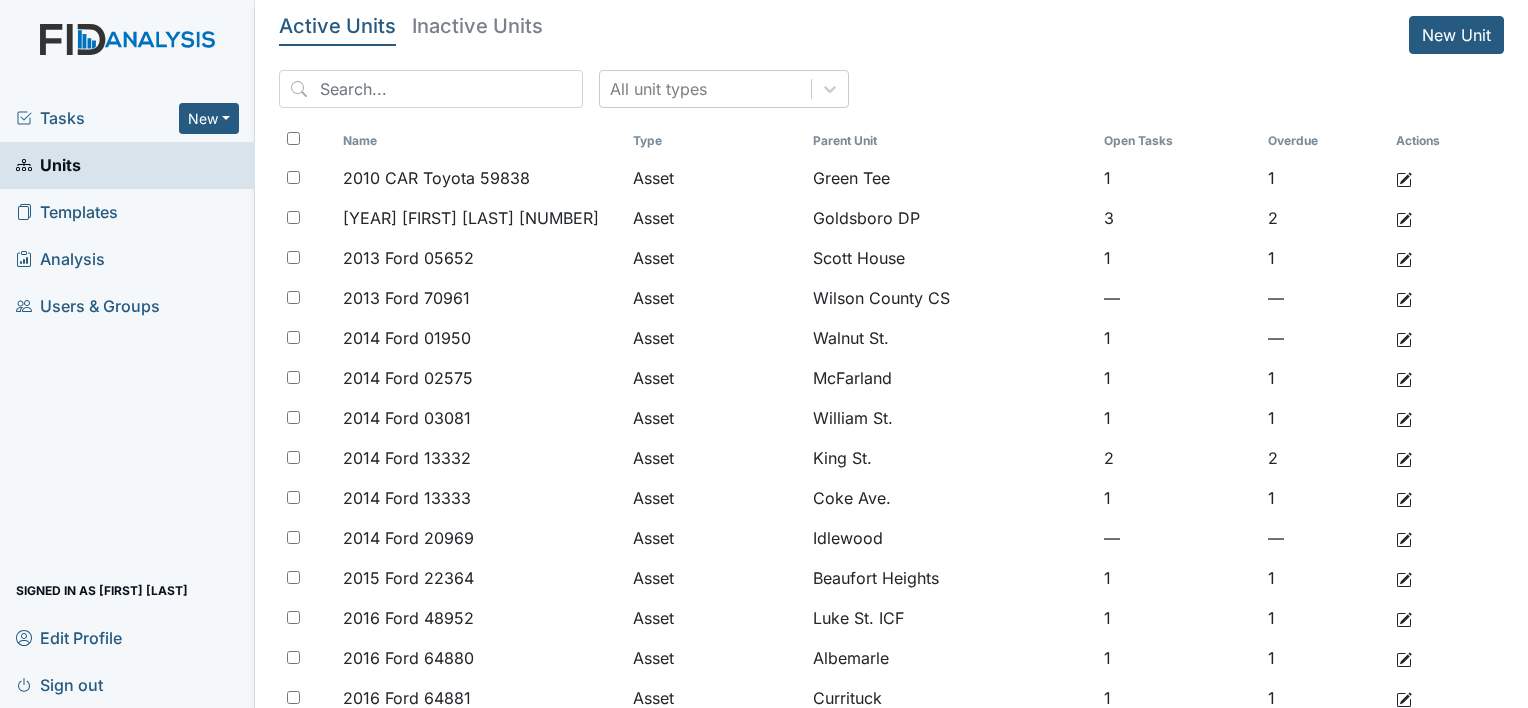 scroll, scrollTop: 0, scrollLeft: 0, axis: both 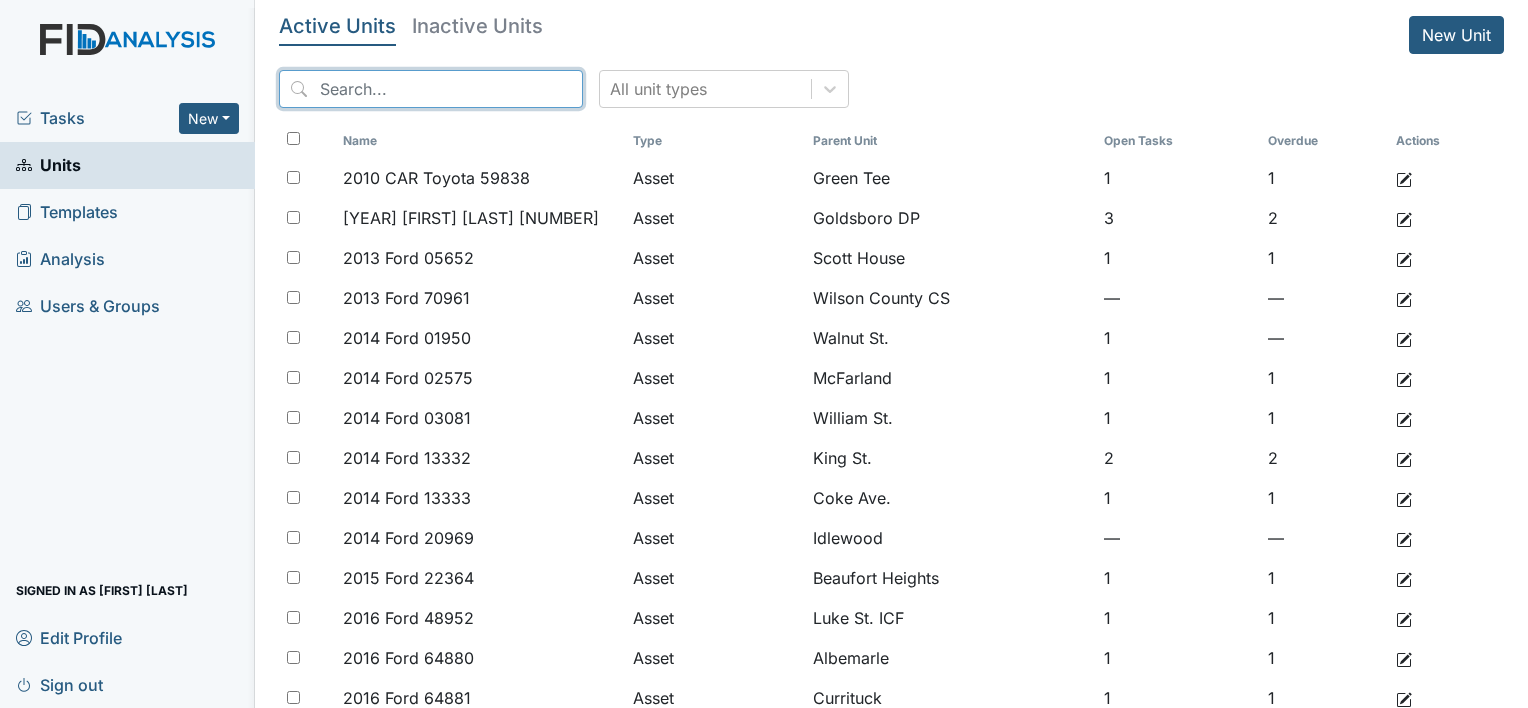 click at bounding box center [431, 89] 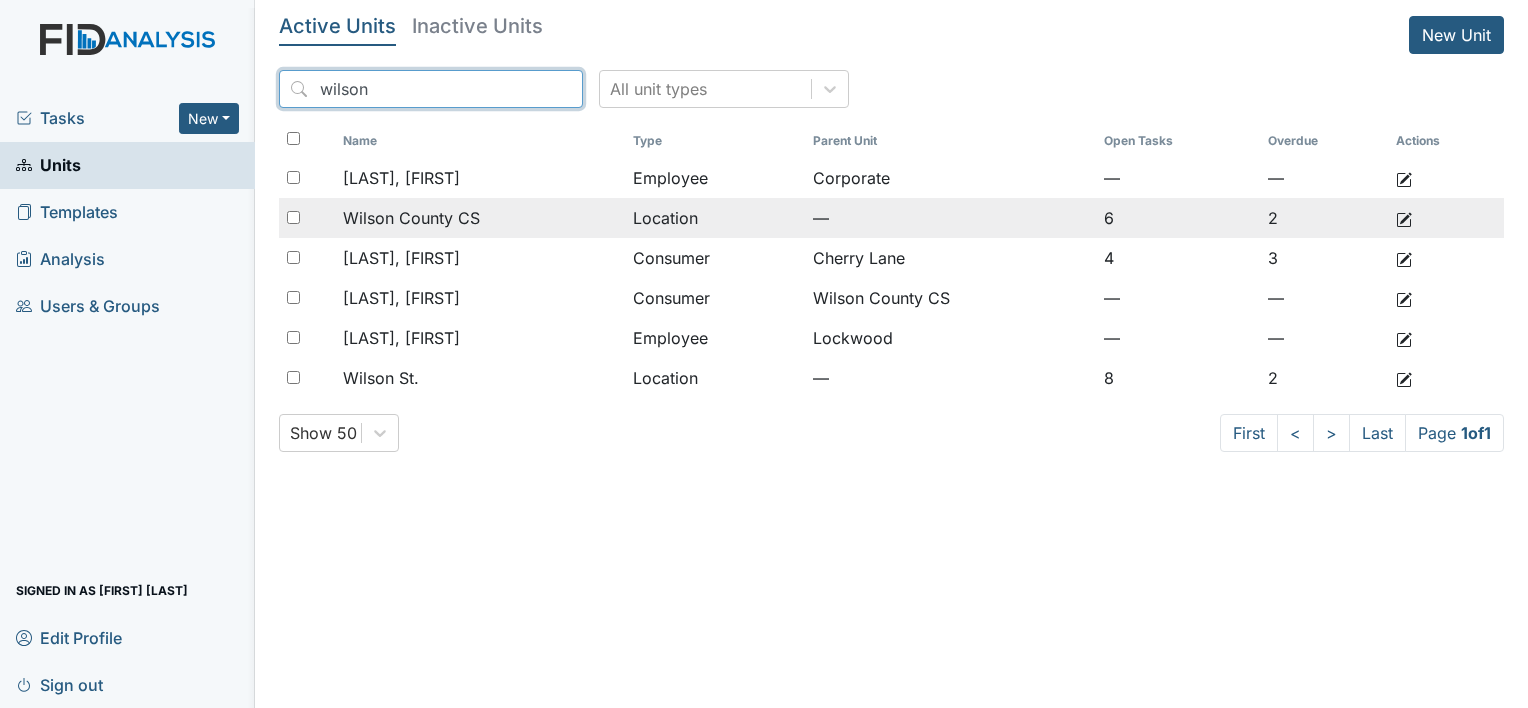 type on "wilson" 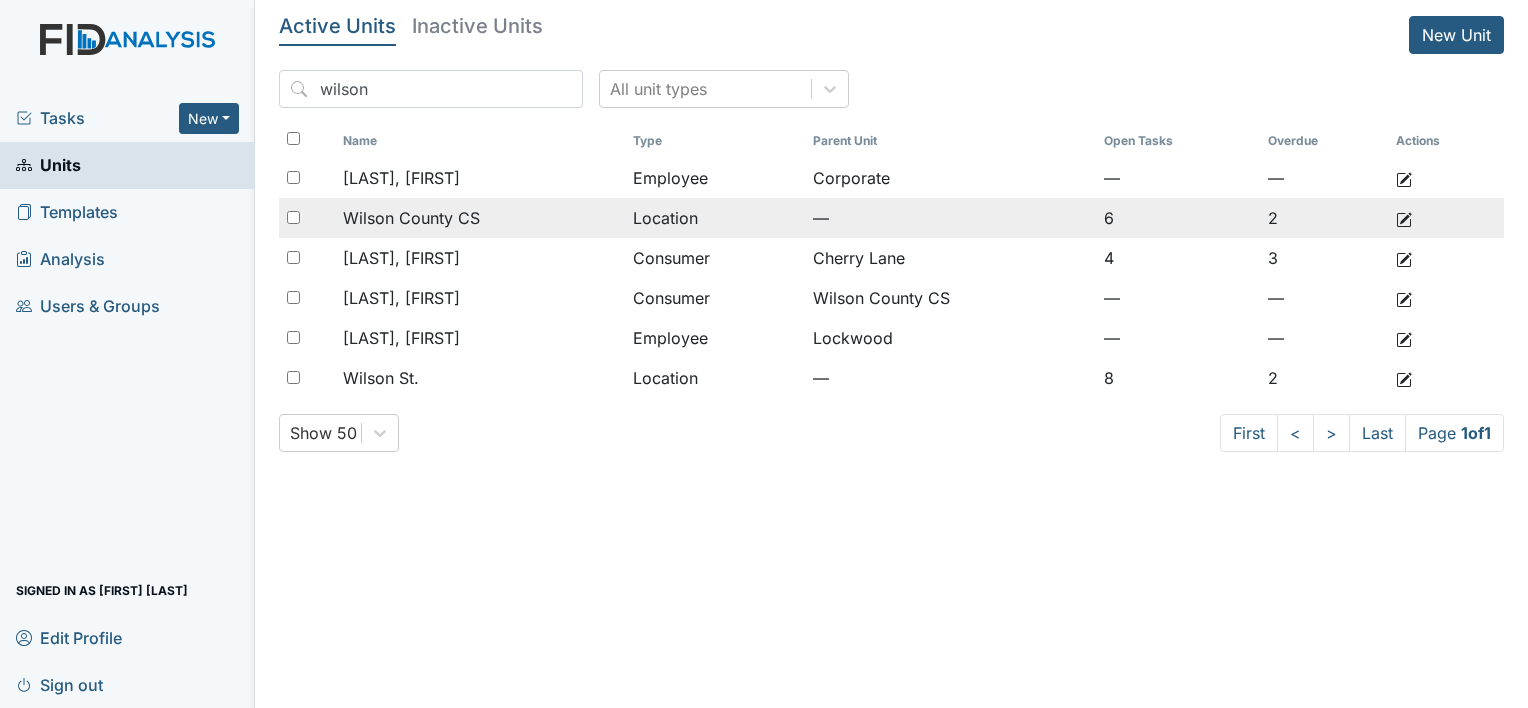 click on "Wilson County CS" at bounding box center [480, 178] 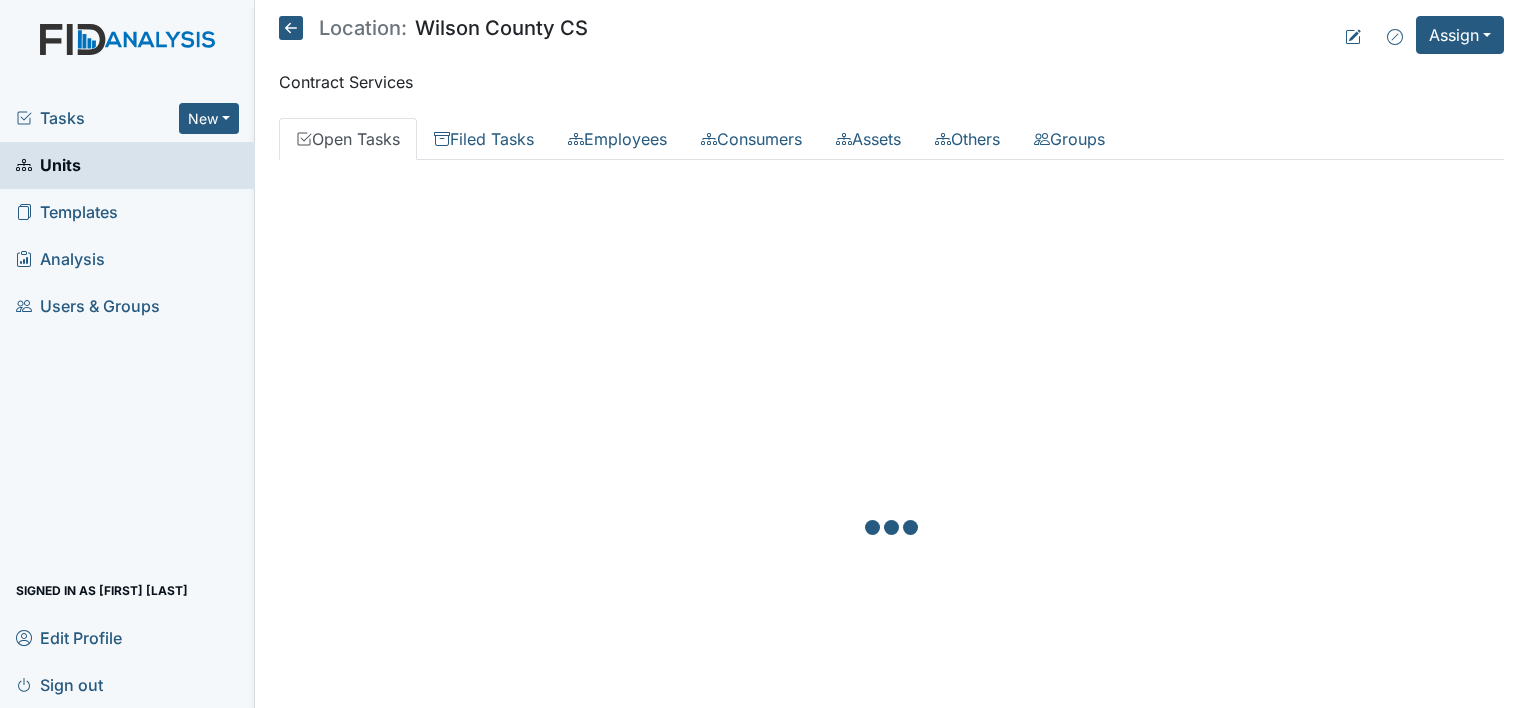scroll, scrollTop: 0, scrollLeft: 0, axis: both 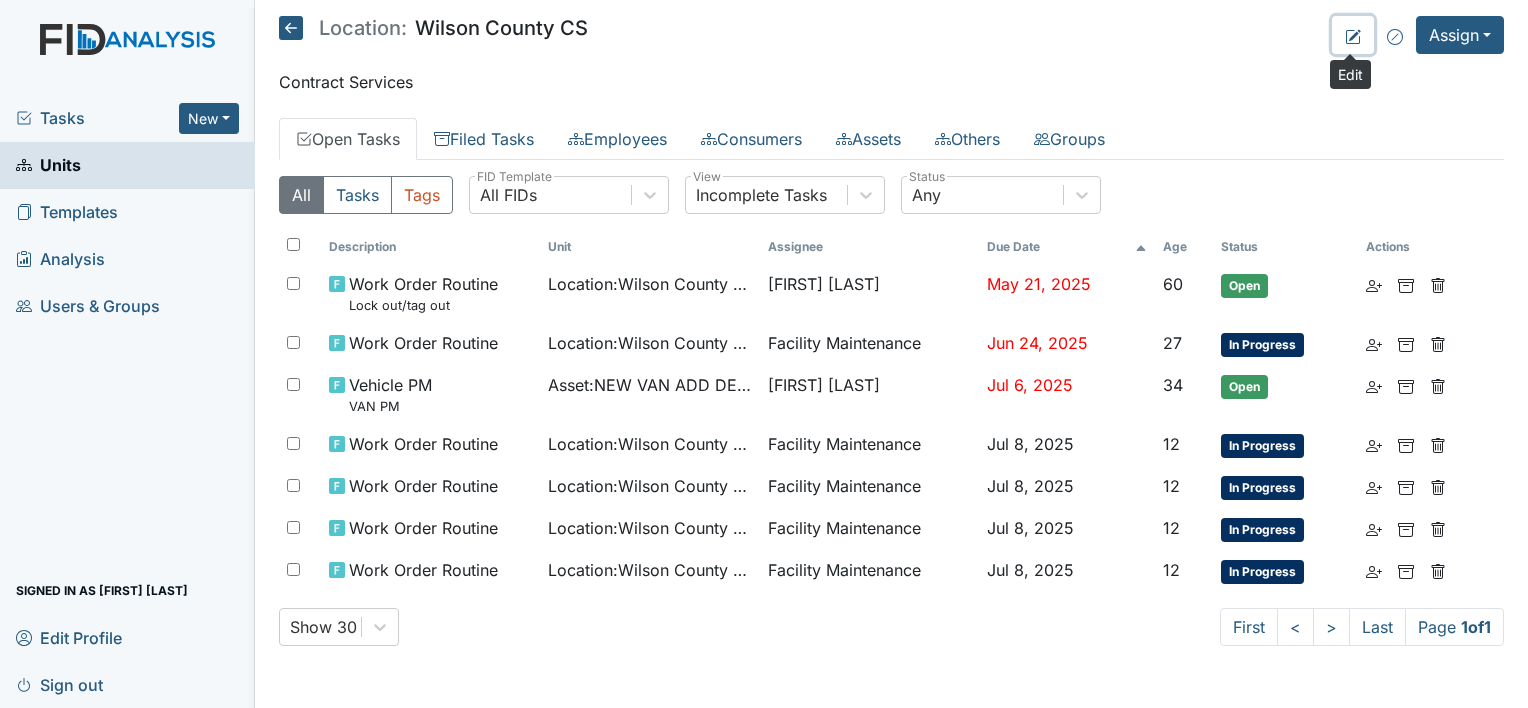 click at bounding box center (1353, 37) 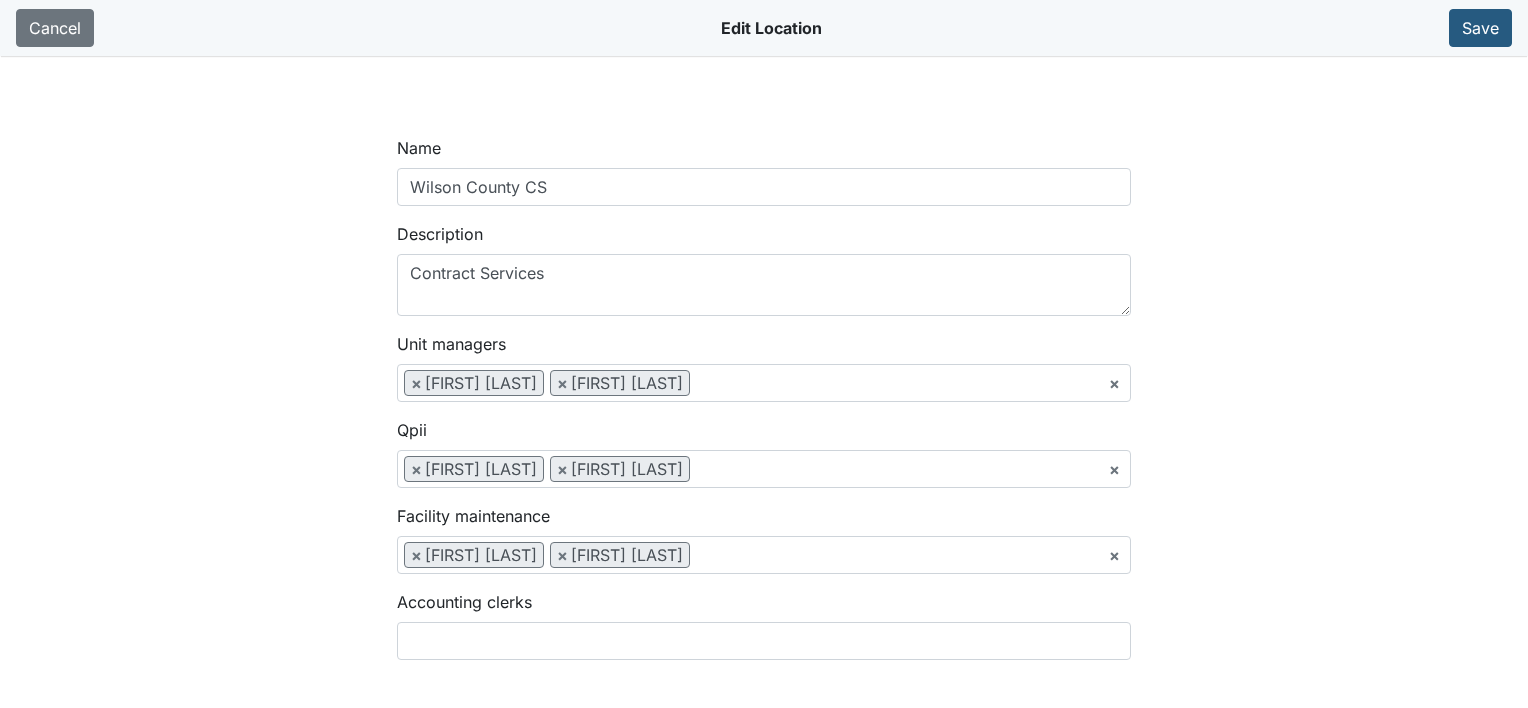 scroll, scrollTop: 0, scrollLeft: 0, axis: both 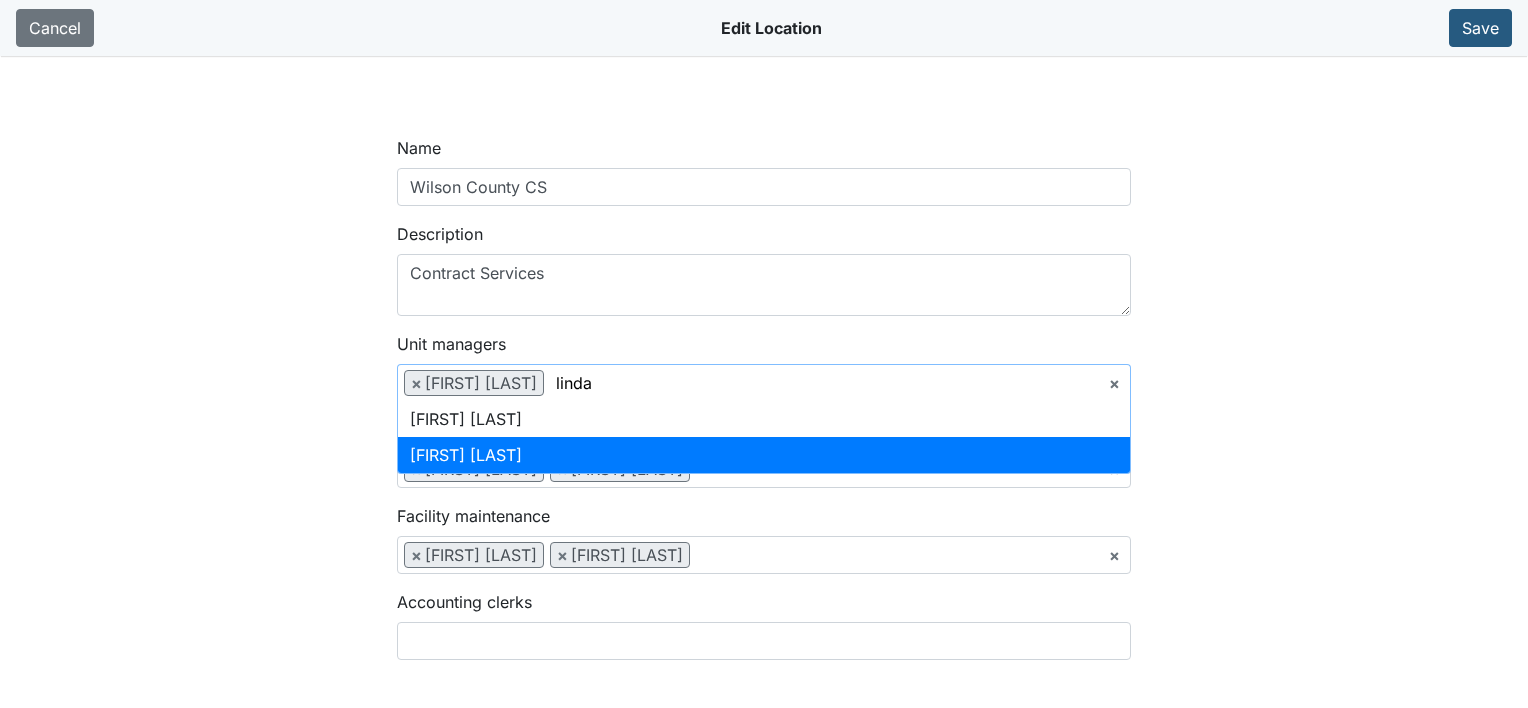 type on "linda" 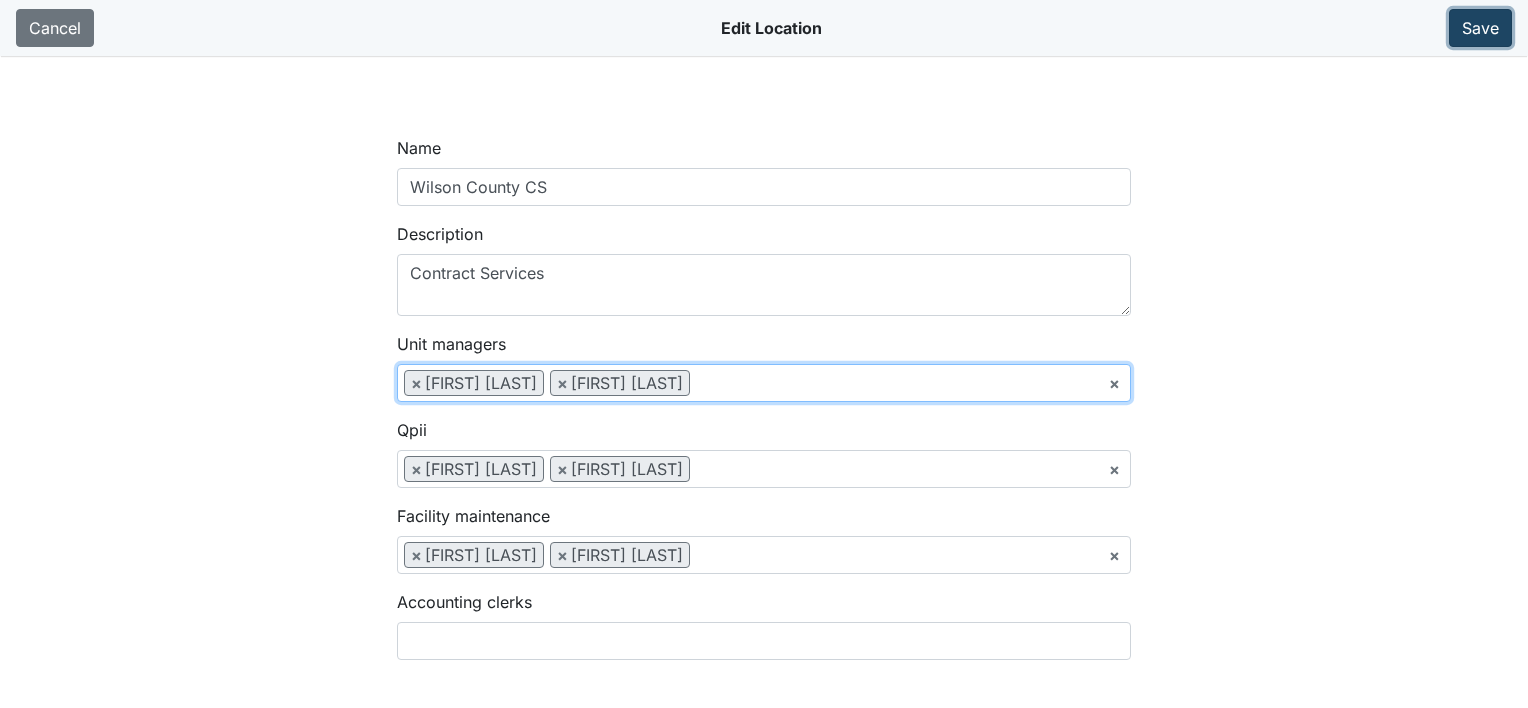 click on "Save" at bounding box center (1480, 28) 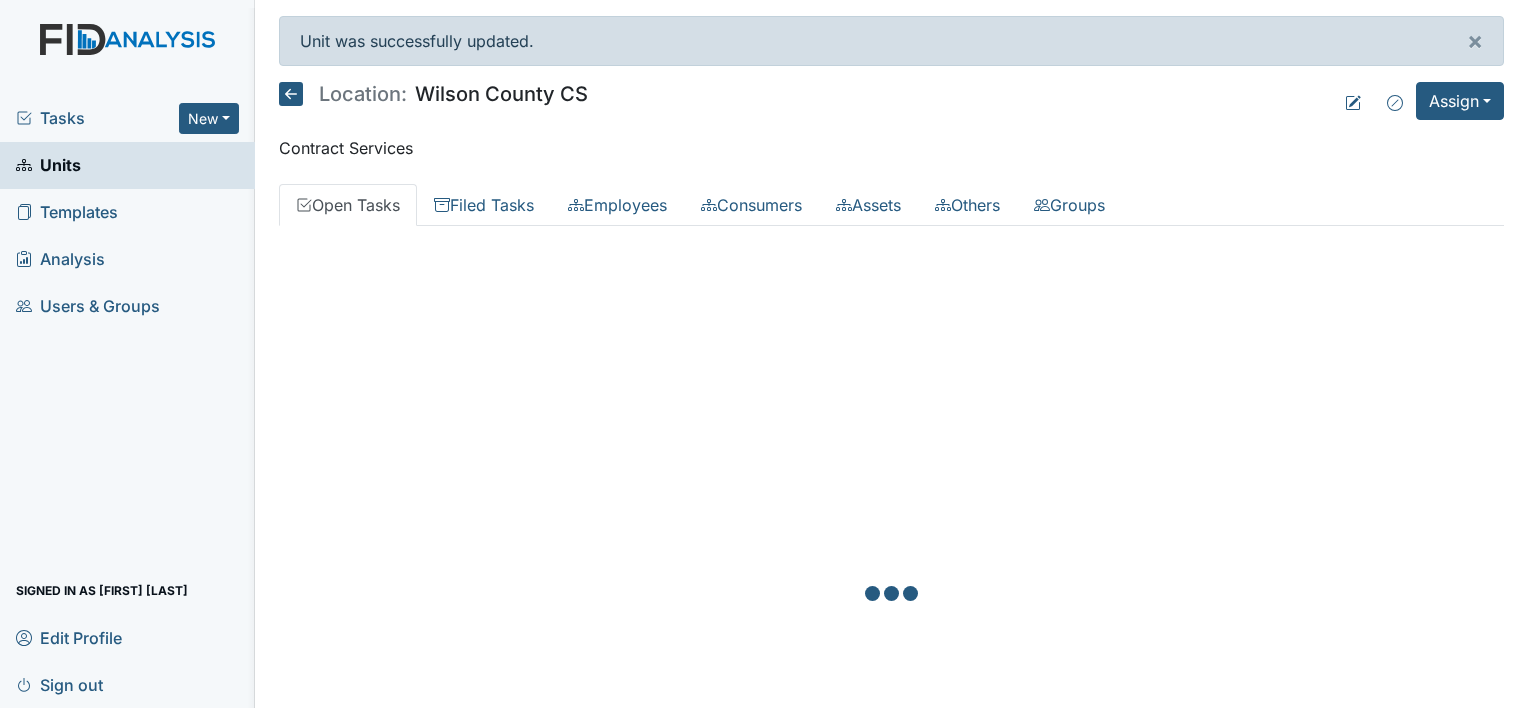 scroll, scrollTop: 0, scrollLeft: 0, axis: both 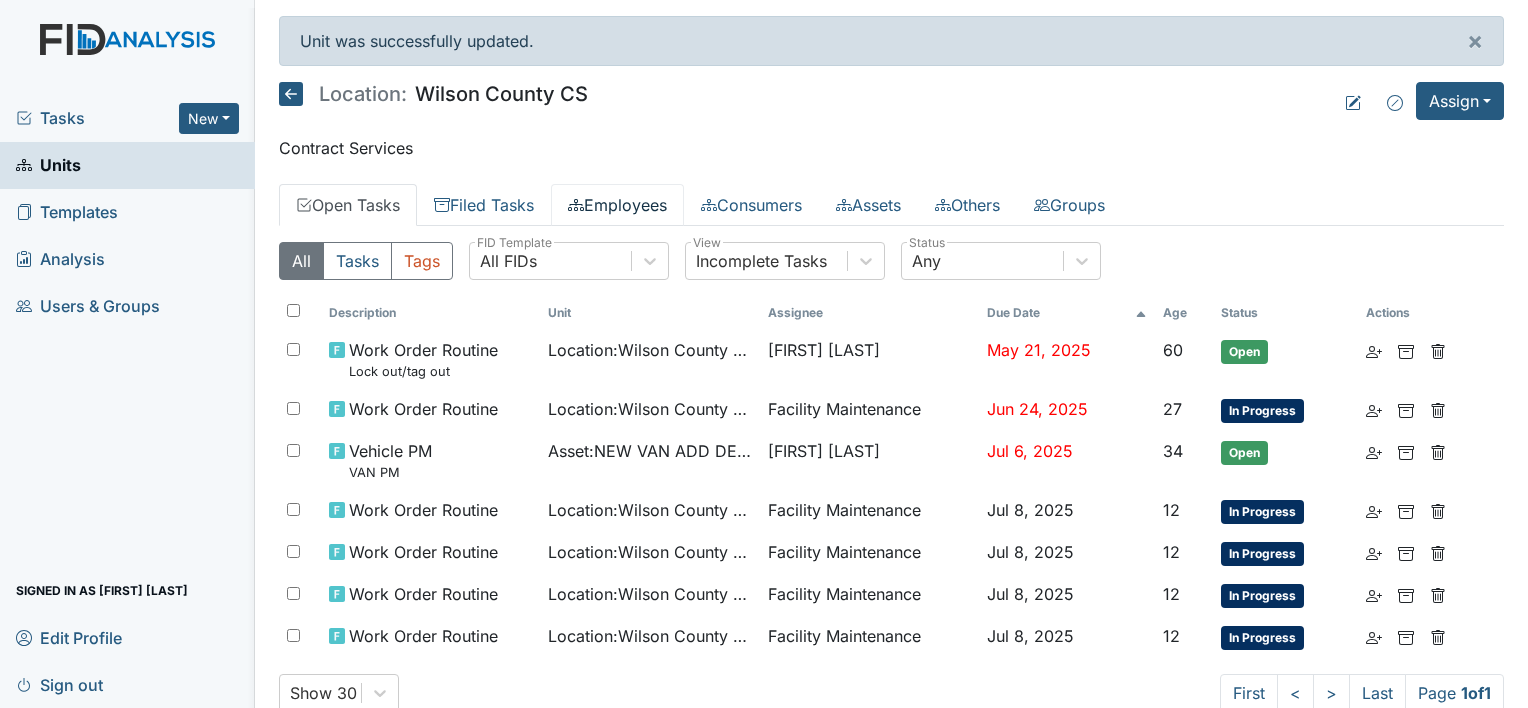 click on "Employees" at bounding box center (617, 205) 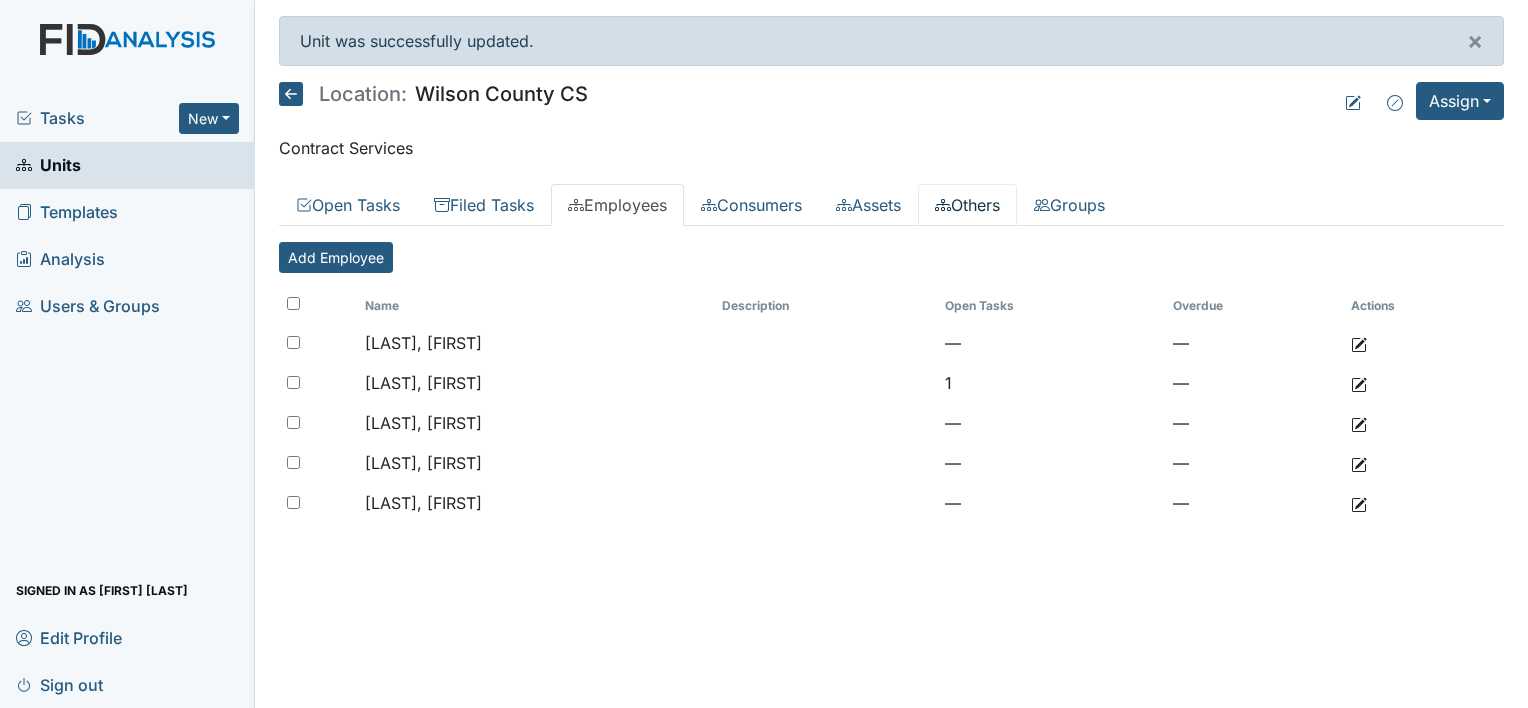 click on "Others" at bounding box center [967, 205] 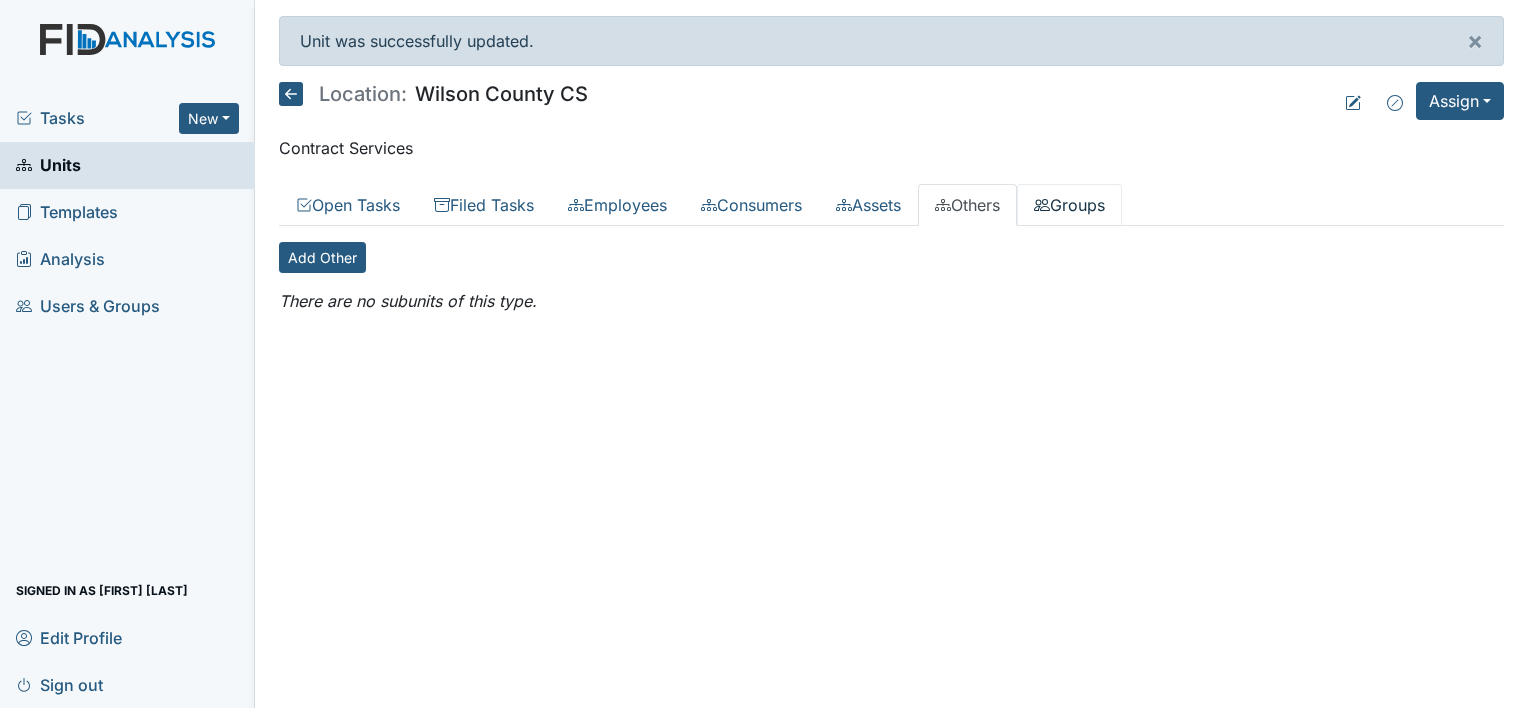 click on "Groups" at bounding box center (1069, 205) 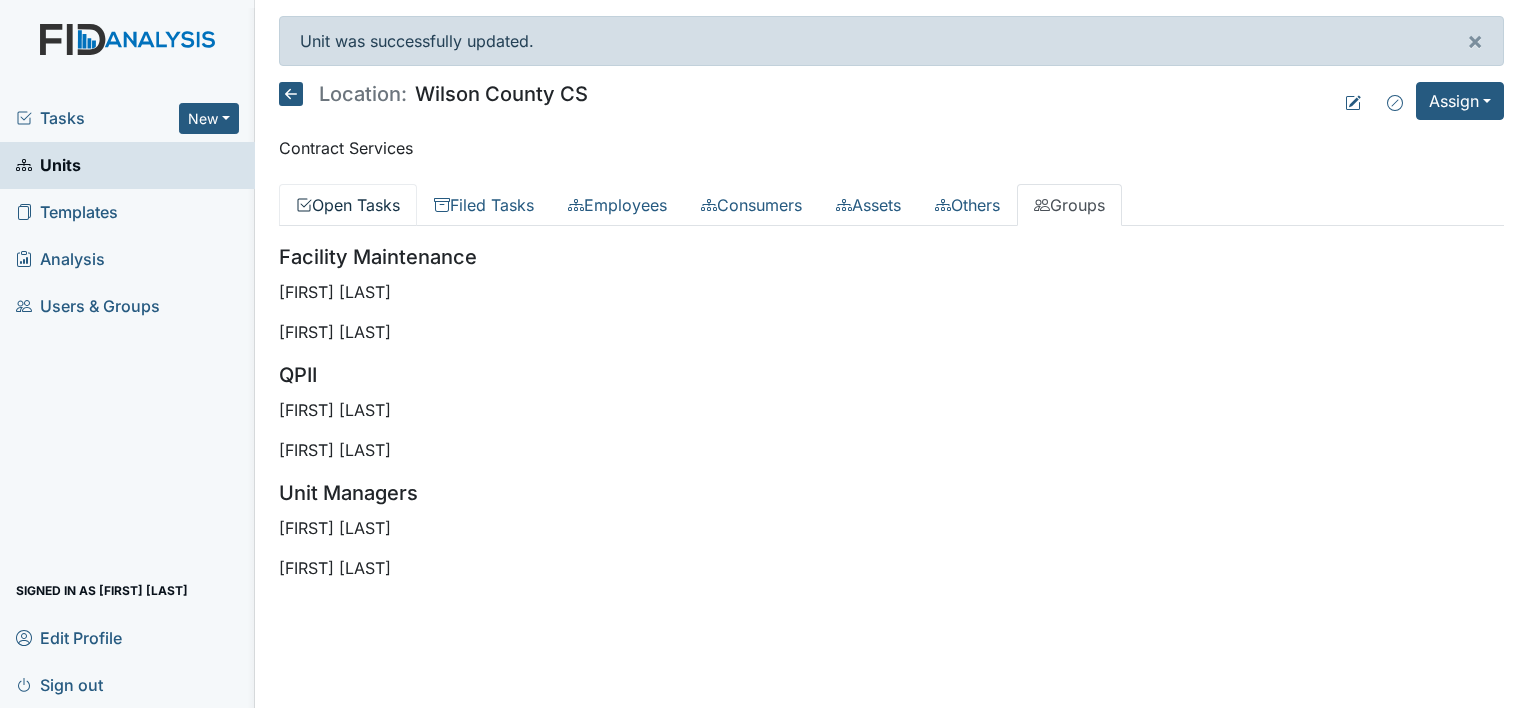 click on "Open Tasks" at bounding box center [348, 205] 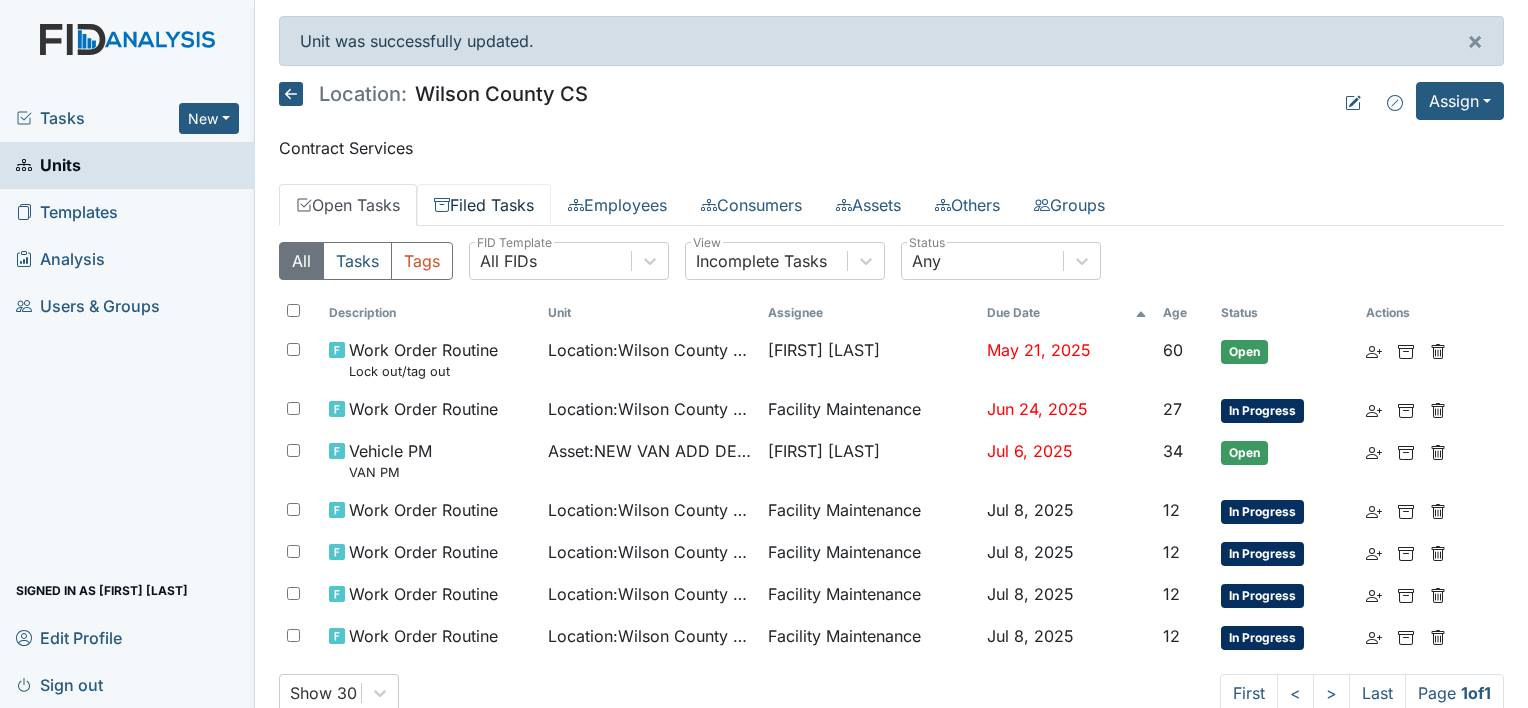 click on "Filed Tasks" at bounding box center (484, 205) 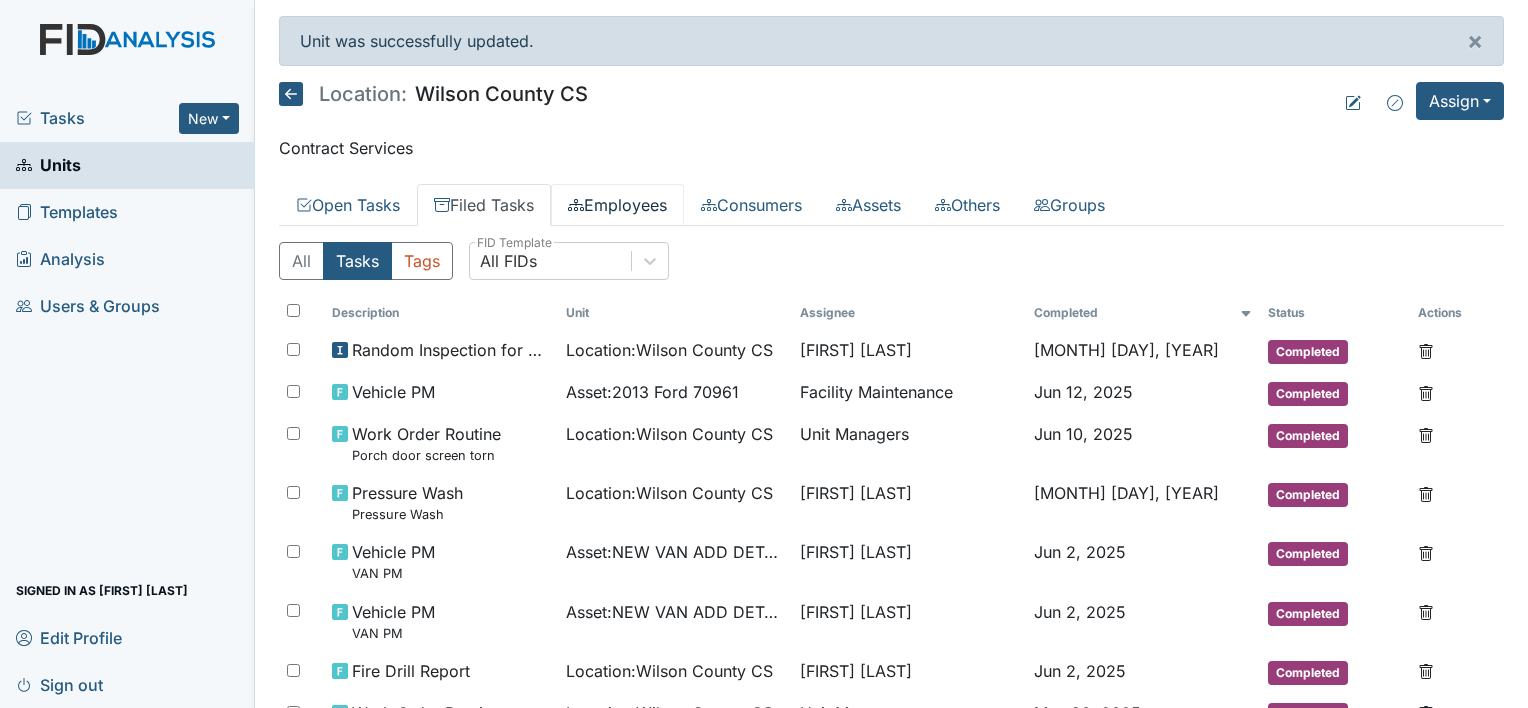 click on "Employees" at bounding box center [617, 205] 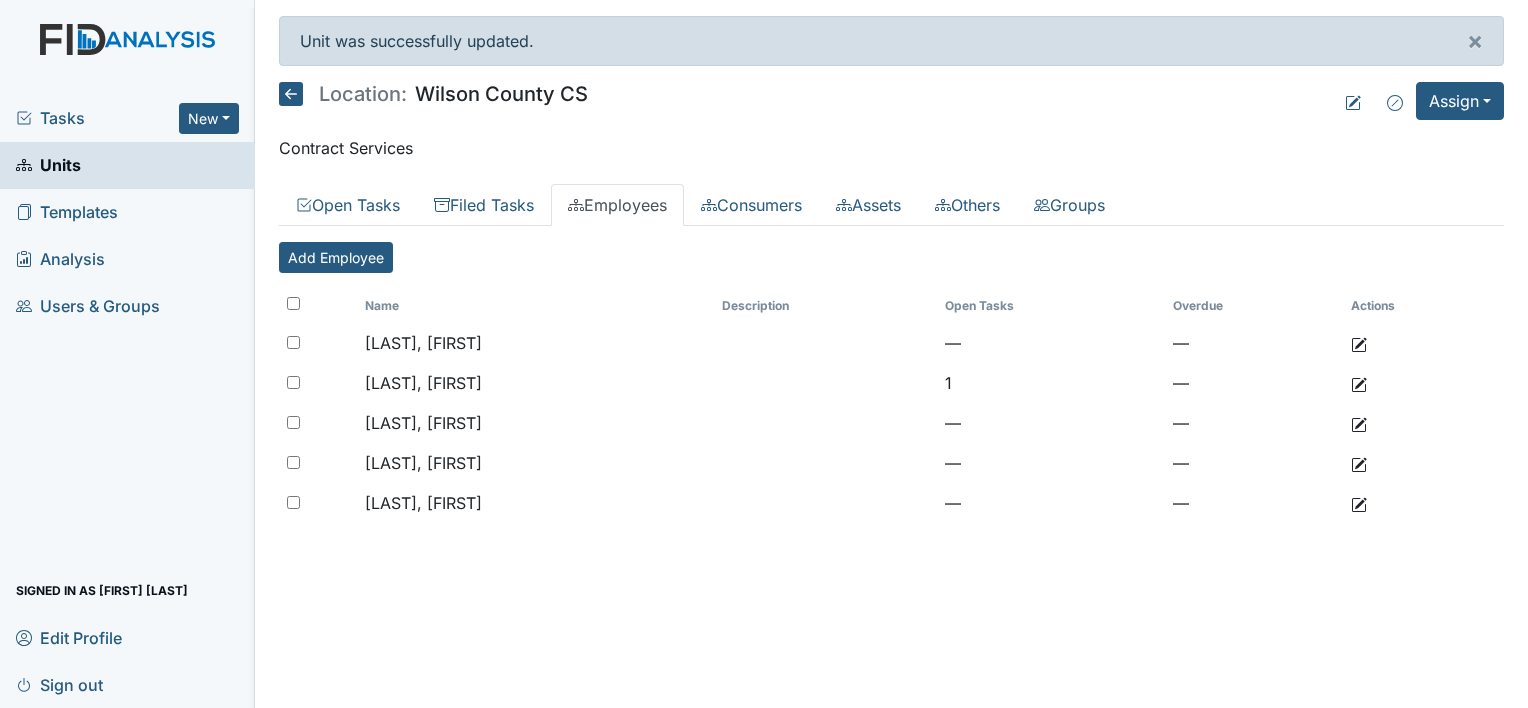 click at bounding box center [127, 59] 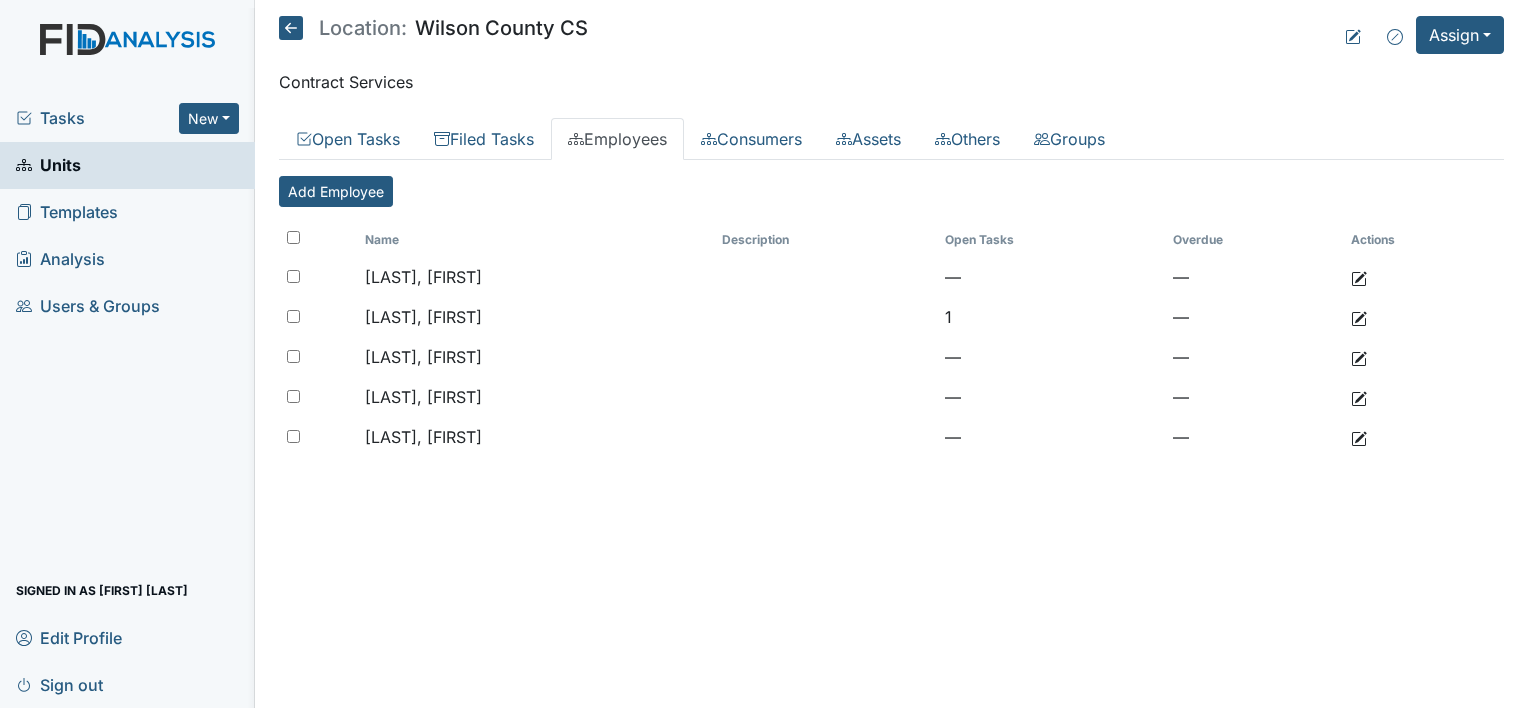 scroll, scrollTop: 0, scrollLeft: 0, axis: both 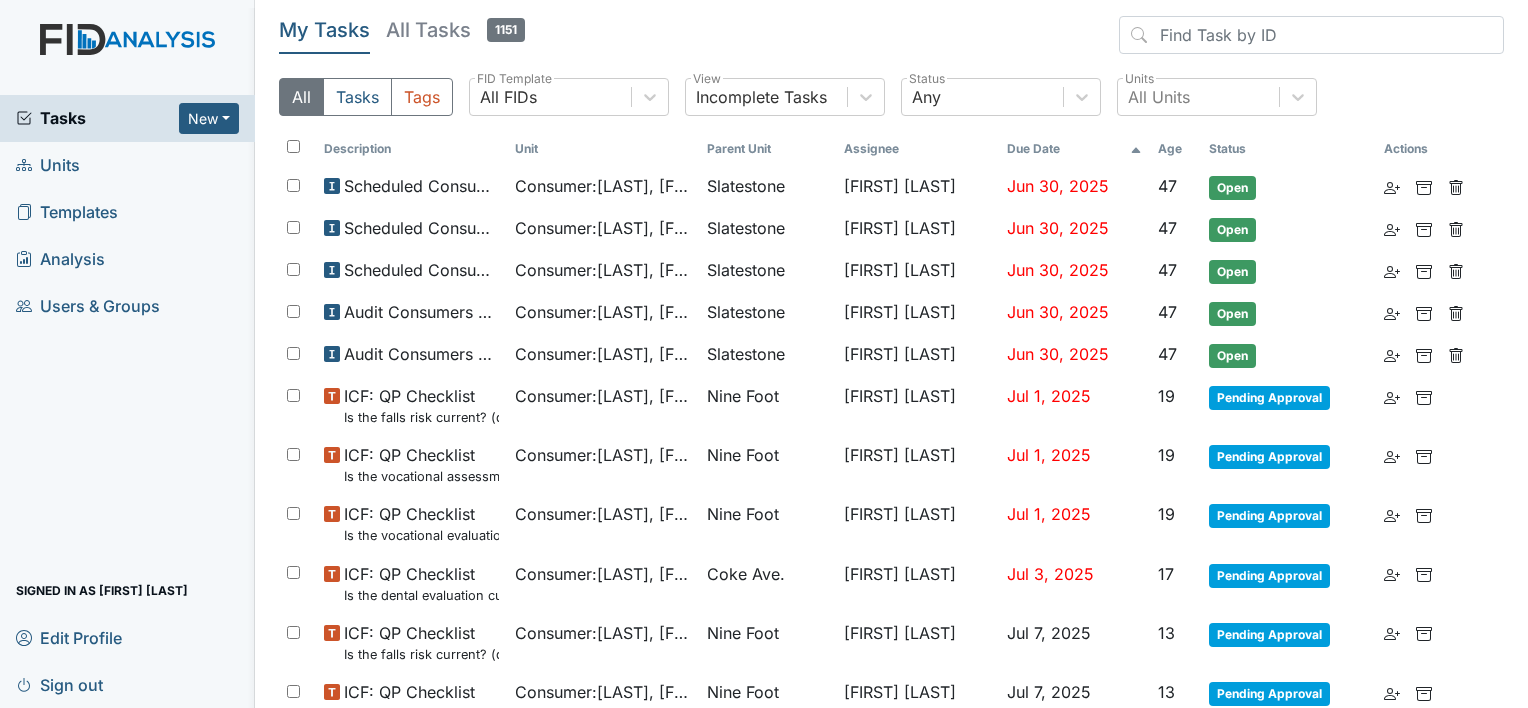 click on "Tasks
New
Form
Inspection
Document
Bundle
Units
Templates
Analysis
Users & Groups
Signed in as Brittney Dunn
Edit Profile
Sign out" at bounding box center [127, 401] 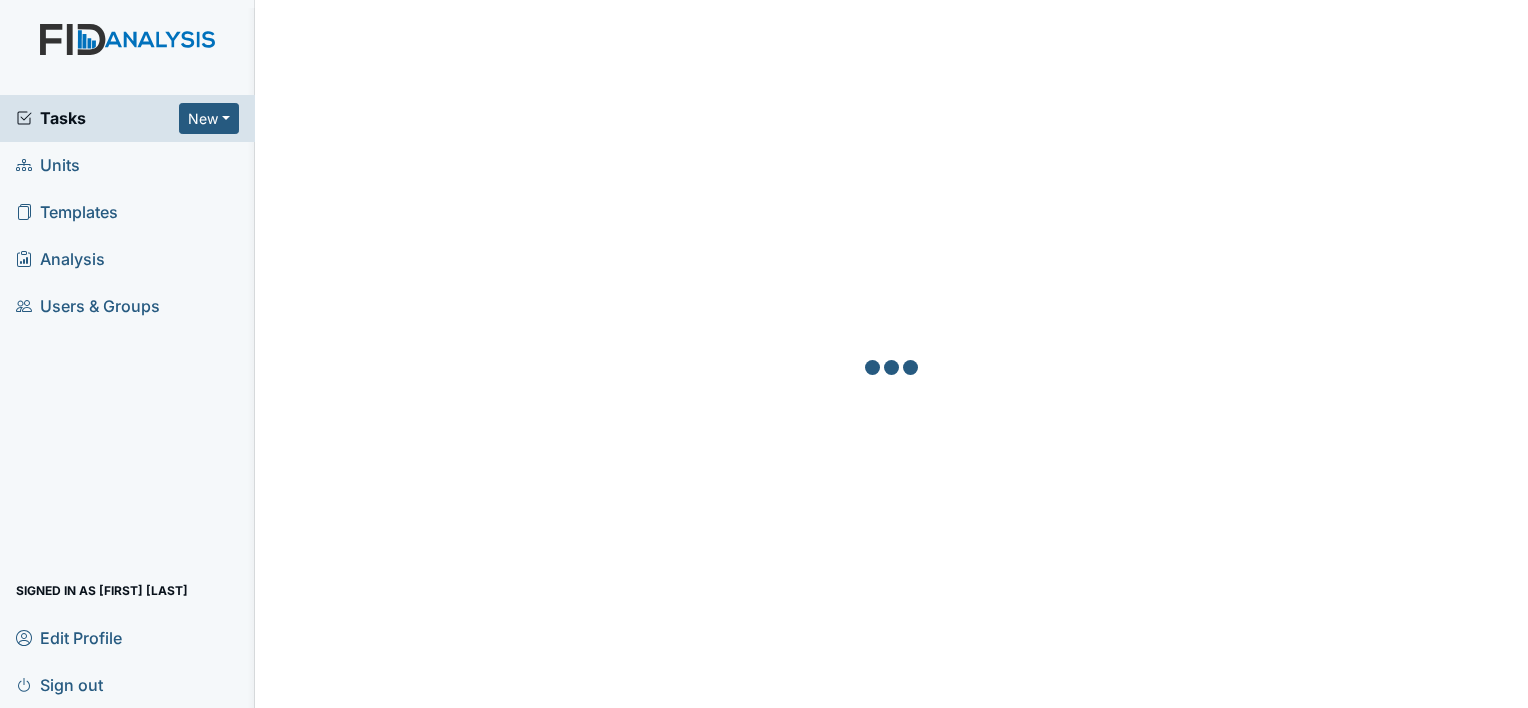 scroll, scrollTop: 0, scrollLeft: 0, axis: both 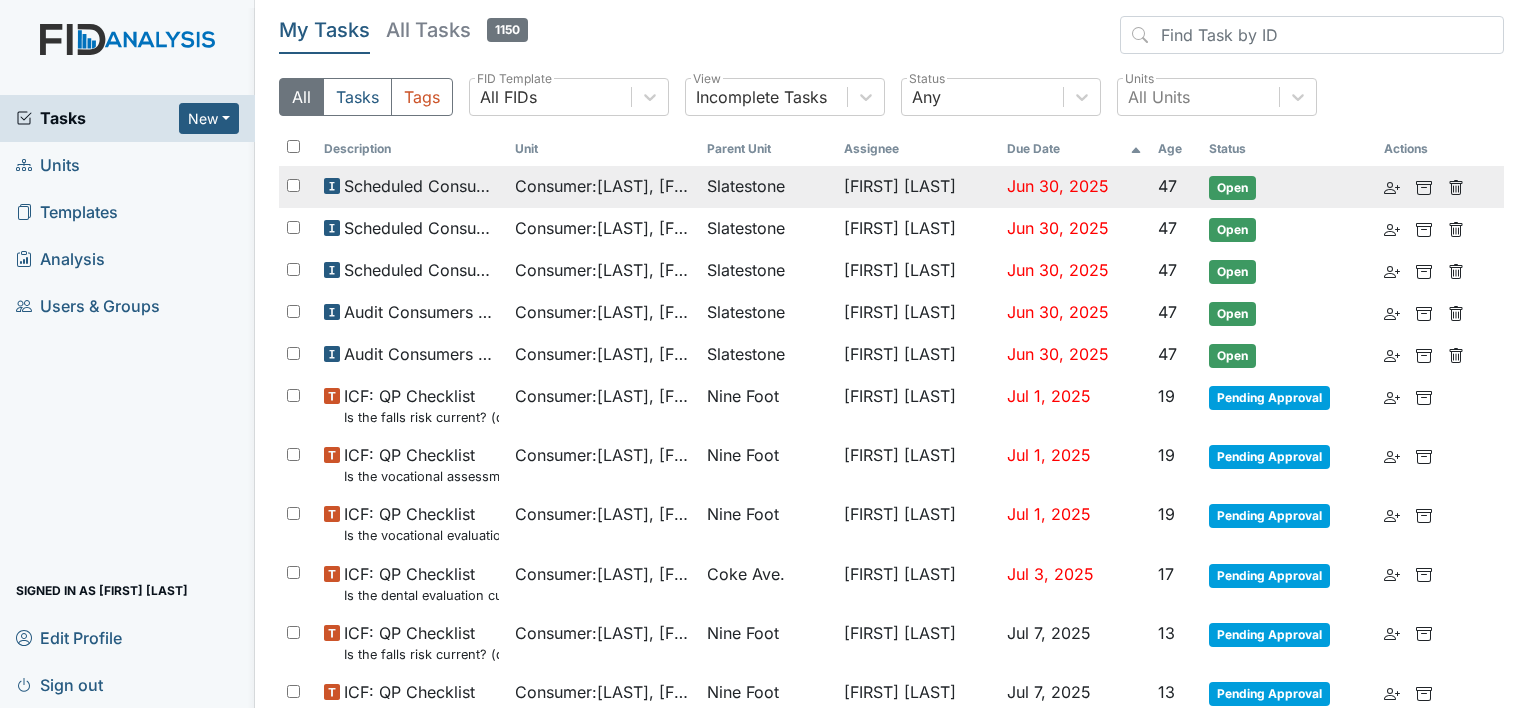 click on "Slatestone" at bounding box center [746, 186] 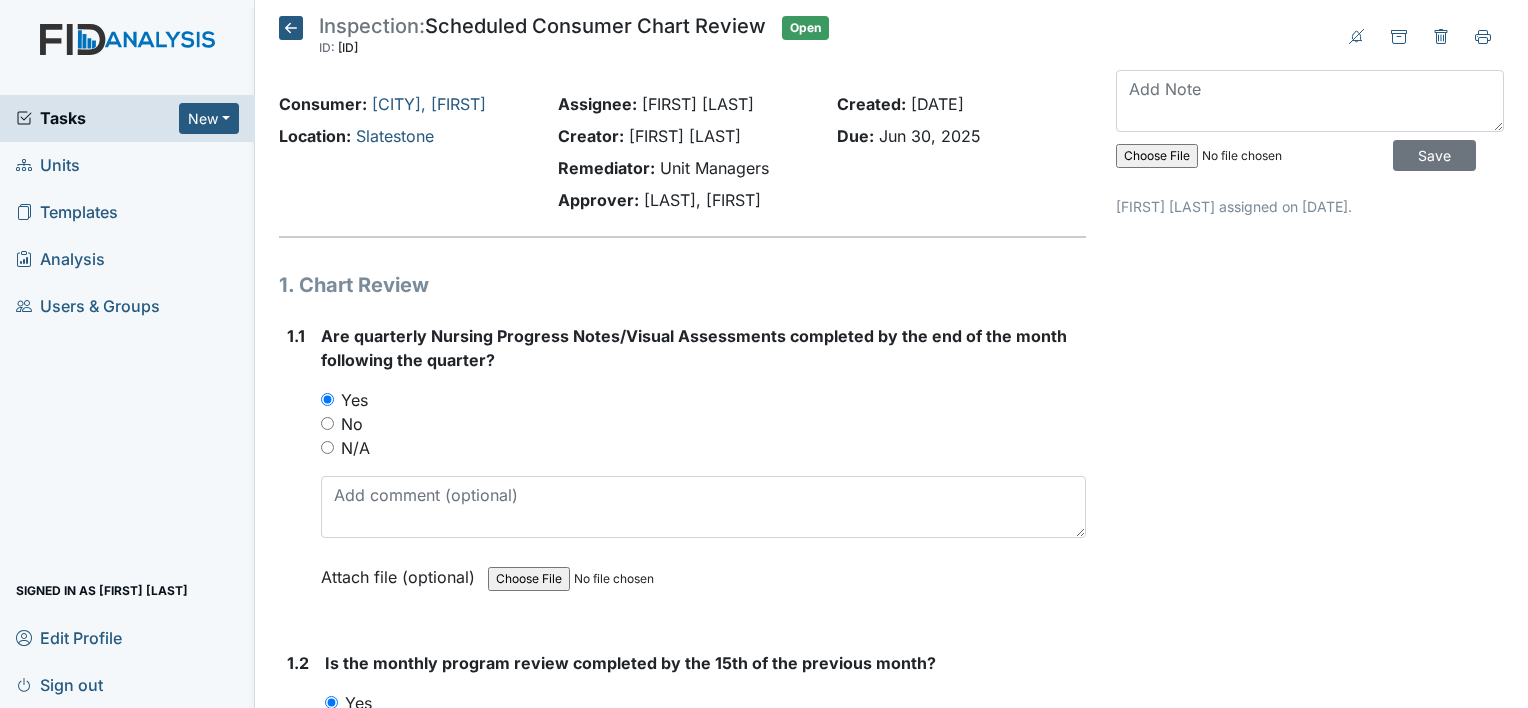 scroll, scrollTop: 0, scrollLeft: 0, axis: both 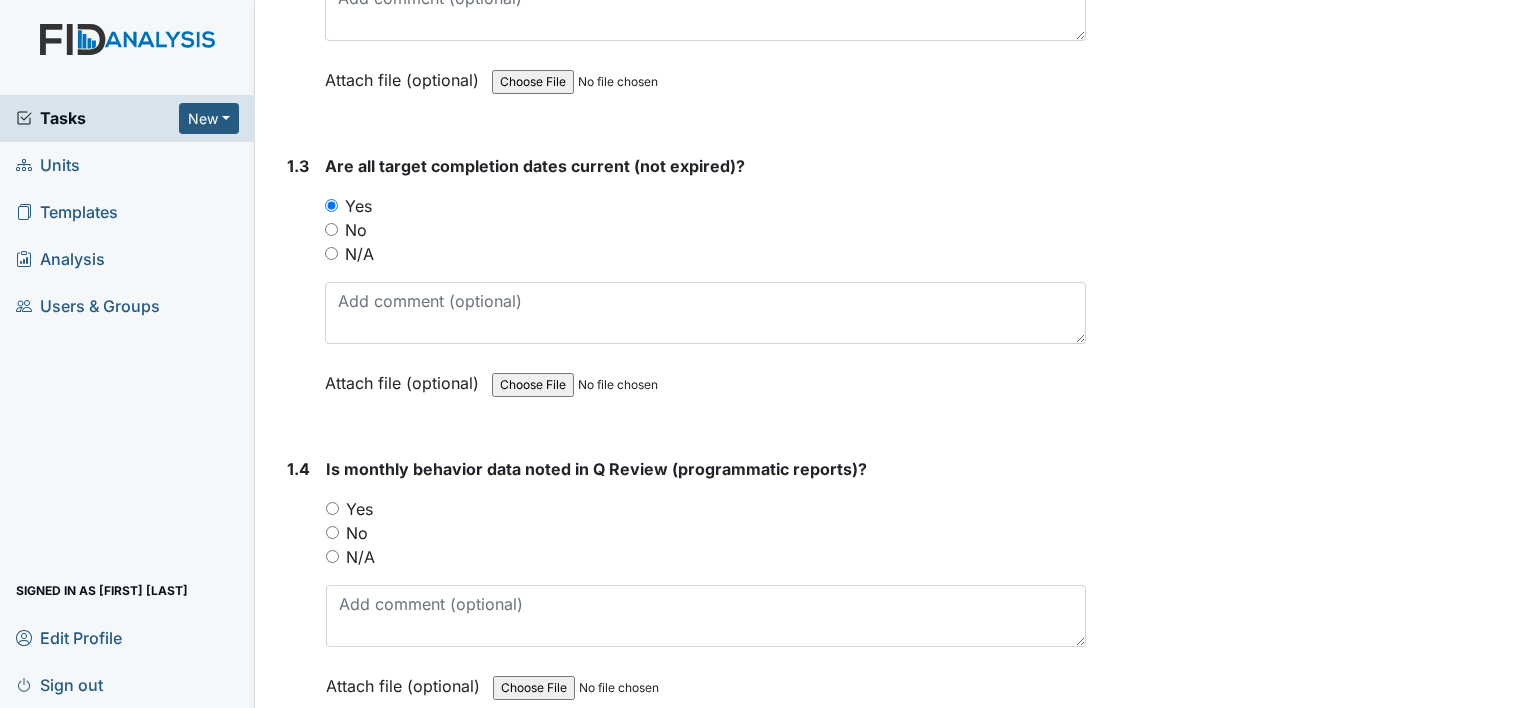 click on "Yes" at bounding box center (332, 508) 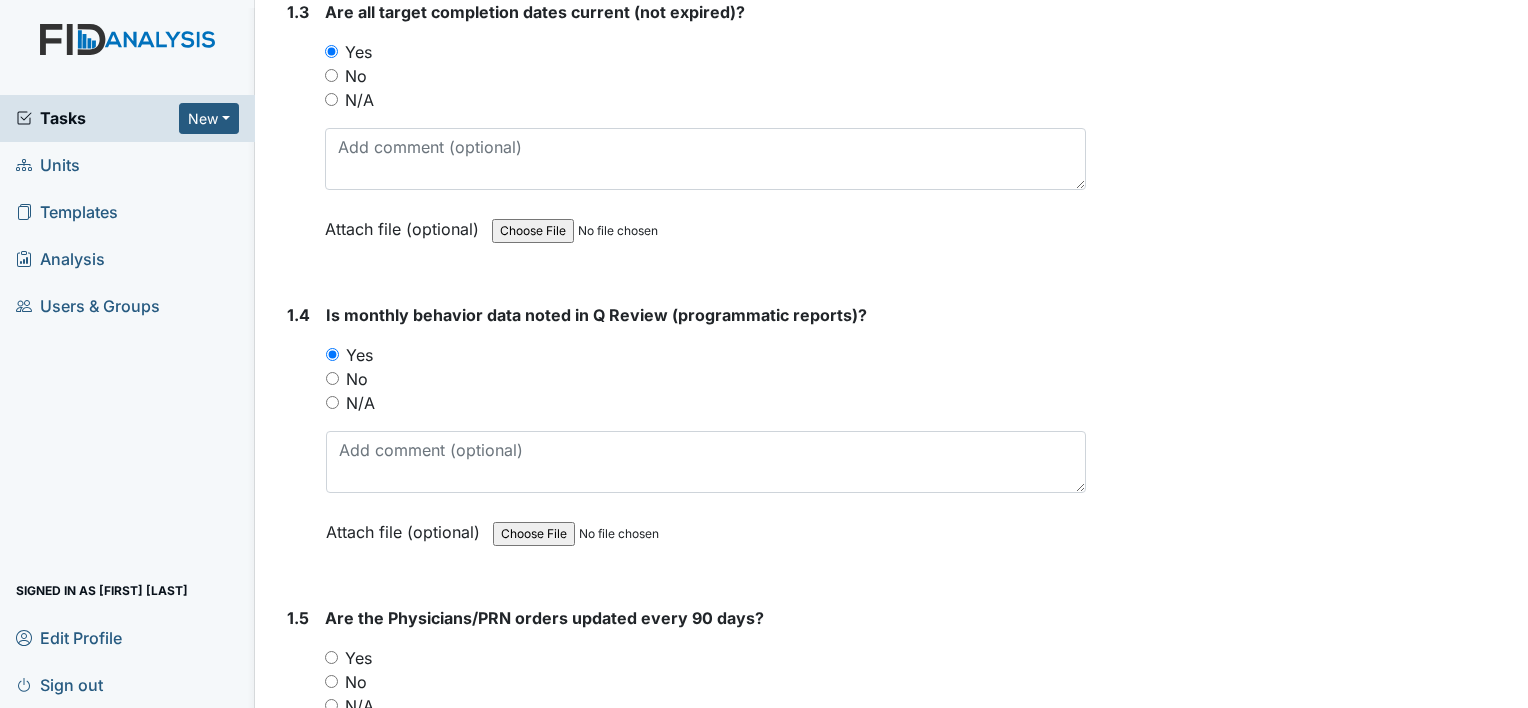 scroll, scrollTop: 1300, scrollLeft: 0, axis: vertical 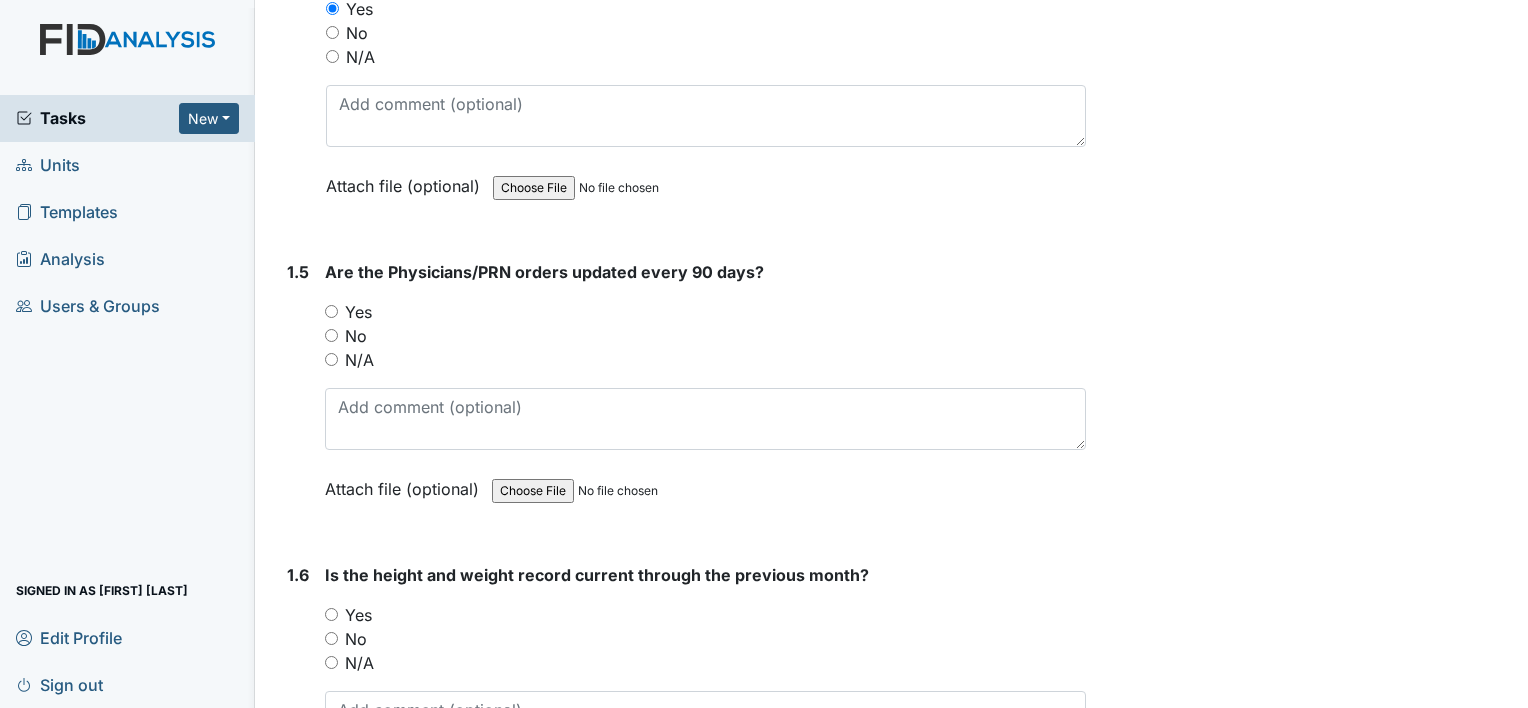 click on "Yes" at bounding box center [331, 311] 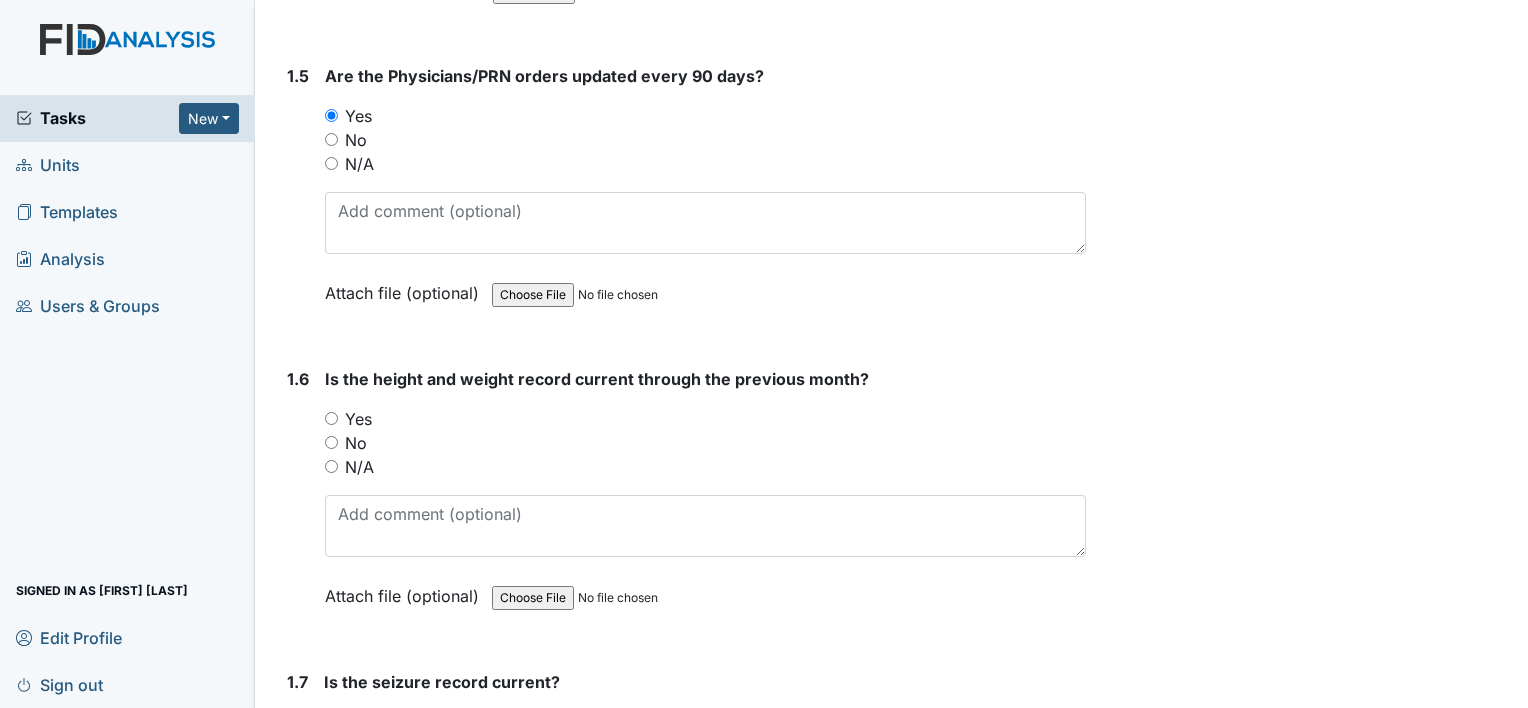 scroll, scrollTop: 1500, scrollLeft: 0, axis: vertical 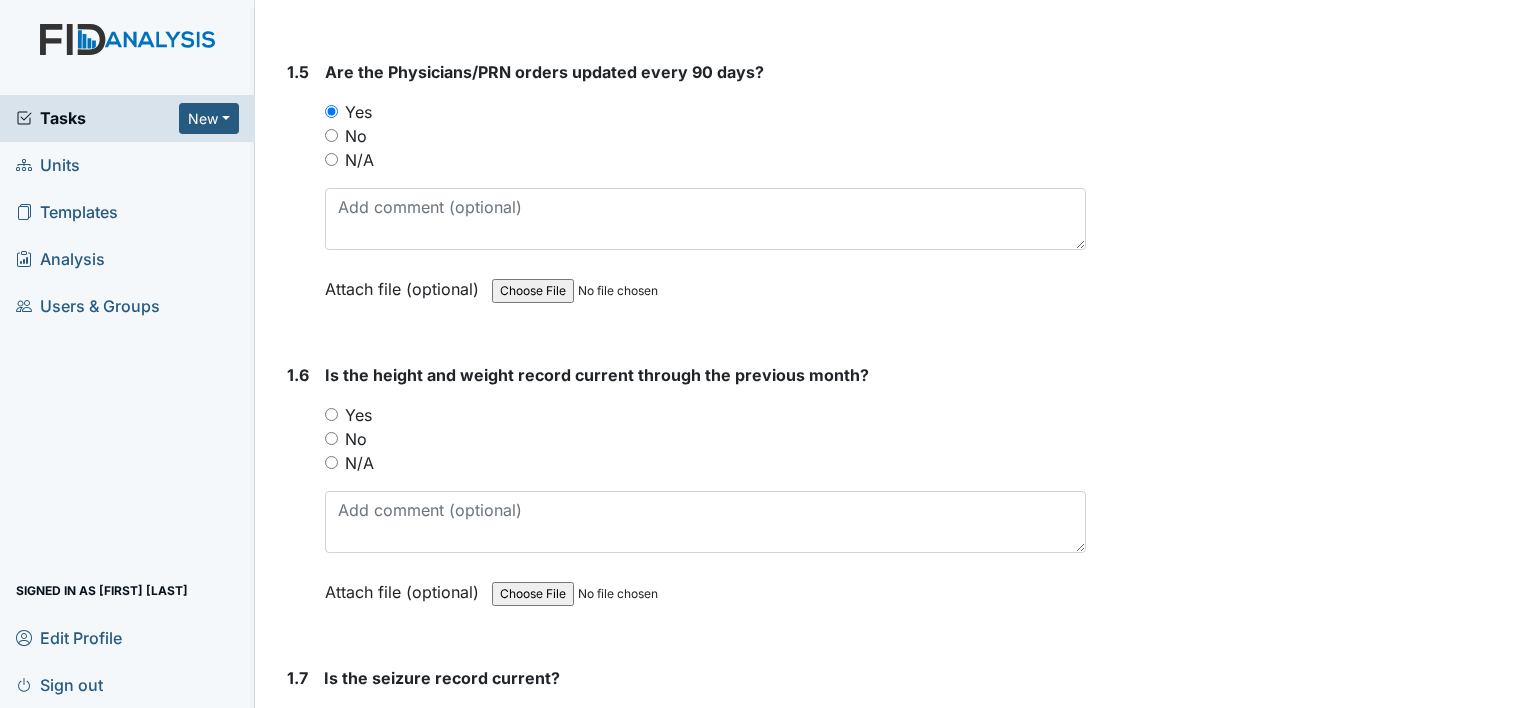 click on "Yes" at bounding box center (331, 414) 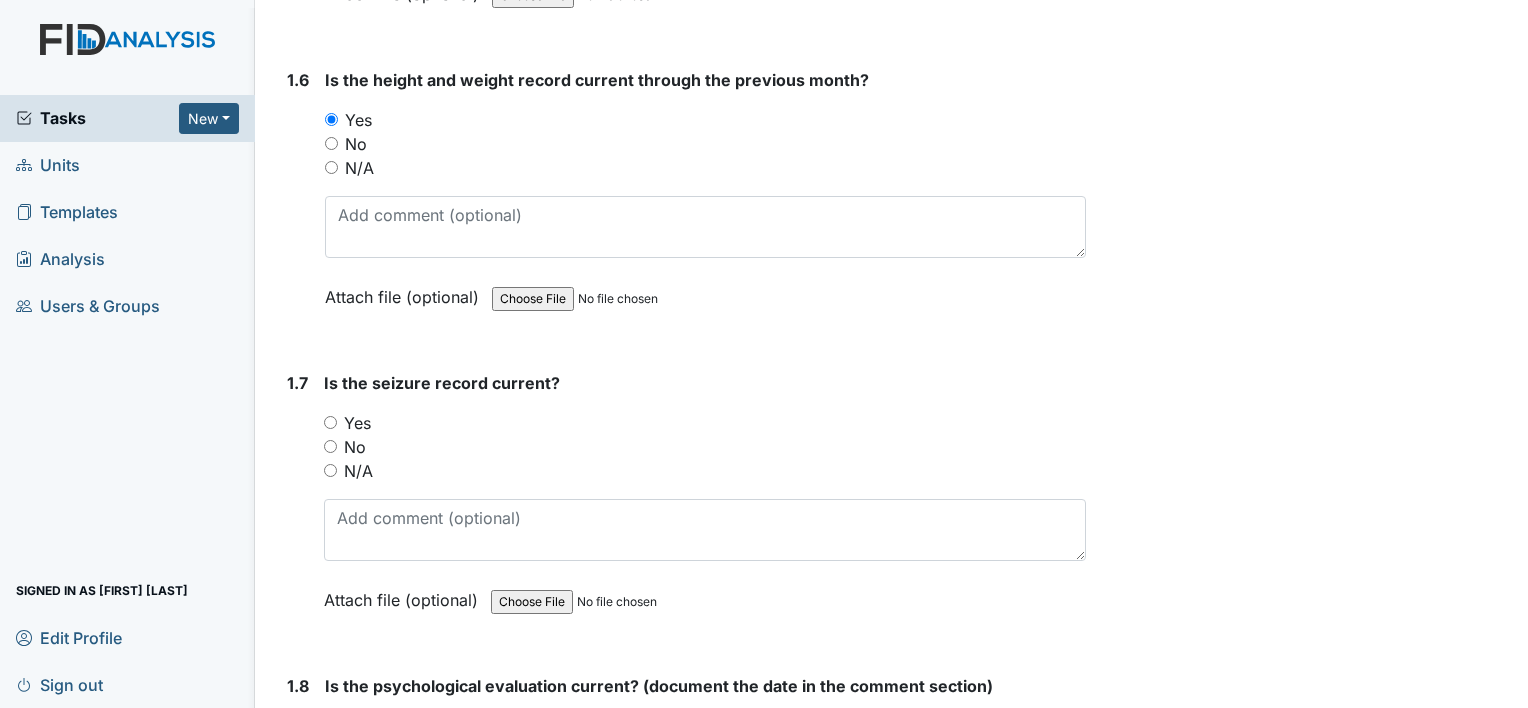 scroll, scrollTop: 1800, scrollLeft: 0, axis: vertical 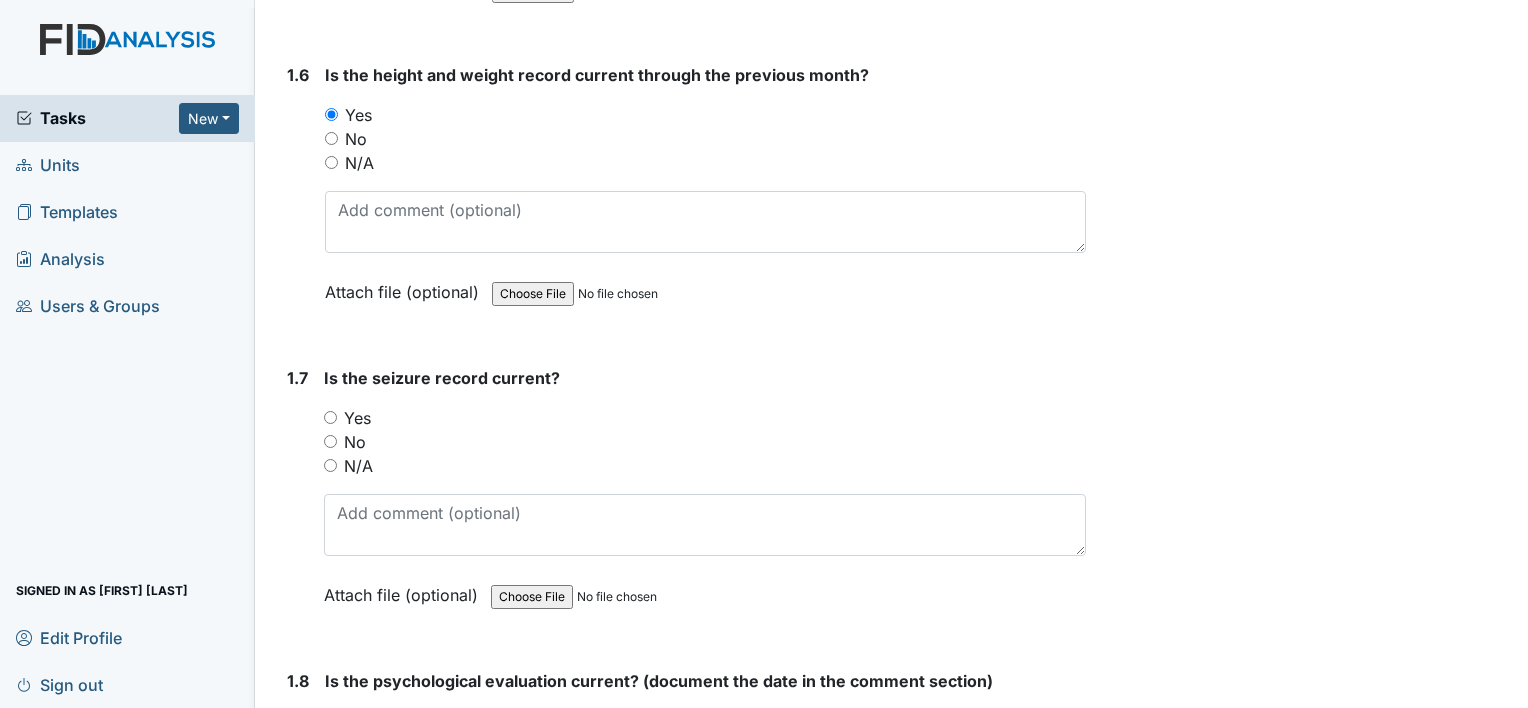 click on "N/A" at bounding box center (330, 465) 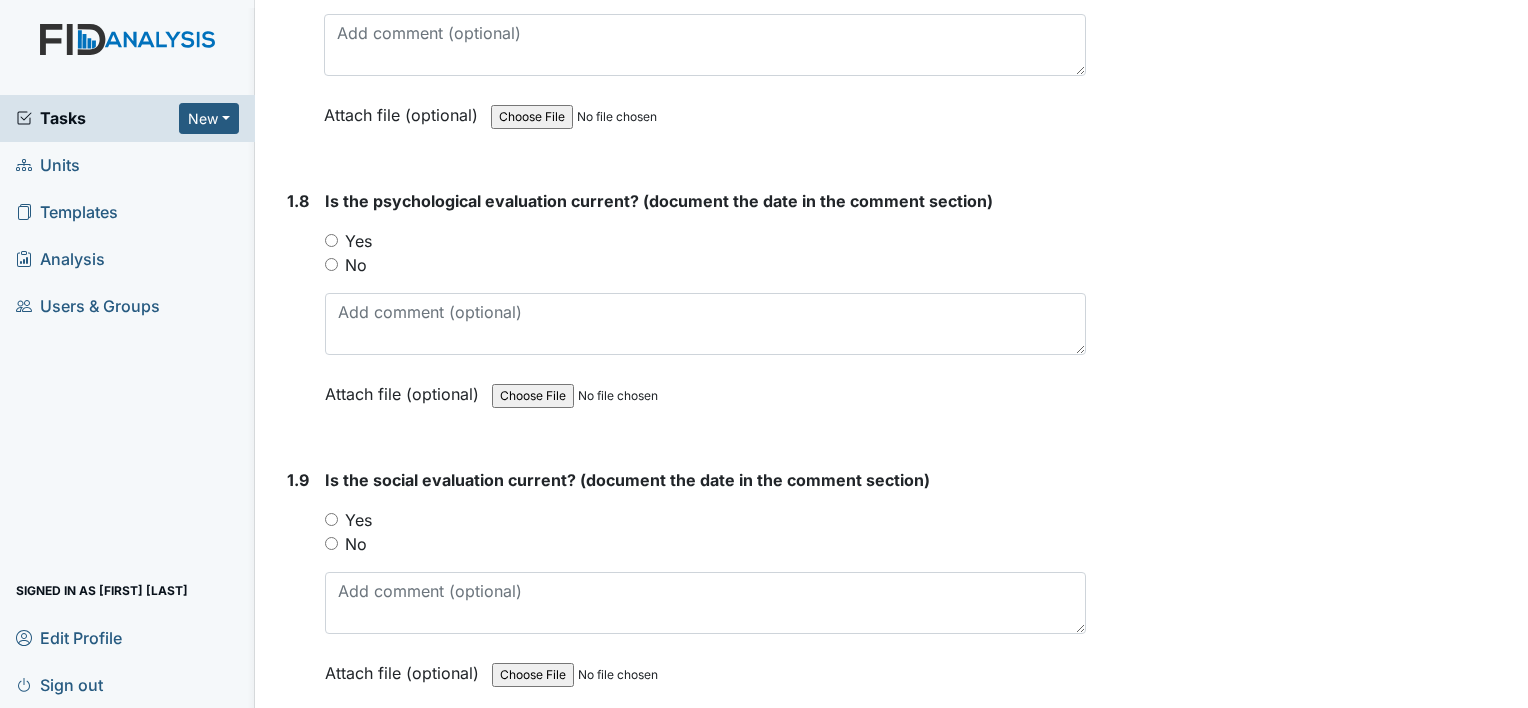 scroll, scrollTop: 2300, scrollLeft: 0, axis: vertical 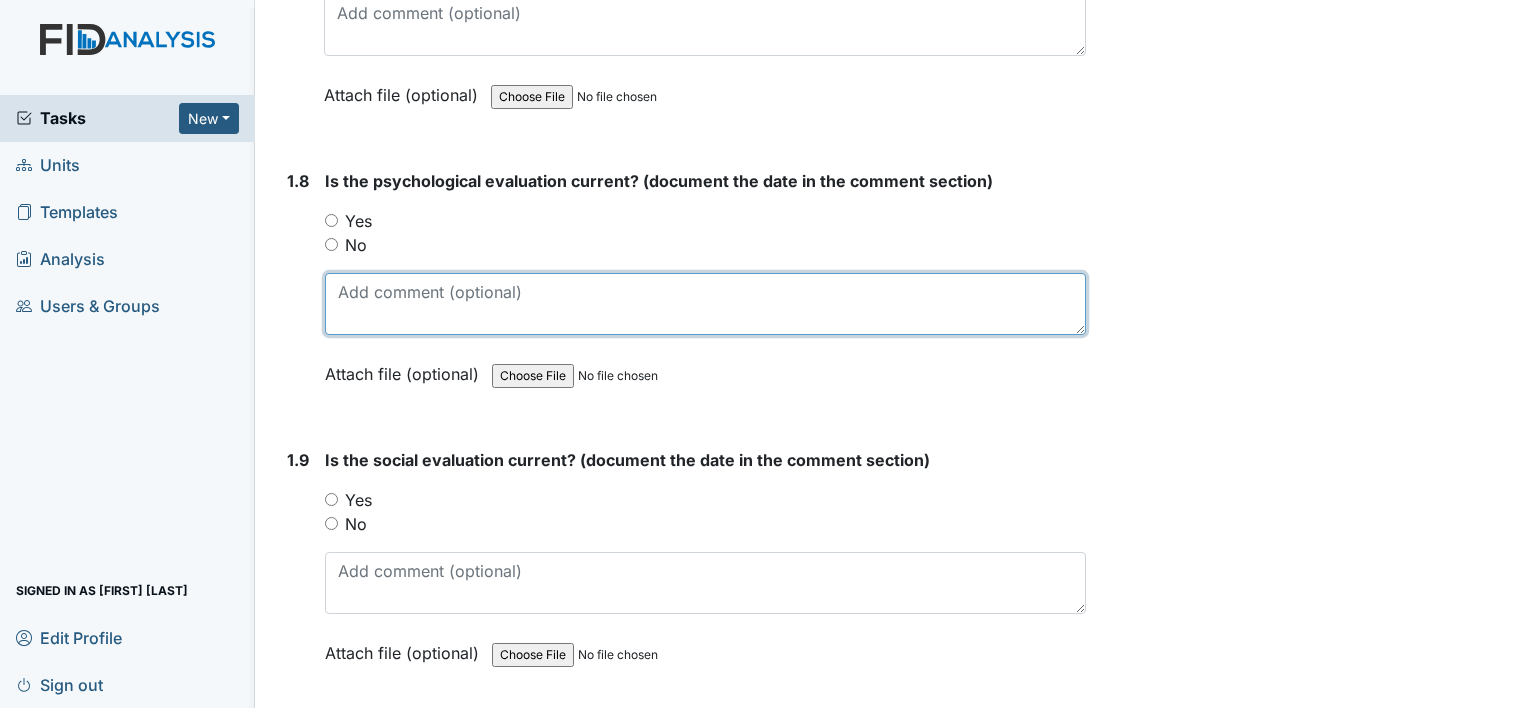 click at bounding box center [705, 304] 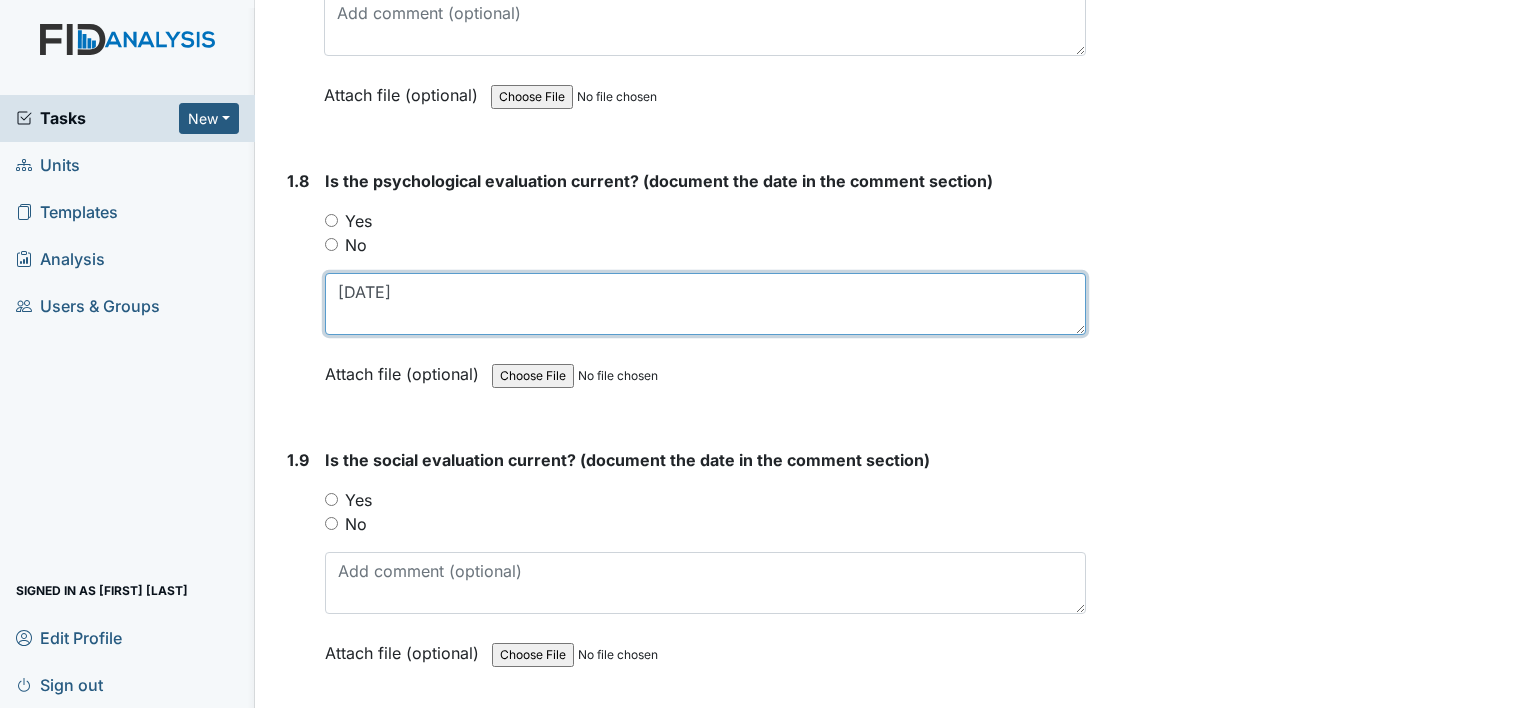 type on "08/24/09" 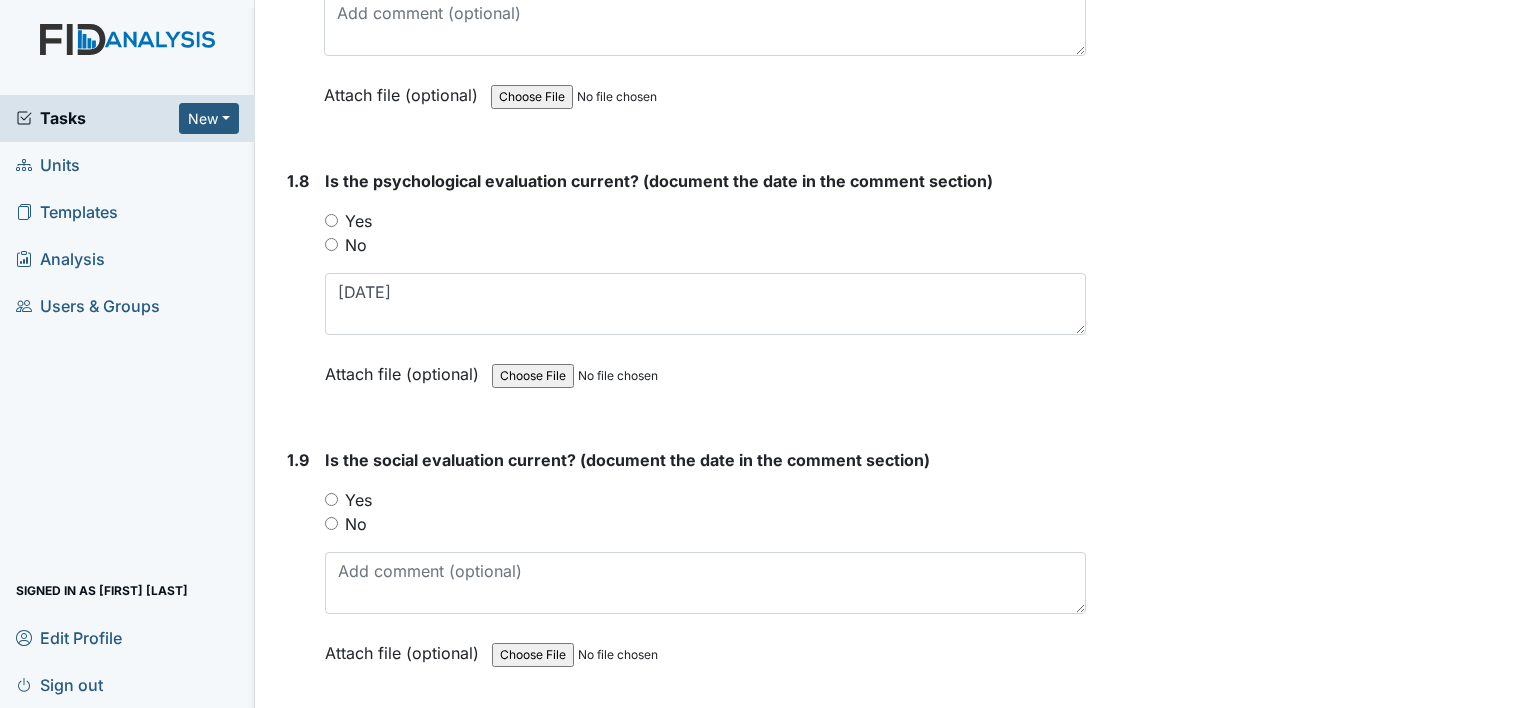 click on "Yes" at bounding box center [331, 220] 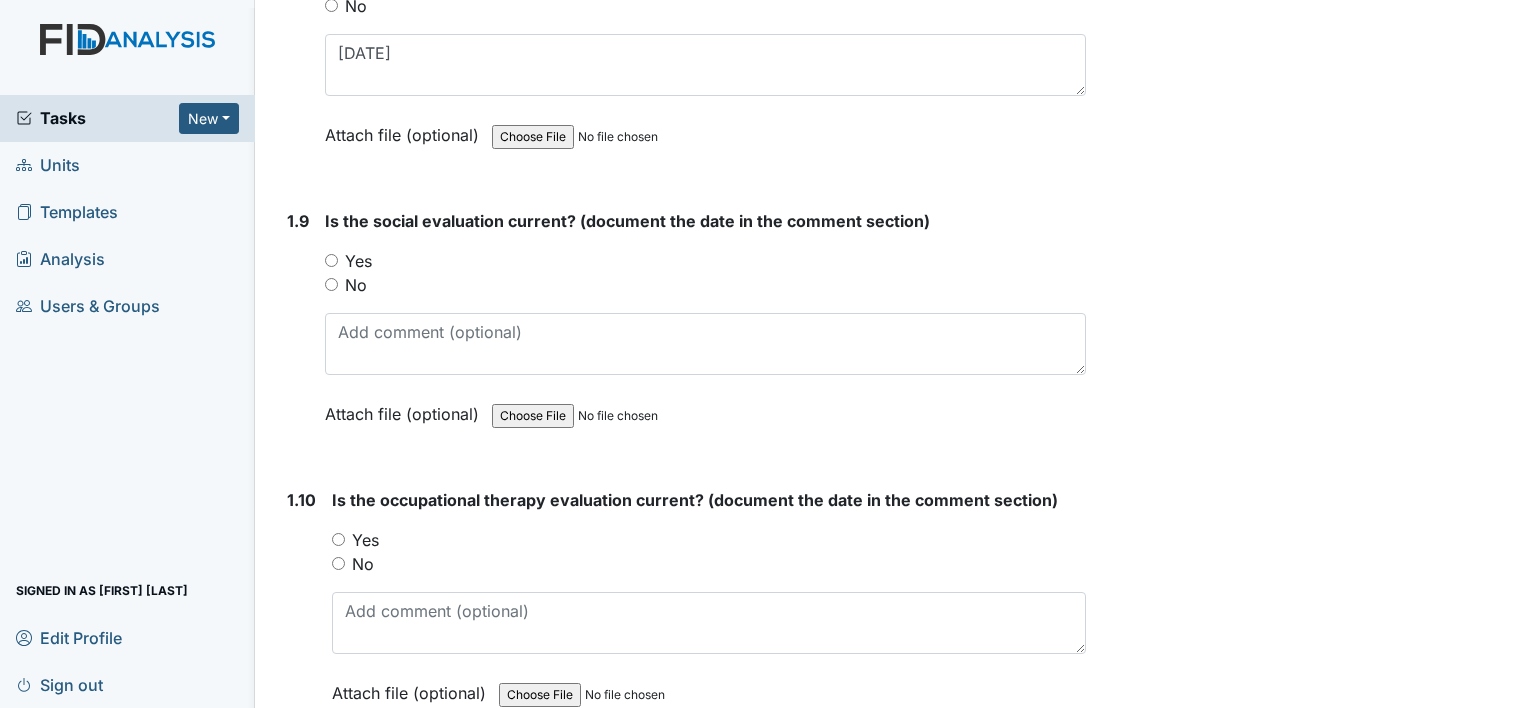 scroll, scrollTop: 2600, scrollLeft: 0, axis: vertical 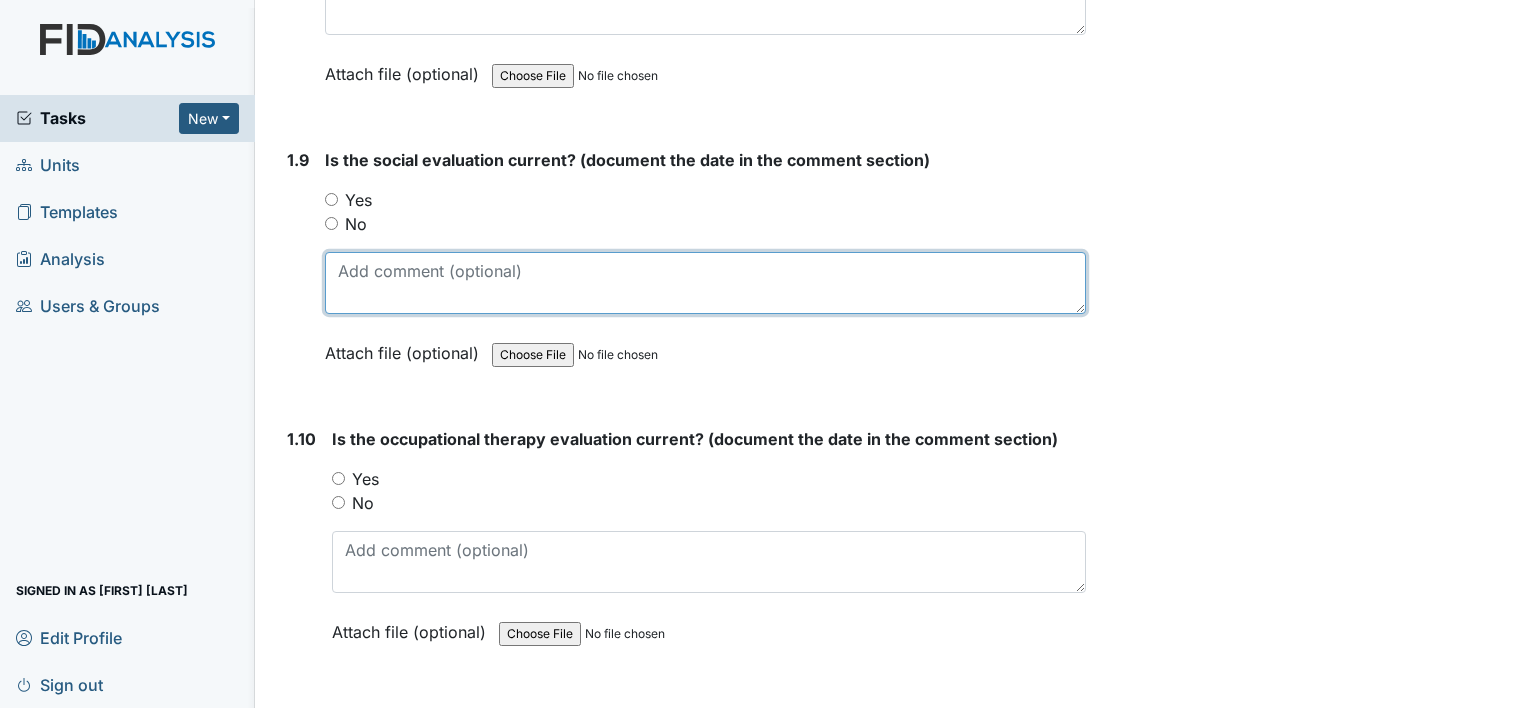 click at bounding box center (705, 283) 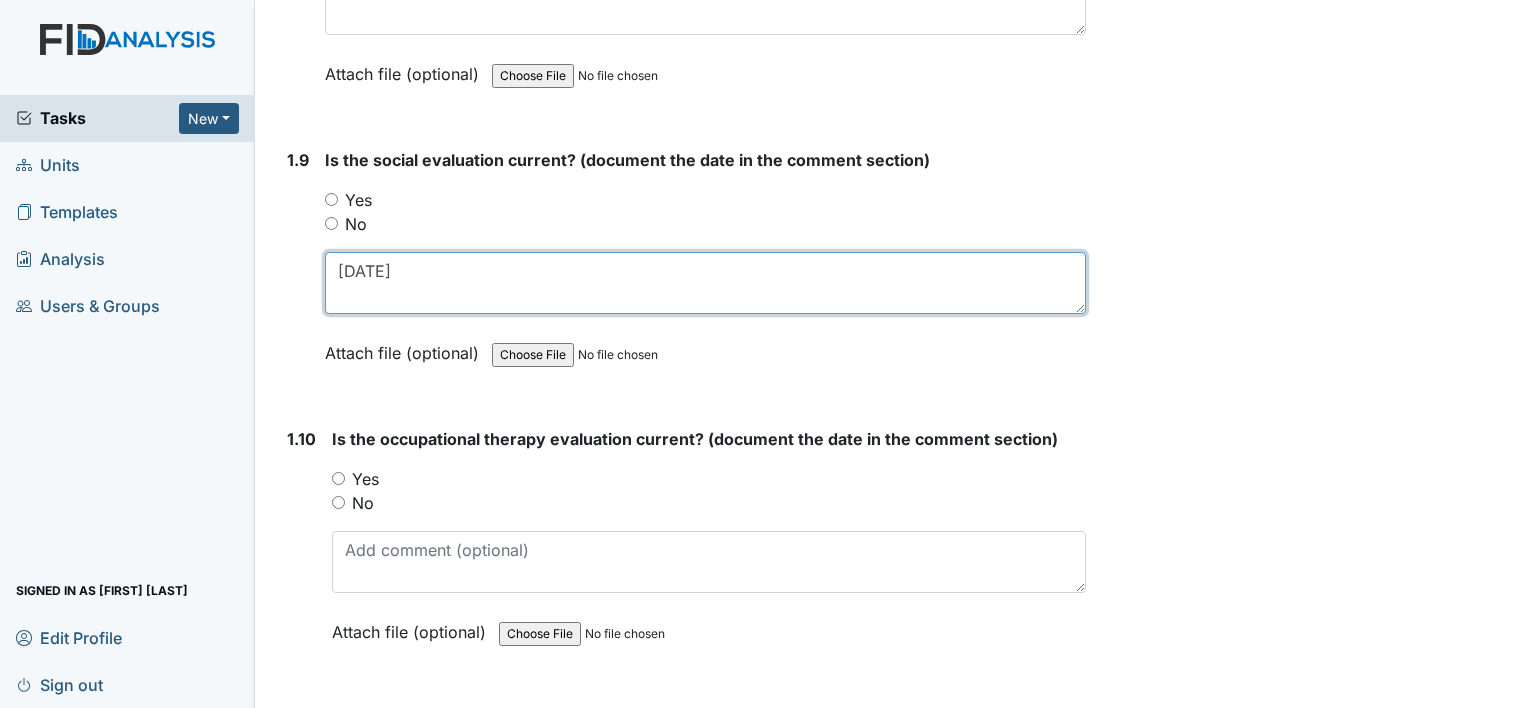 type on "01/18/11" 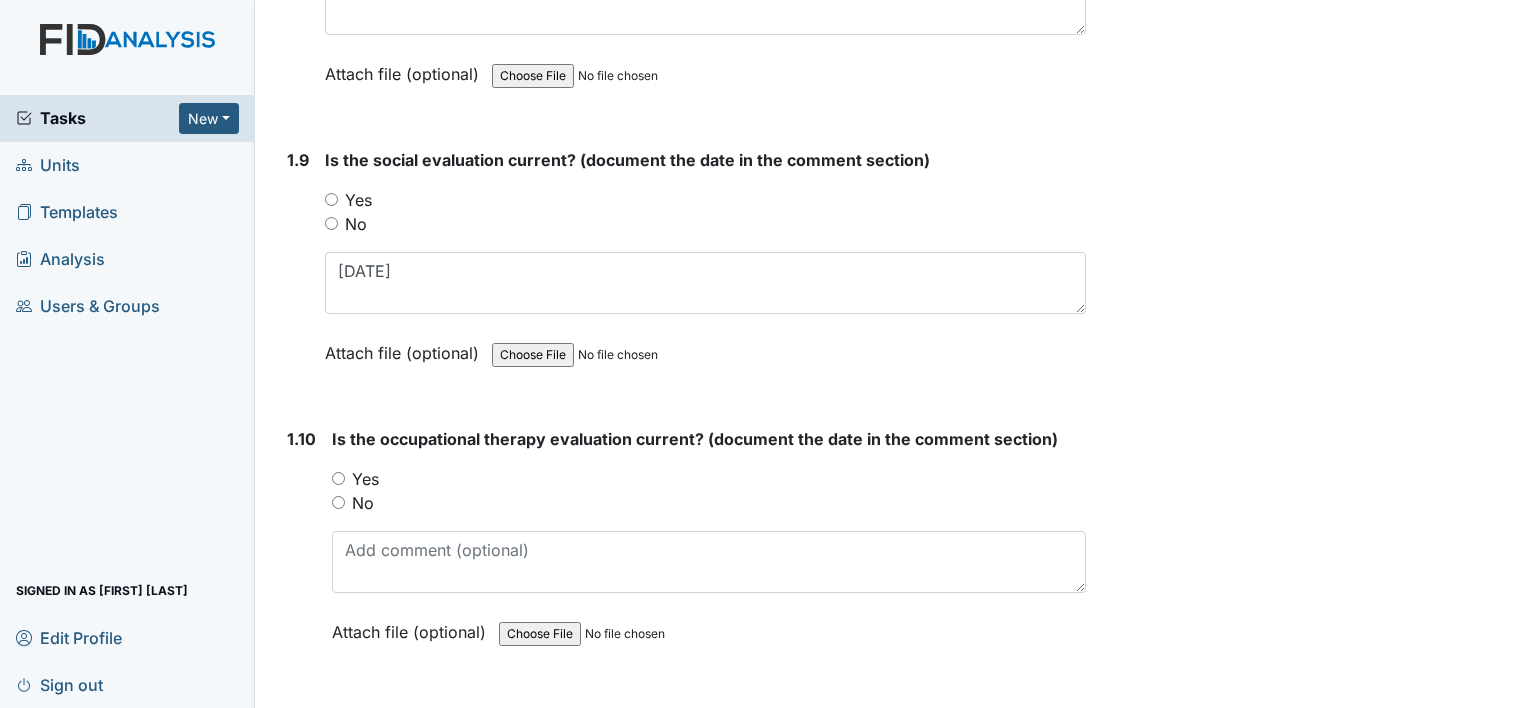 click on "Yes" at bounding box center [331, 199] 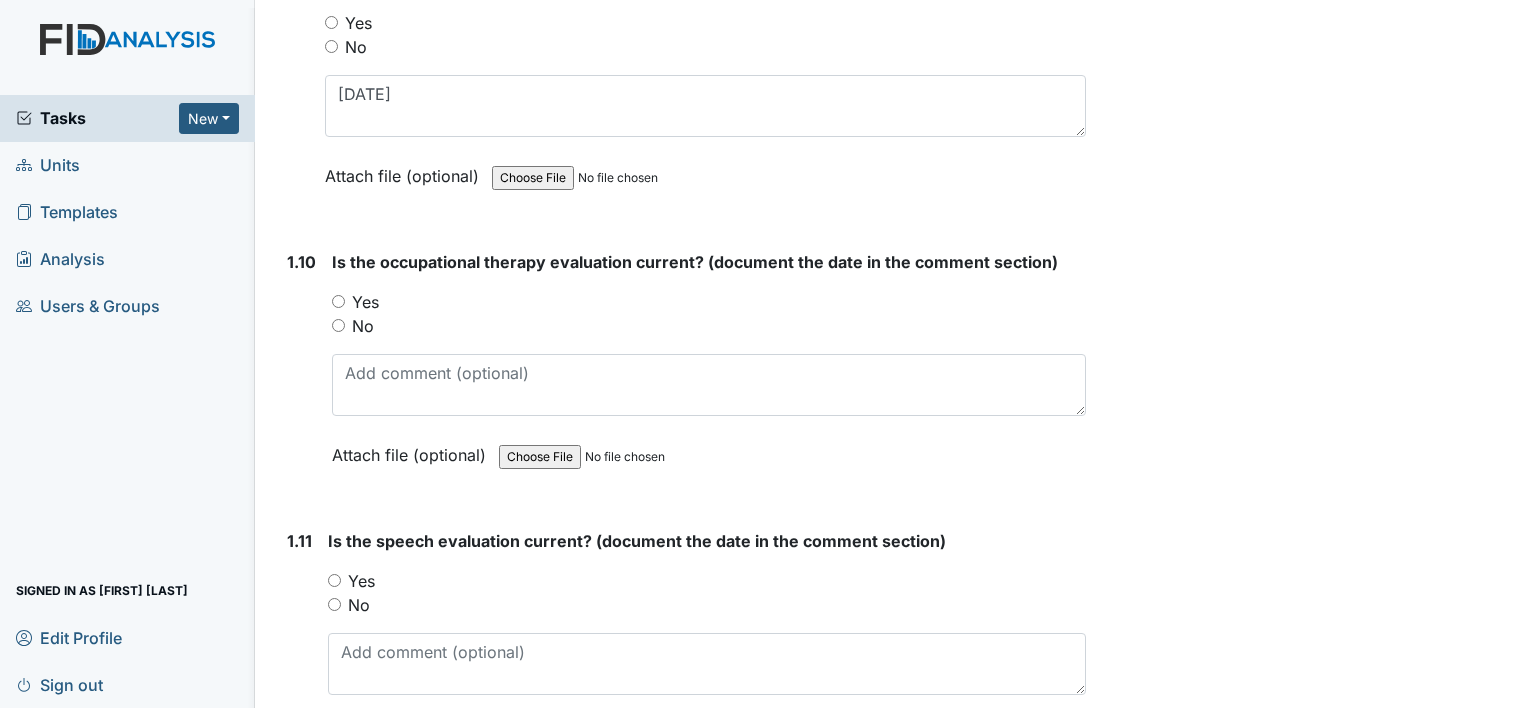 scroll, scrollTop: 2800, scrollLeft: 0, axis: vertical 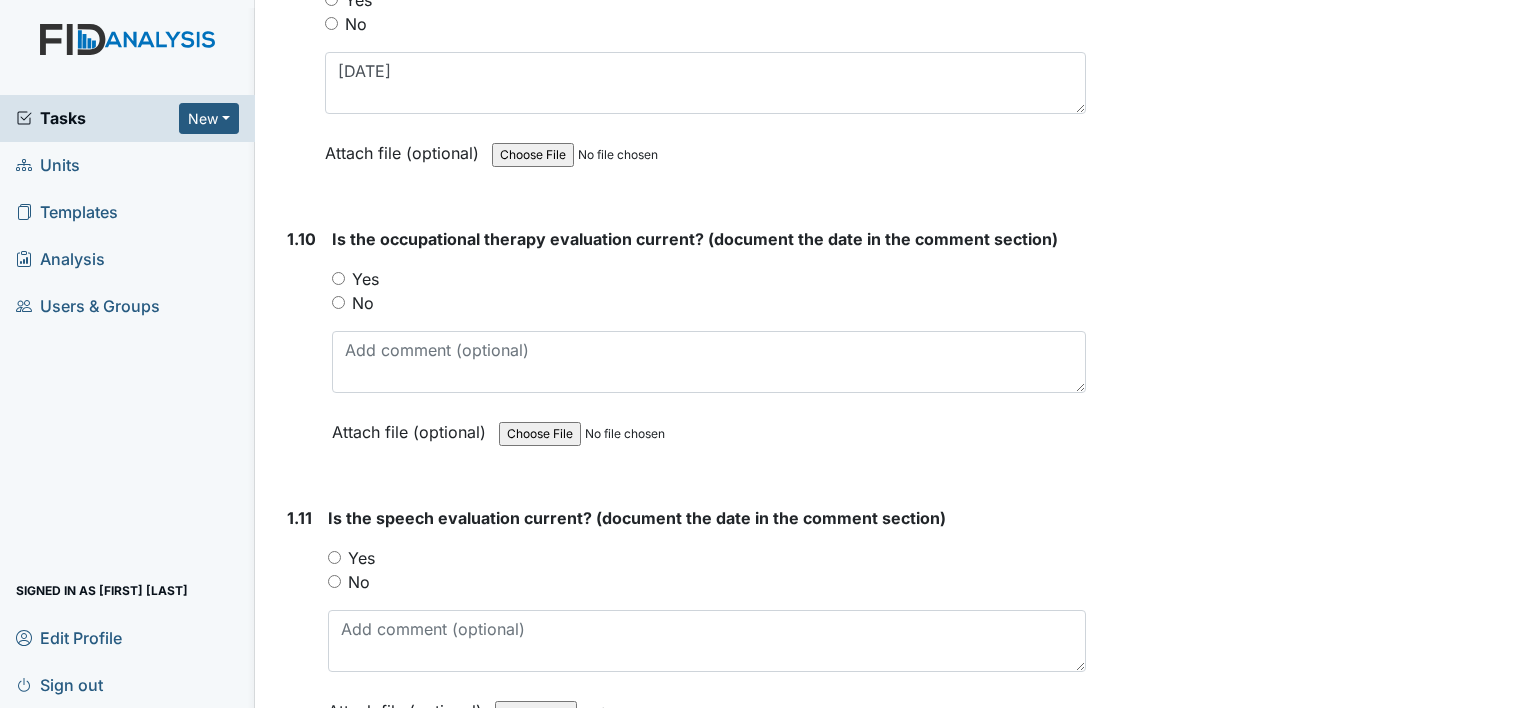 click on "Yes" at bounding box center (338, 278) 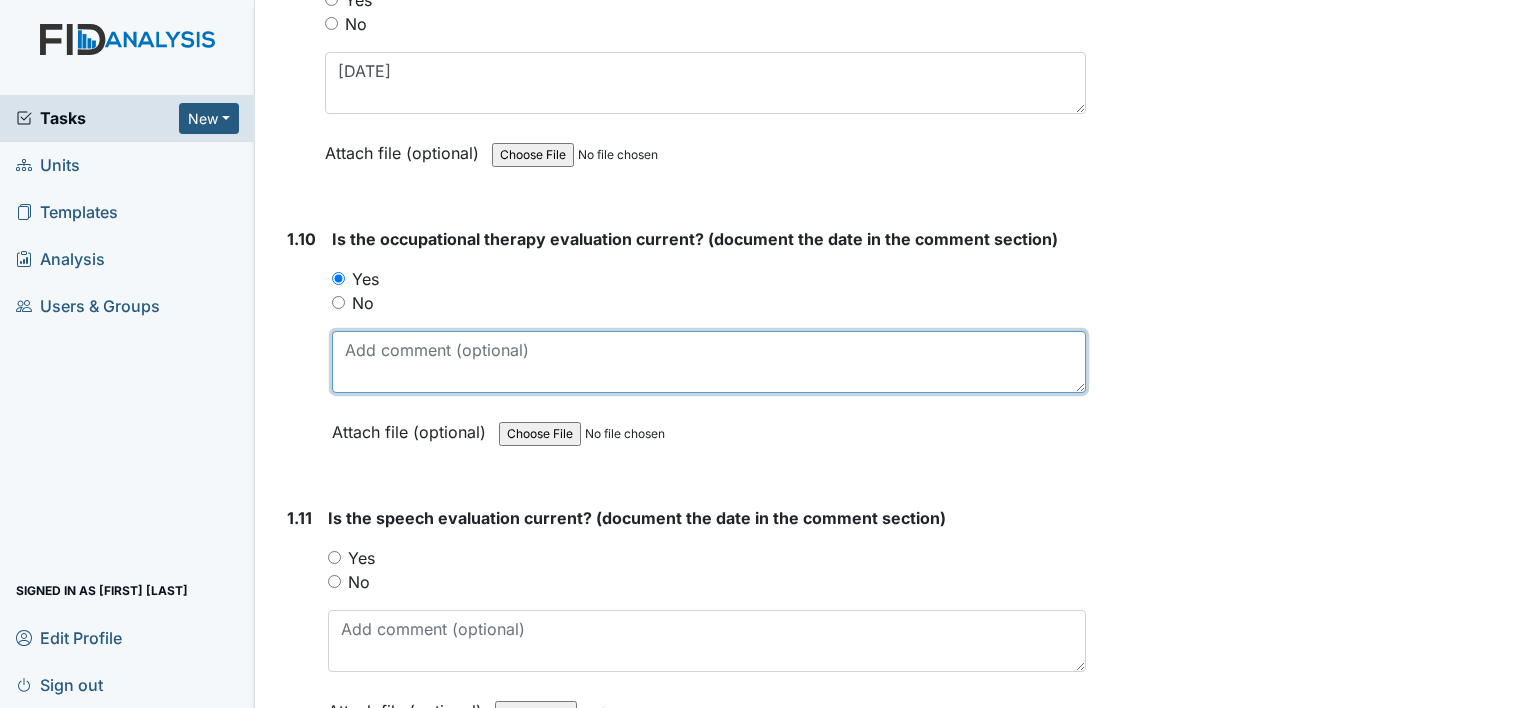 click at bounding box center [709, 362] 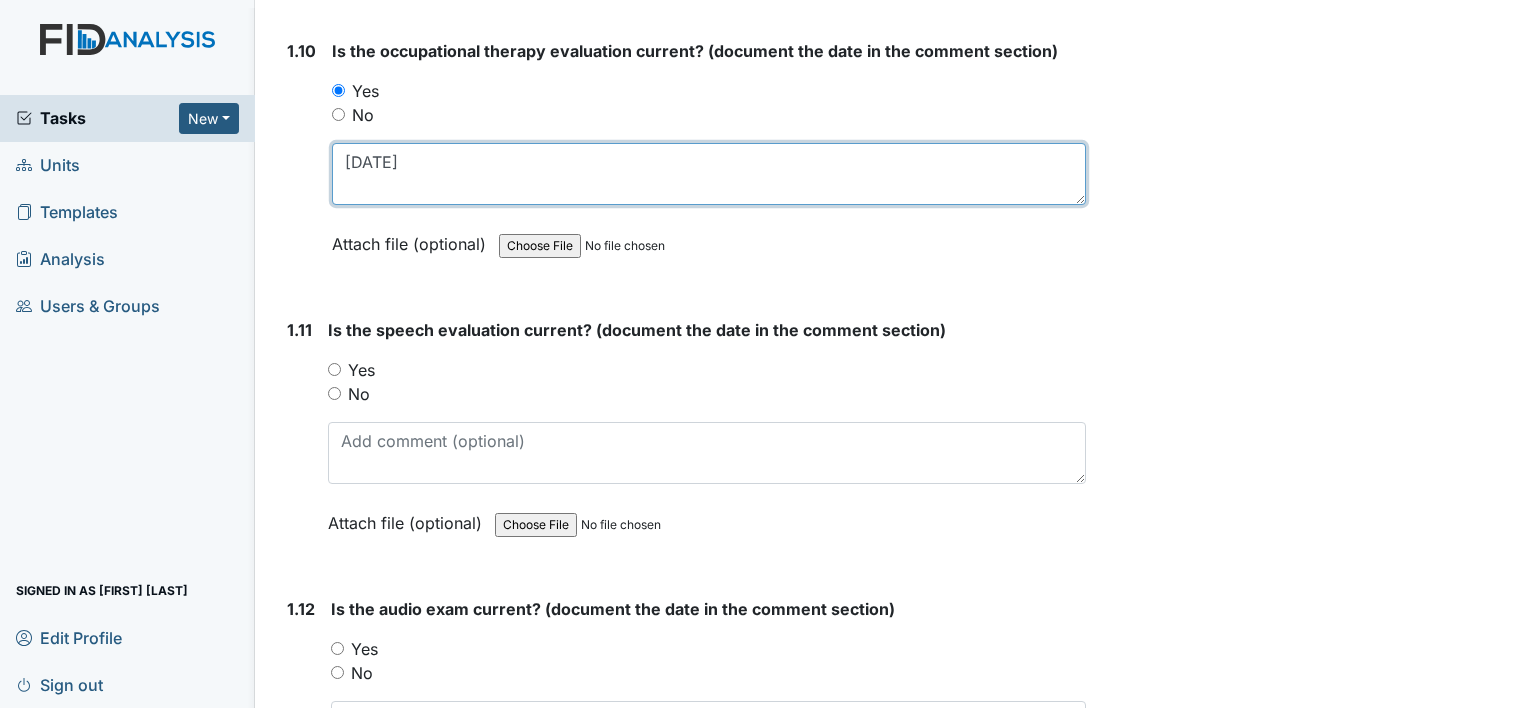 scroll, scrollTop: 3000, scrollLeft: 0, axis: vertical 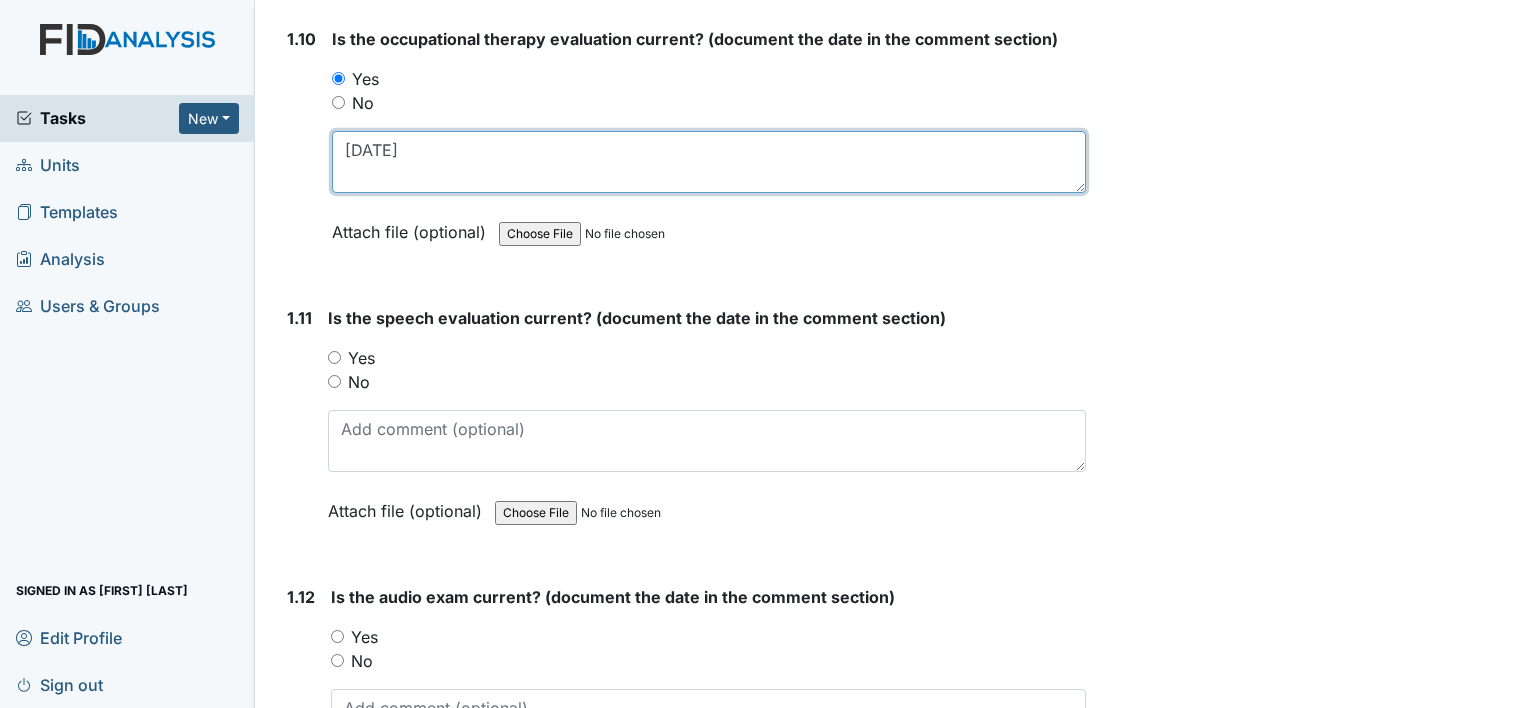 type on "03/09/17" 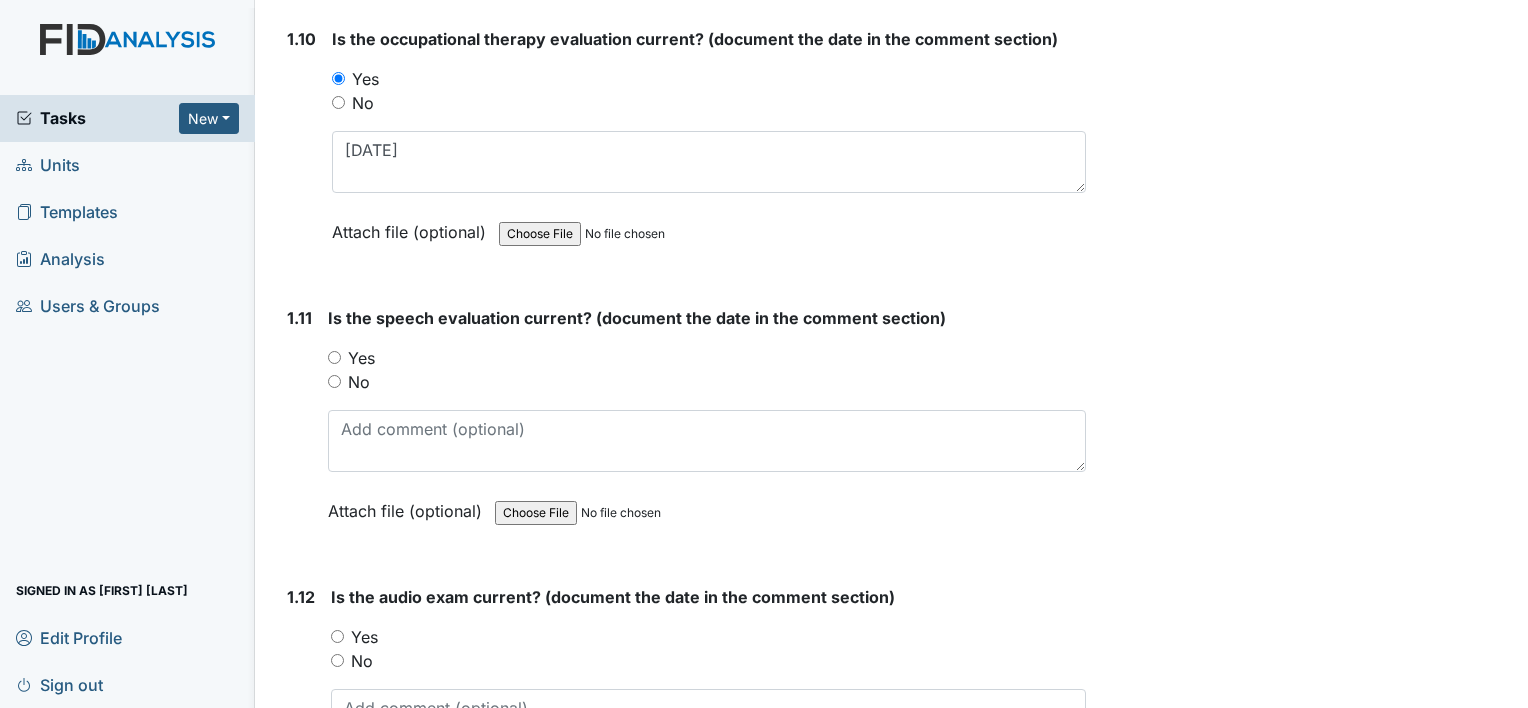 drag, startPoint x: 332, startPoint y: 345, endPoint x: 354, endPoint y: 368, distance: 31.827662 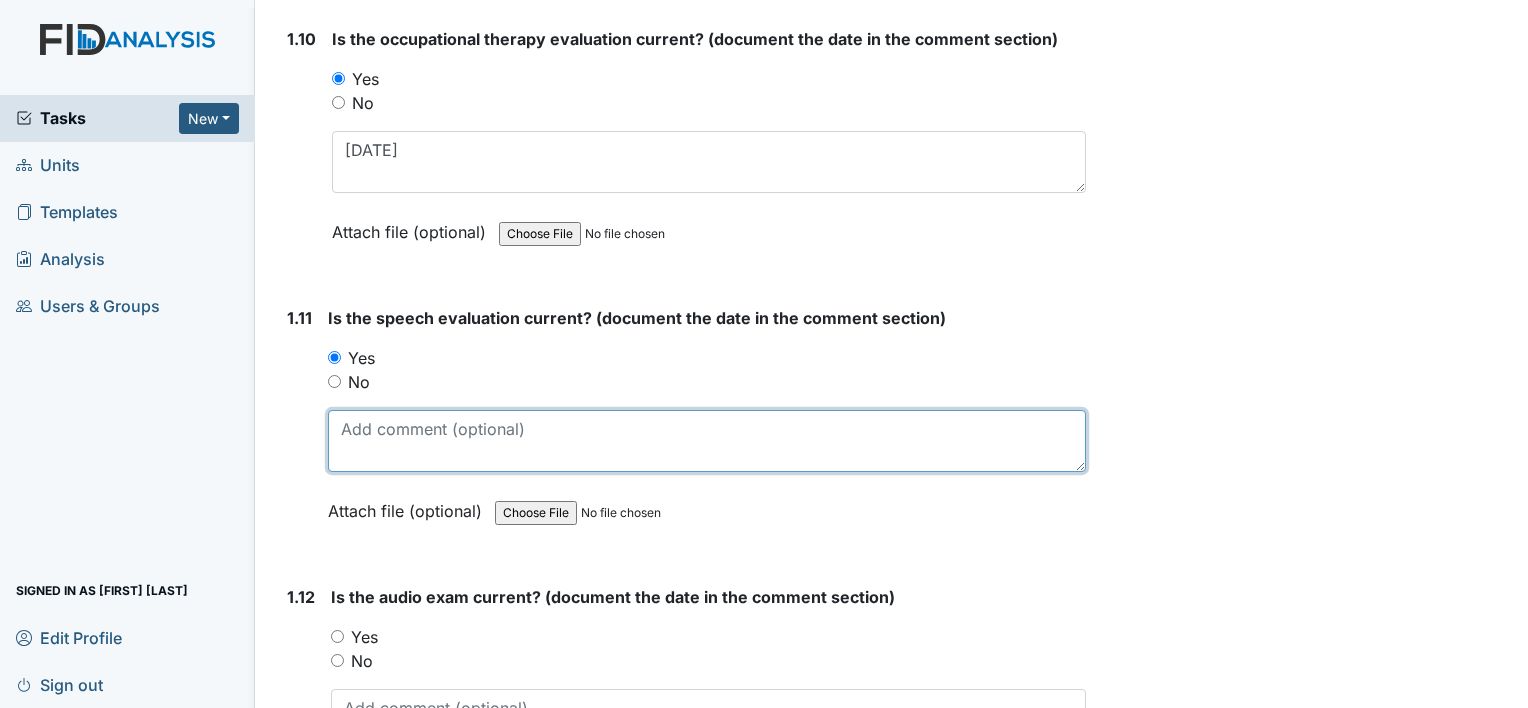 click at bounding box center [707, 441] 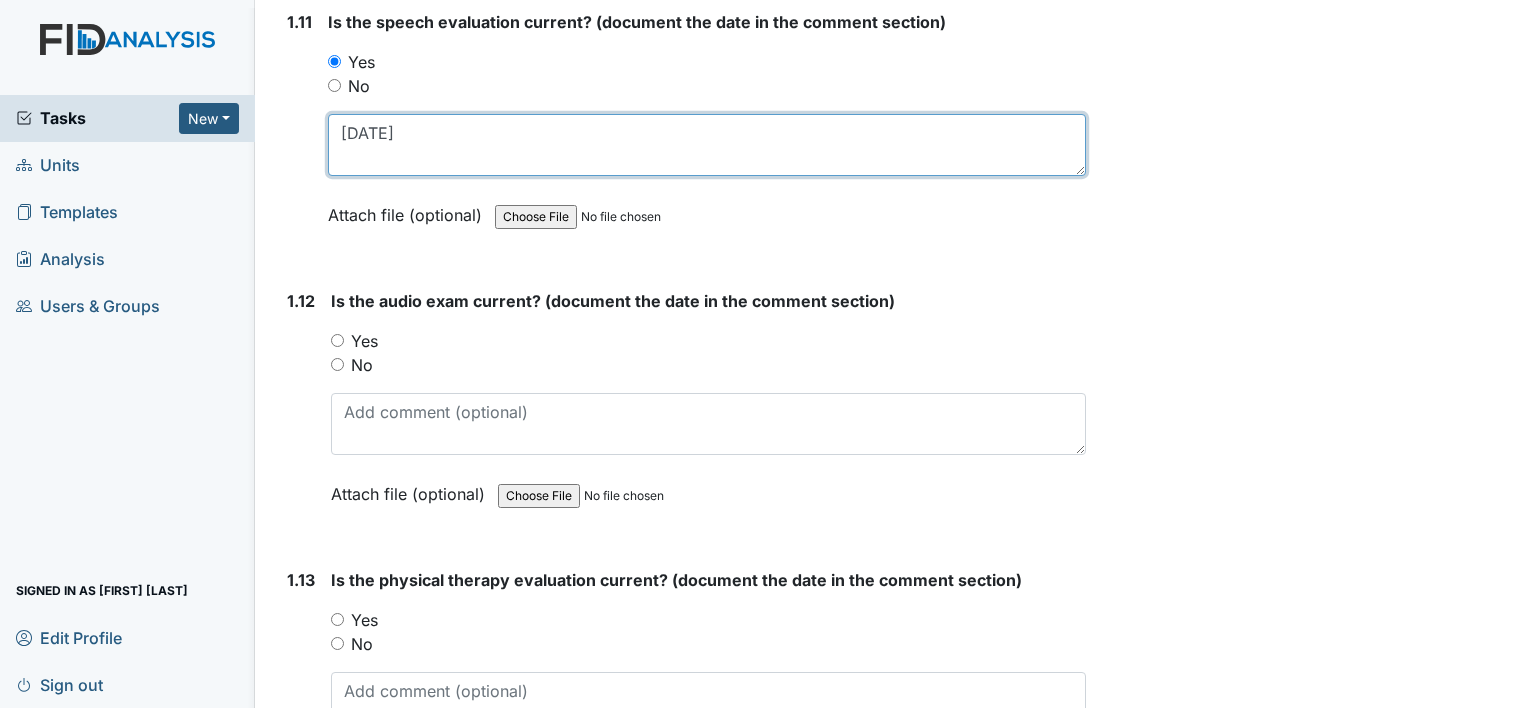 scroll, scrollTop: 3300, scrollLeft: 0, axis: vertical 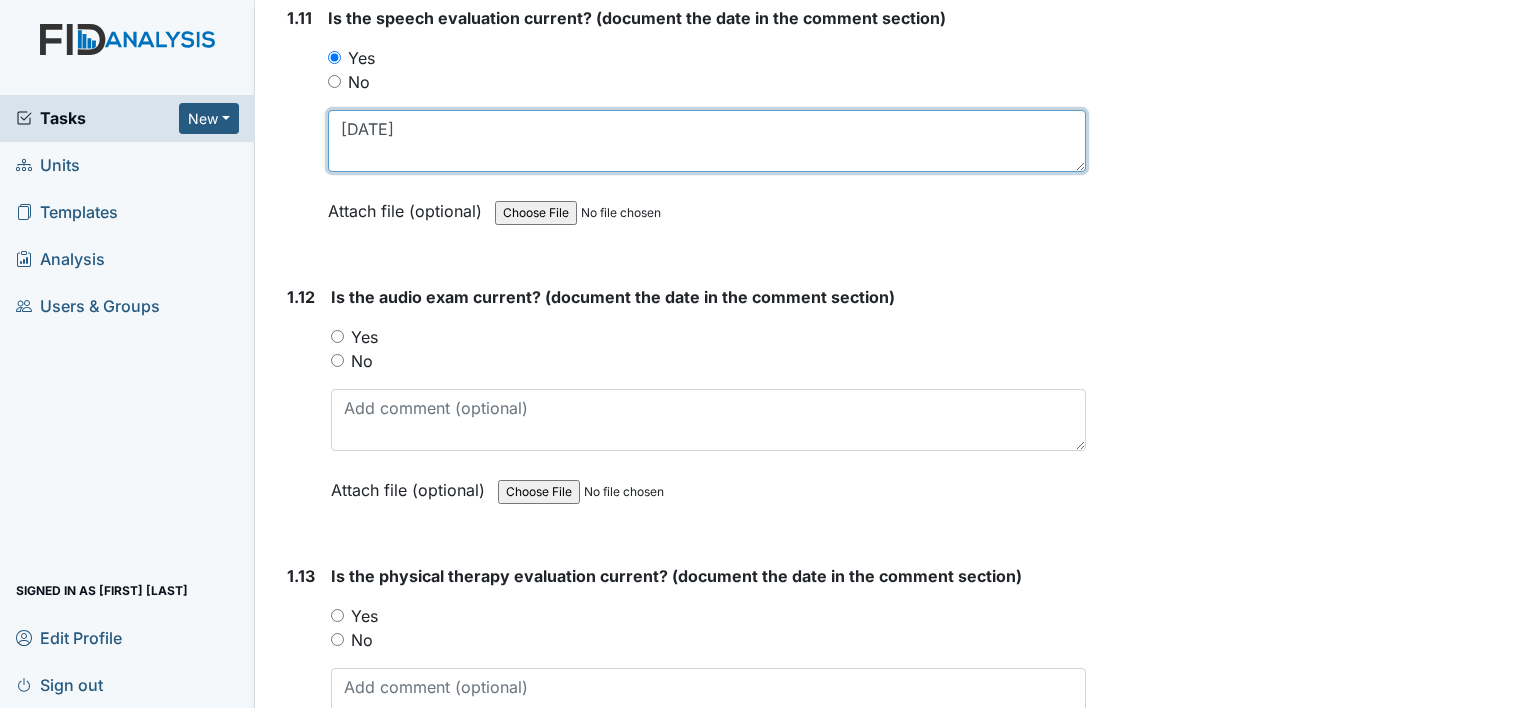 type on "04/15/11" 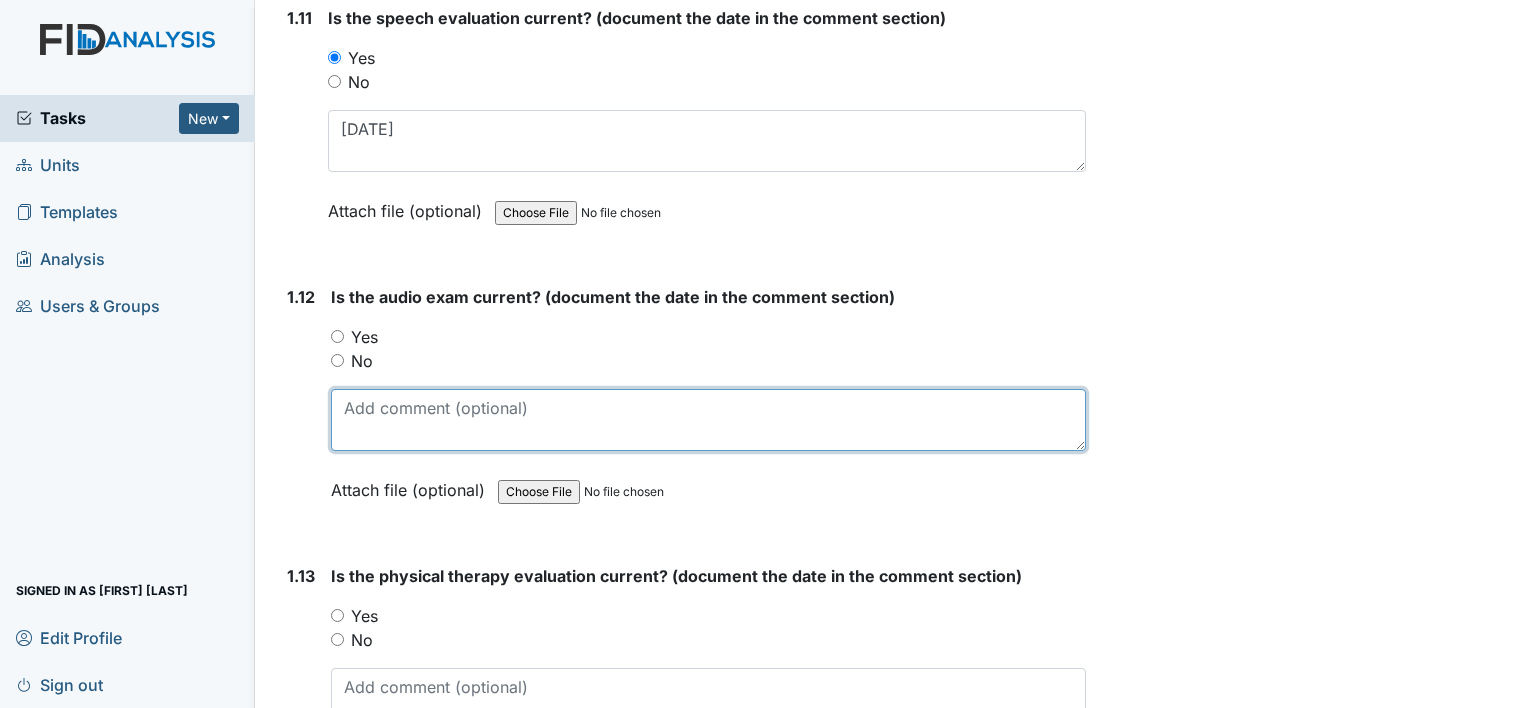 click at bounding box center (708, 420) 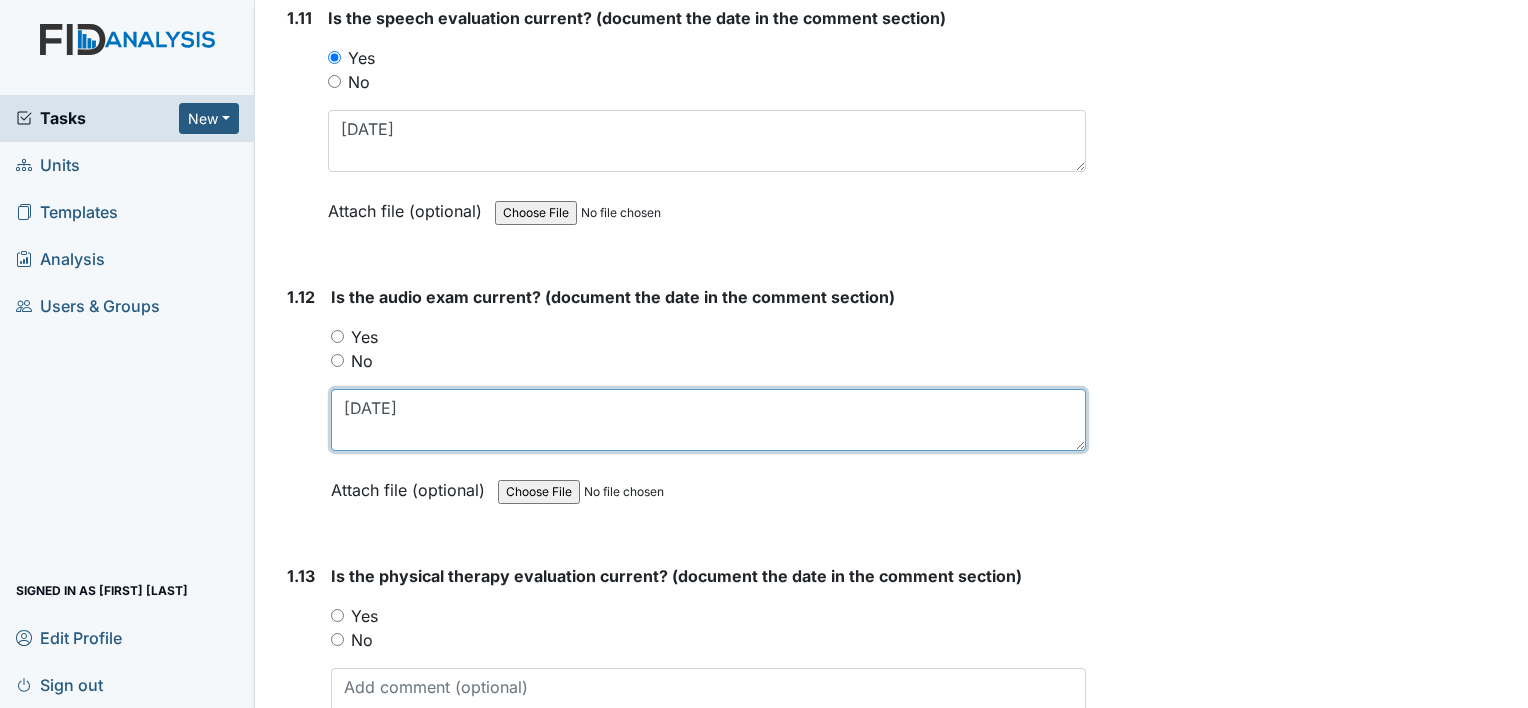 type on "01/25/11" 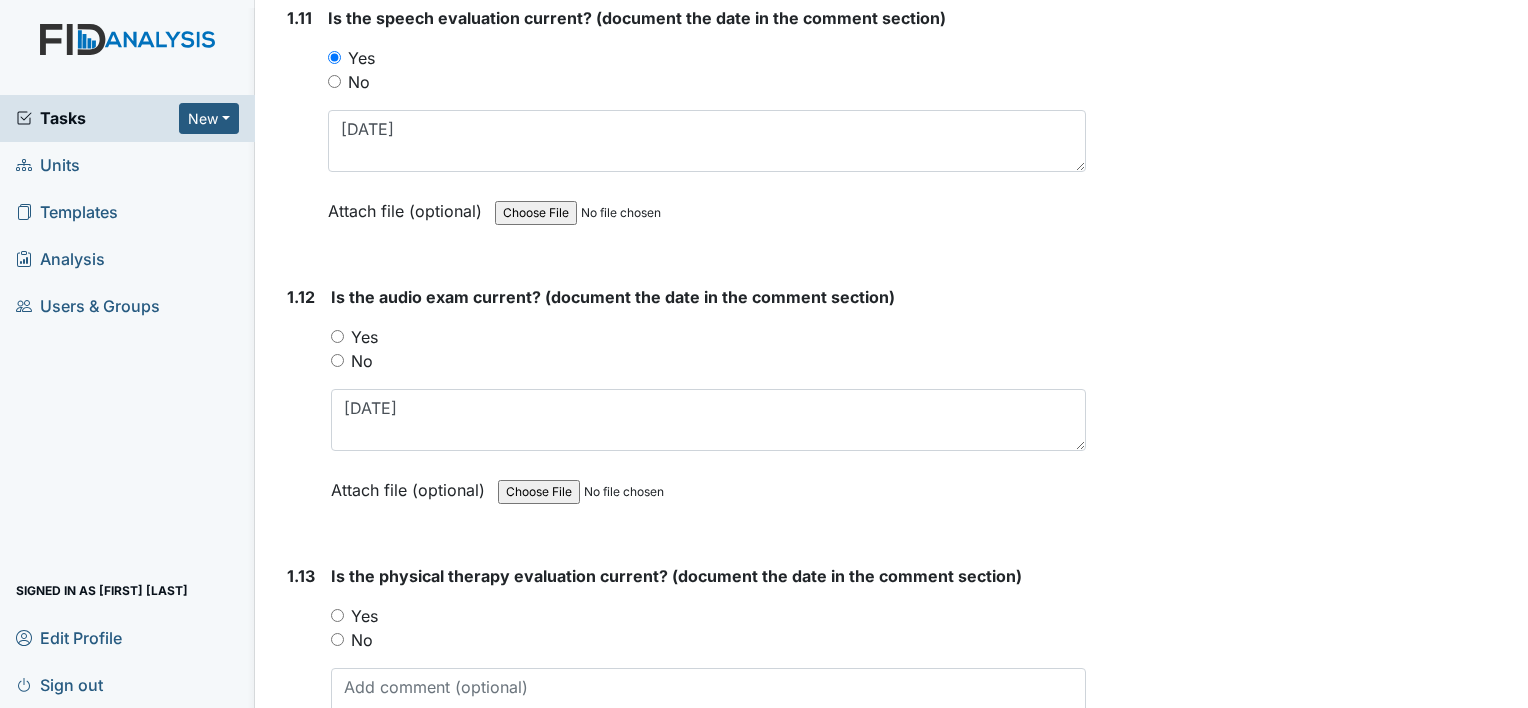 click on "Yes" at bounding box center (337, 336) 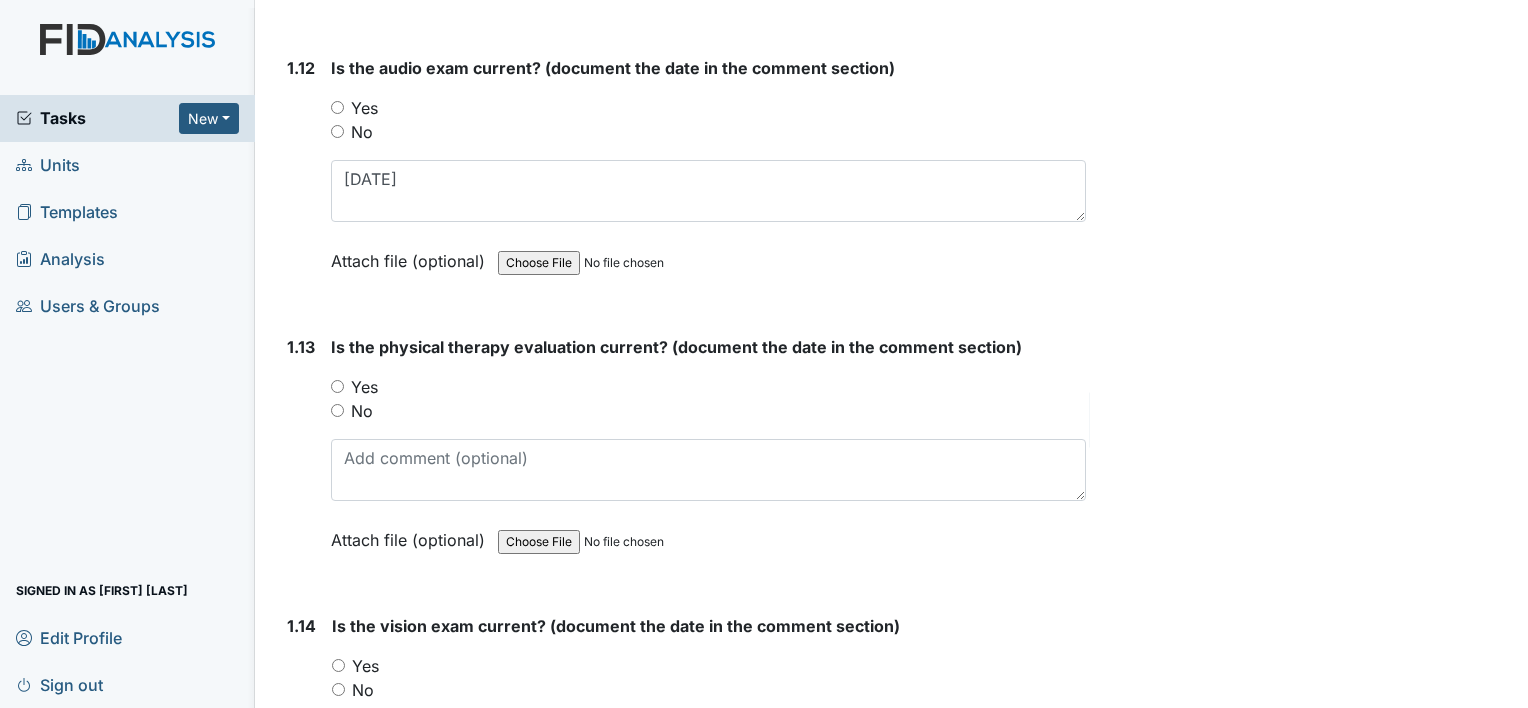 scroll, scrollTop: 3600, scrollLeft: 0, axis: vertical 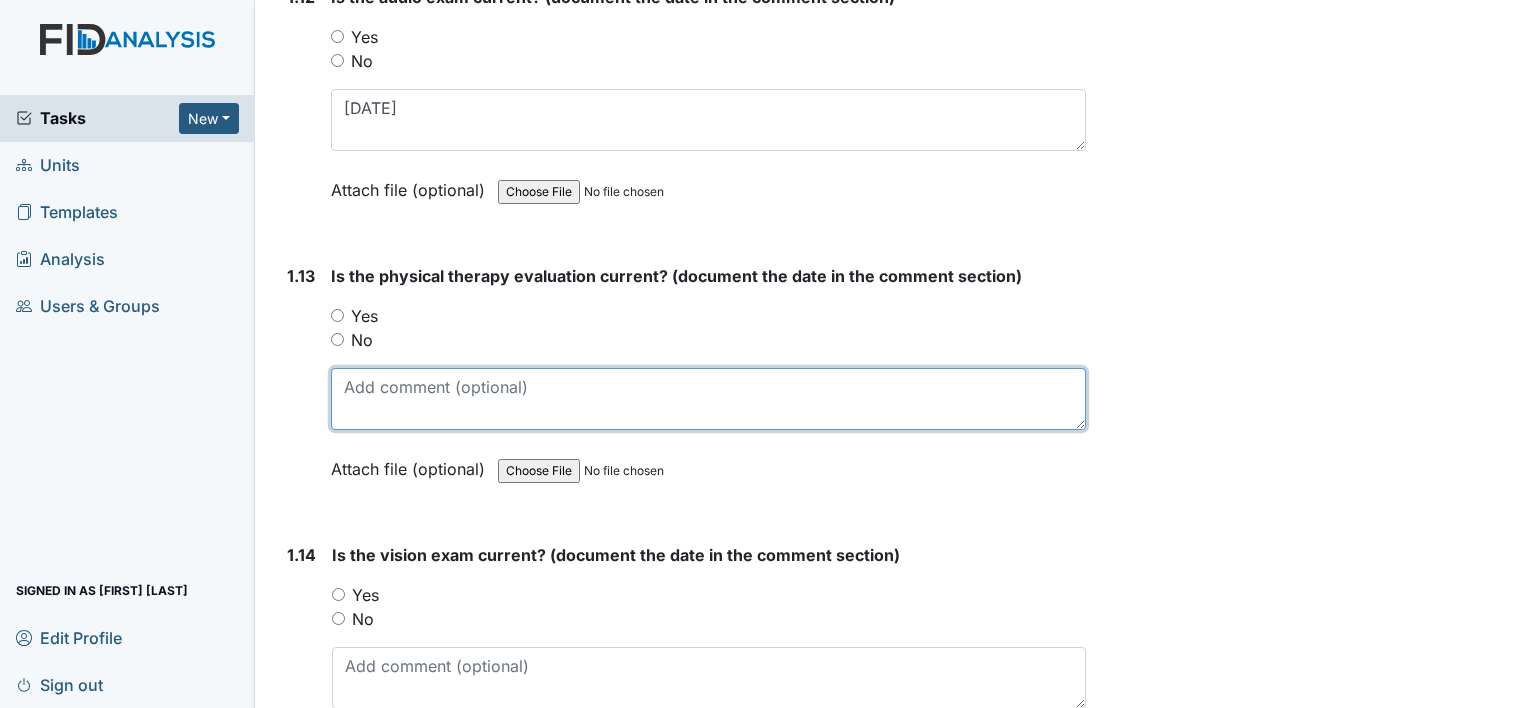 click at bounding box center [708, 399] 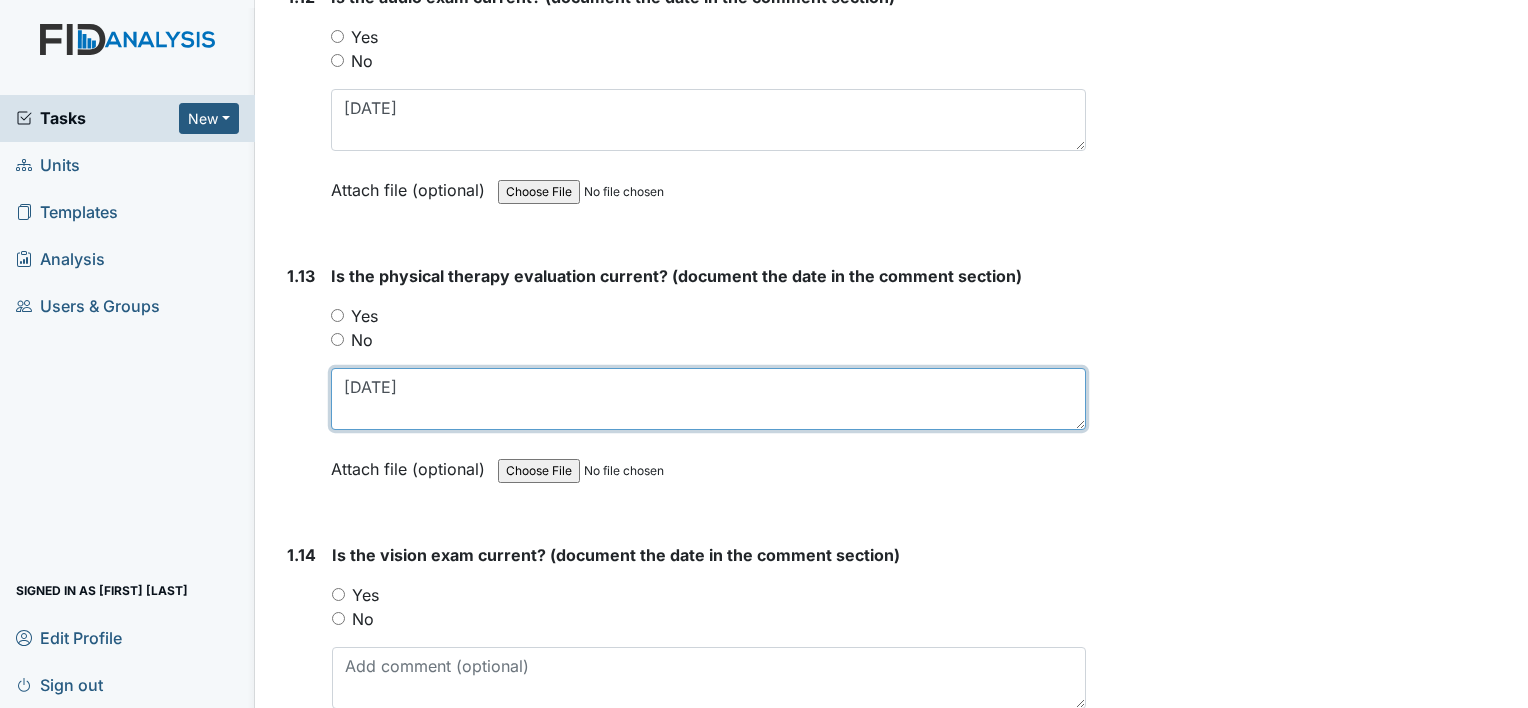 type on "05/28/24" 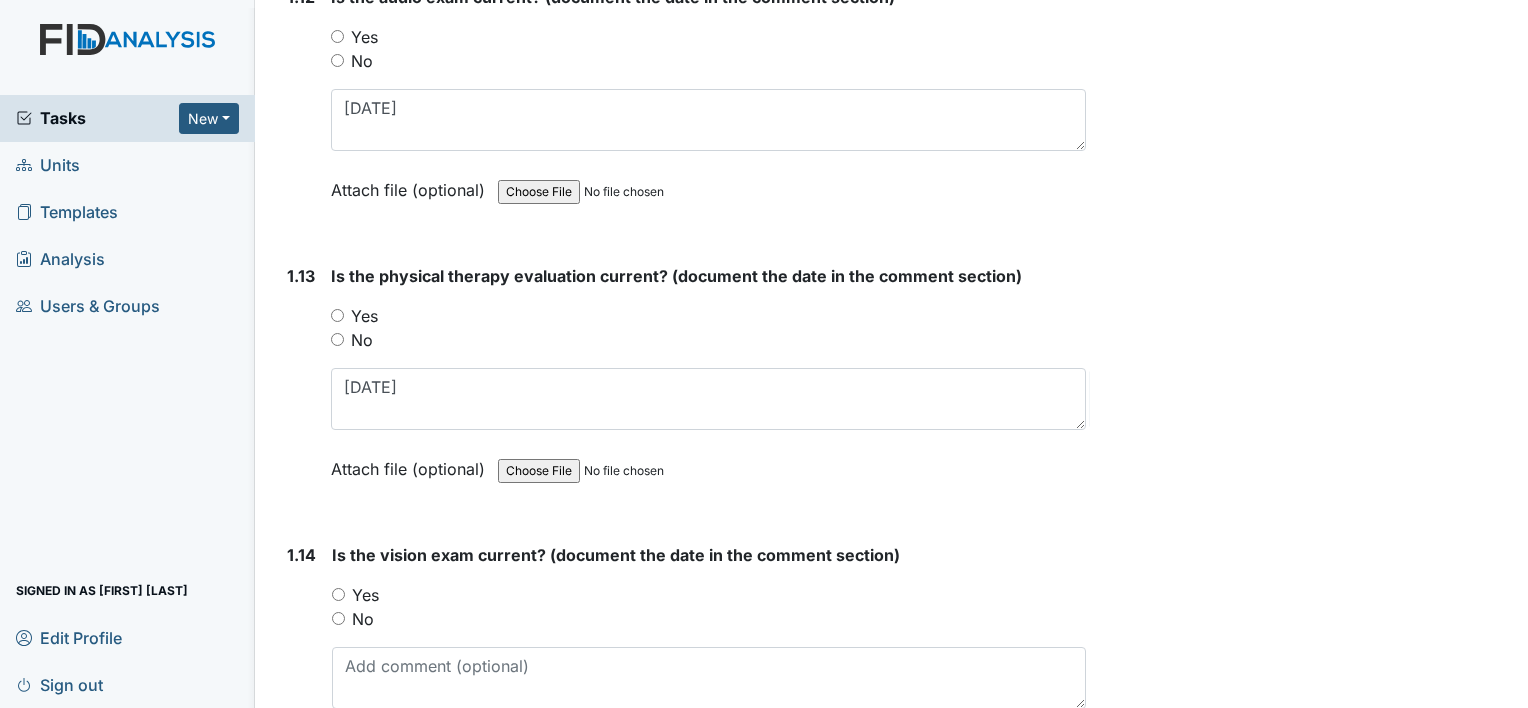 click on "Yes" at bounding box center (708, 316) 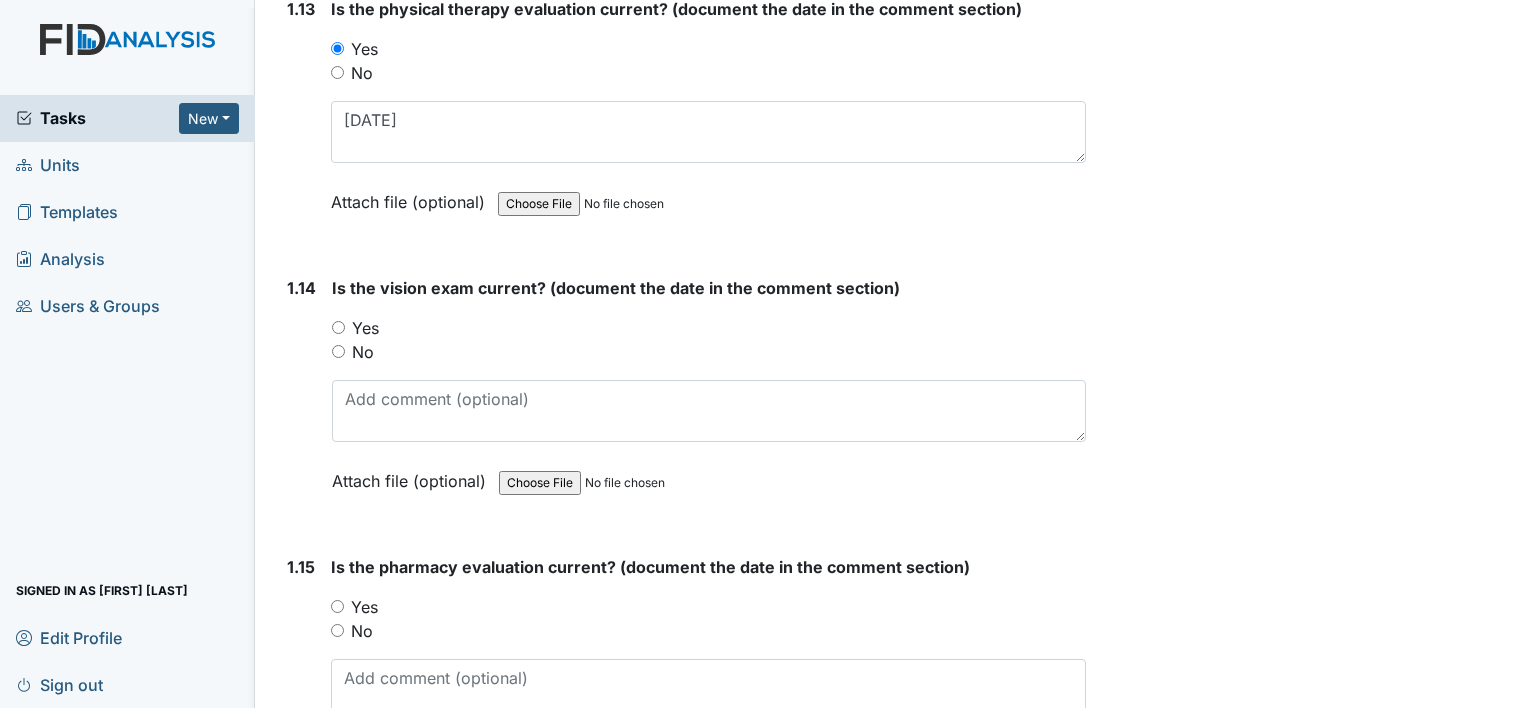 scroll, scrollTop: 3900, scrollLeft: 0, axis: vertical 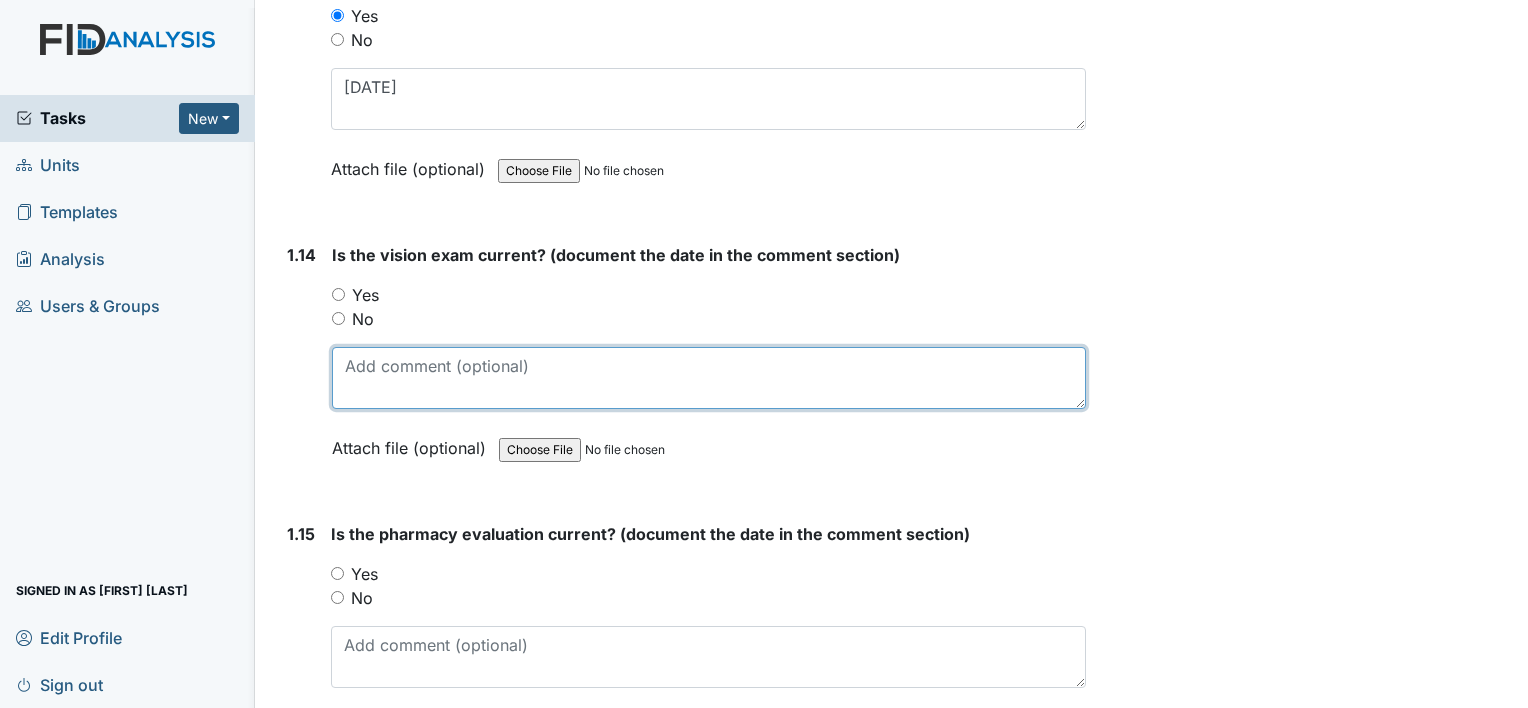 click at bounding box center (709, 378) 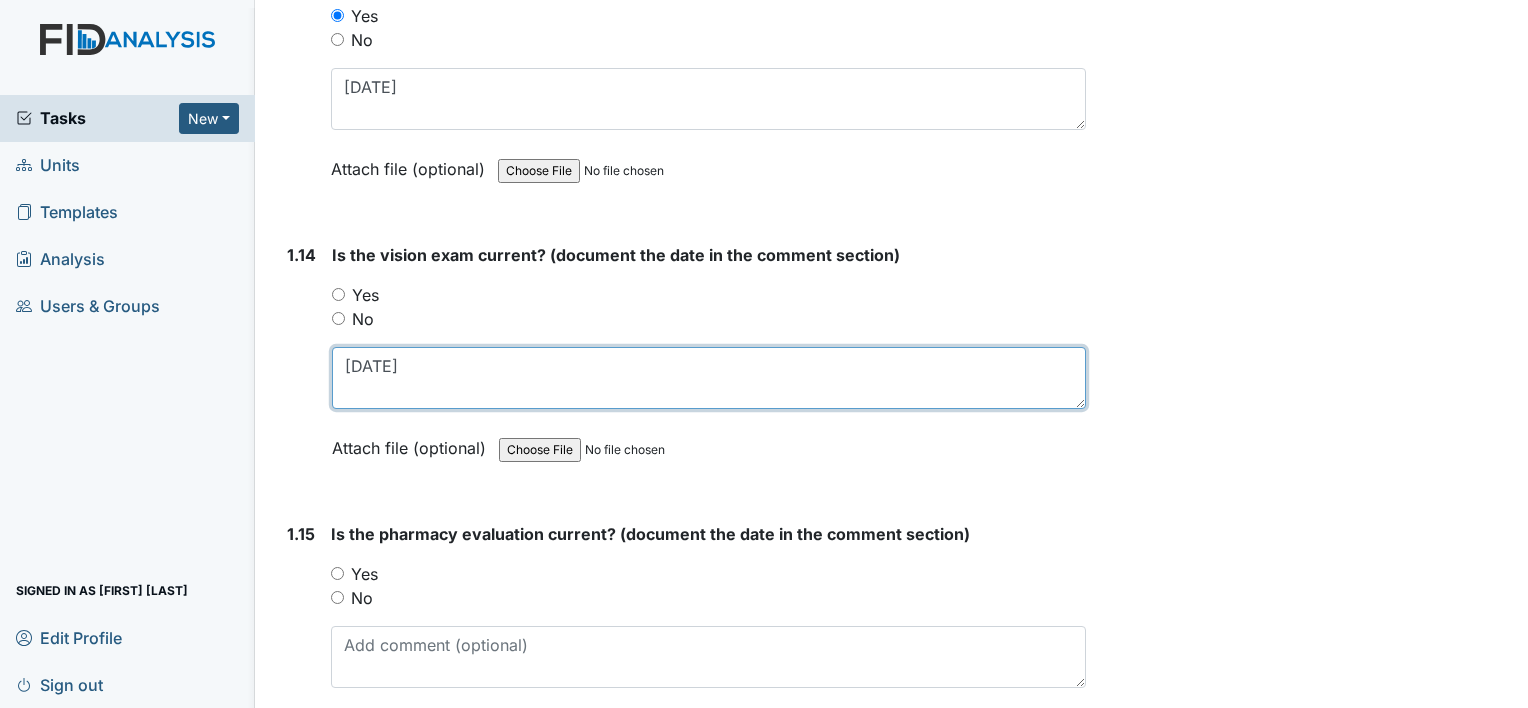 type on "10/10/23" 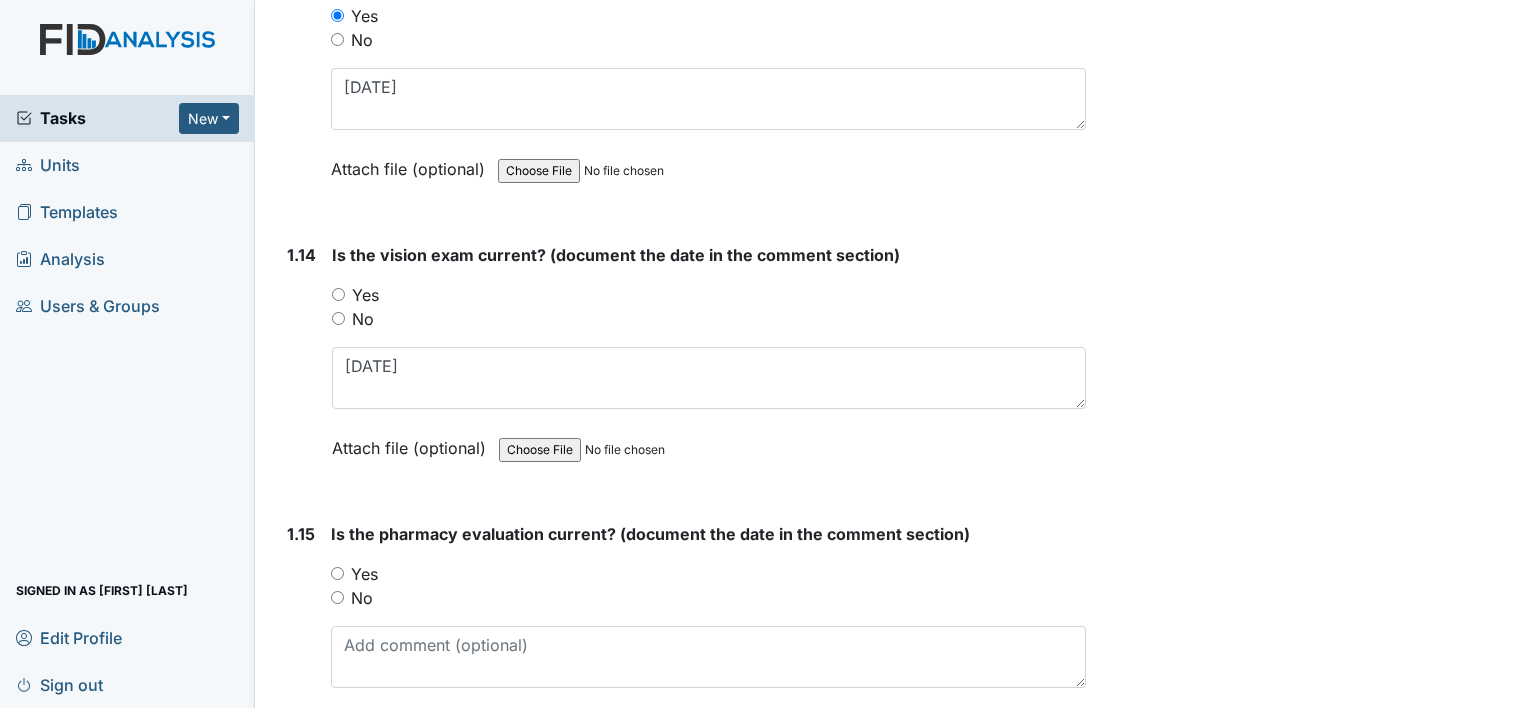 click on "Yes" at bounding box center [338, 294] 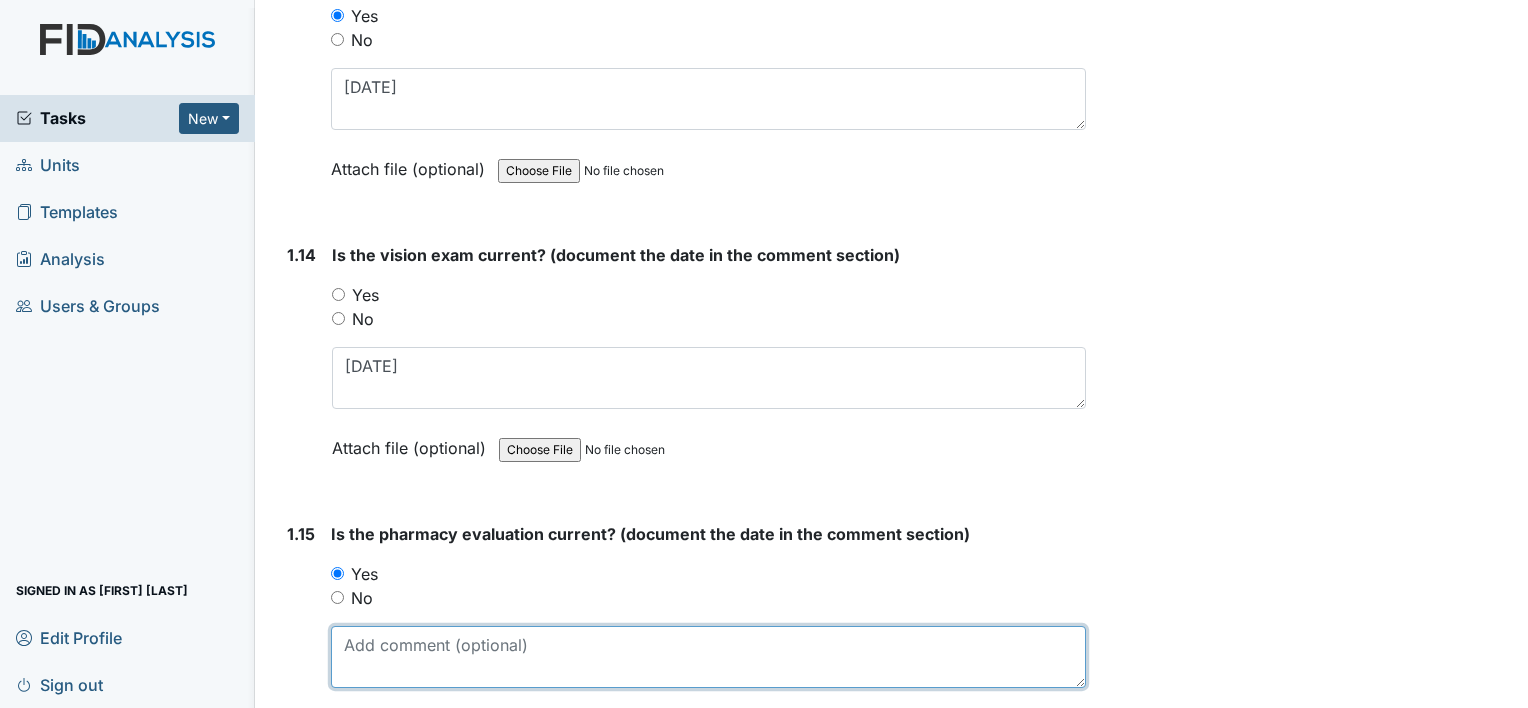 click at bounding box center [708, 657] 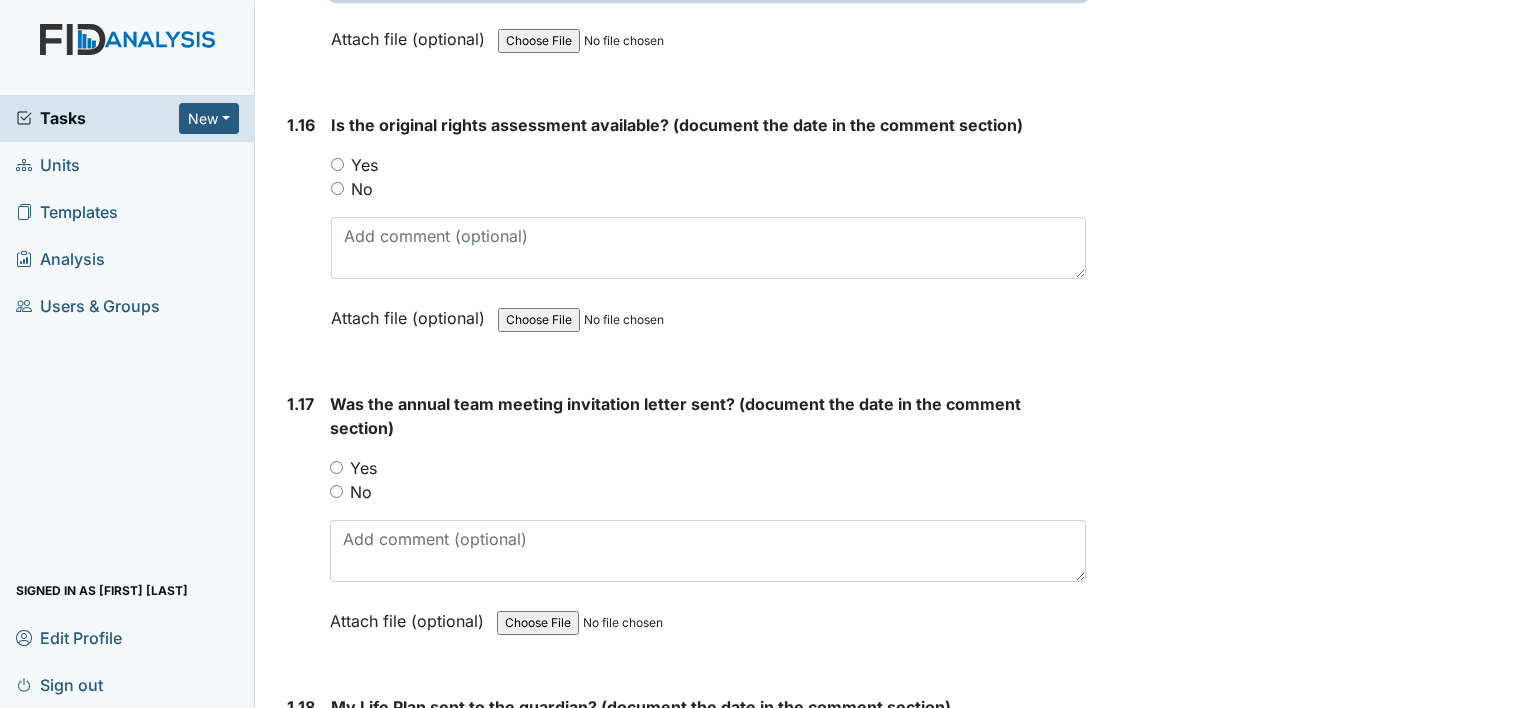 scroll, scrollTop: 4600, scrollLeft: 0, axis: vertical 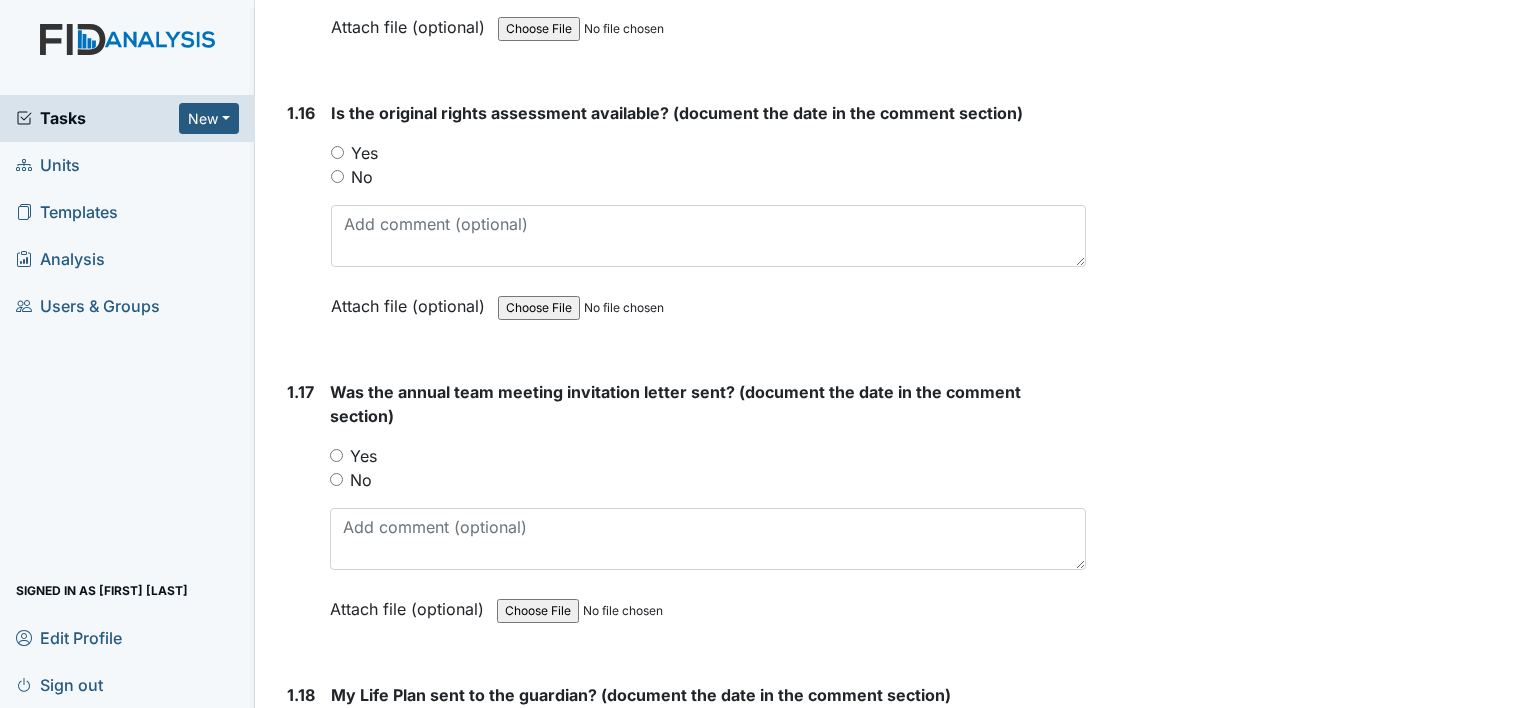 type on "expires 07/07/25" 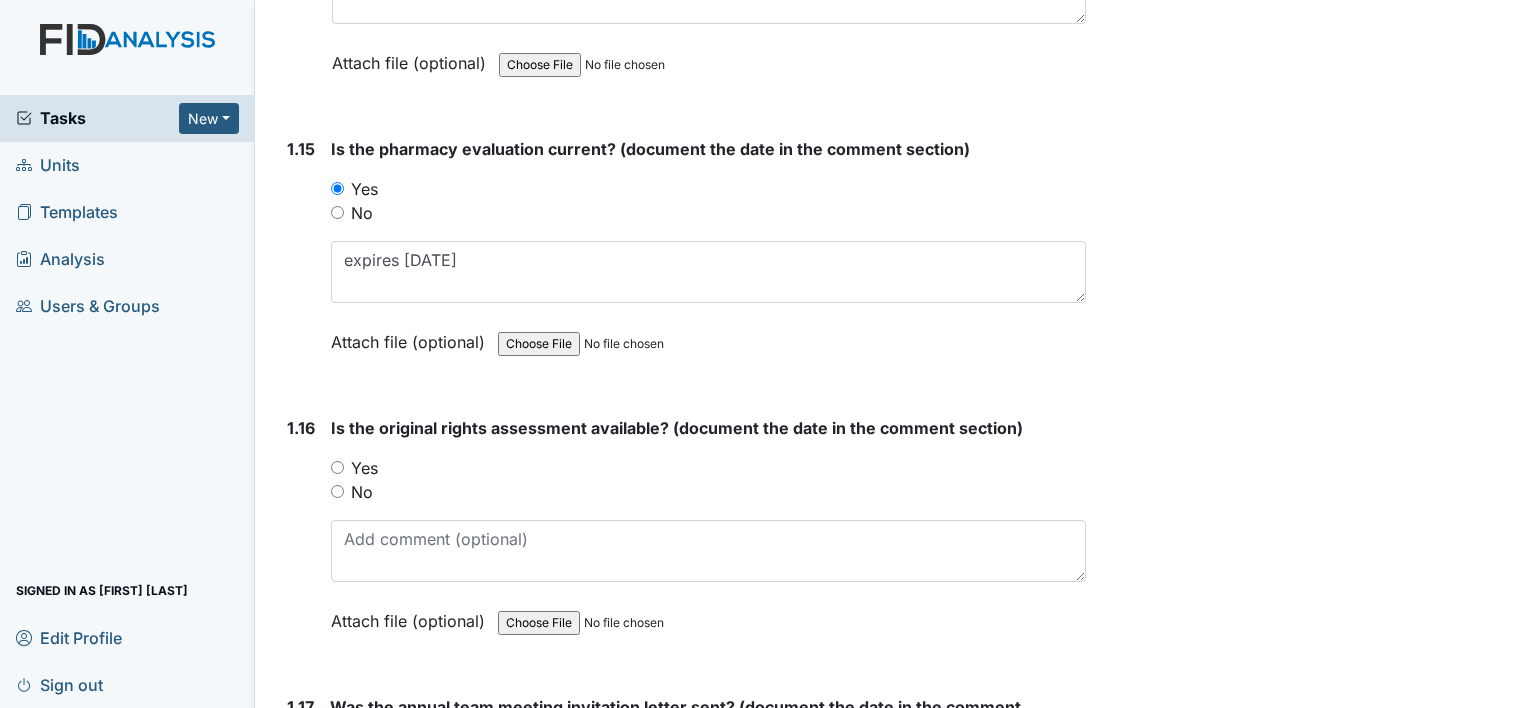 scroll, scrollTop: 4251, scrollLeft: 0, axis: vertical 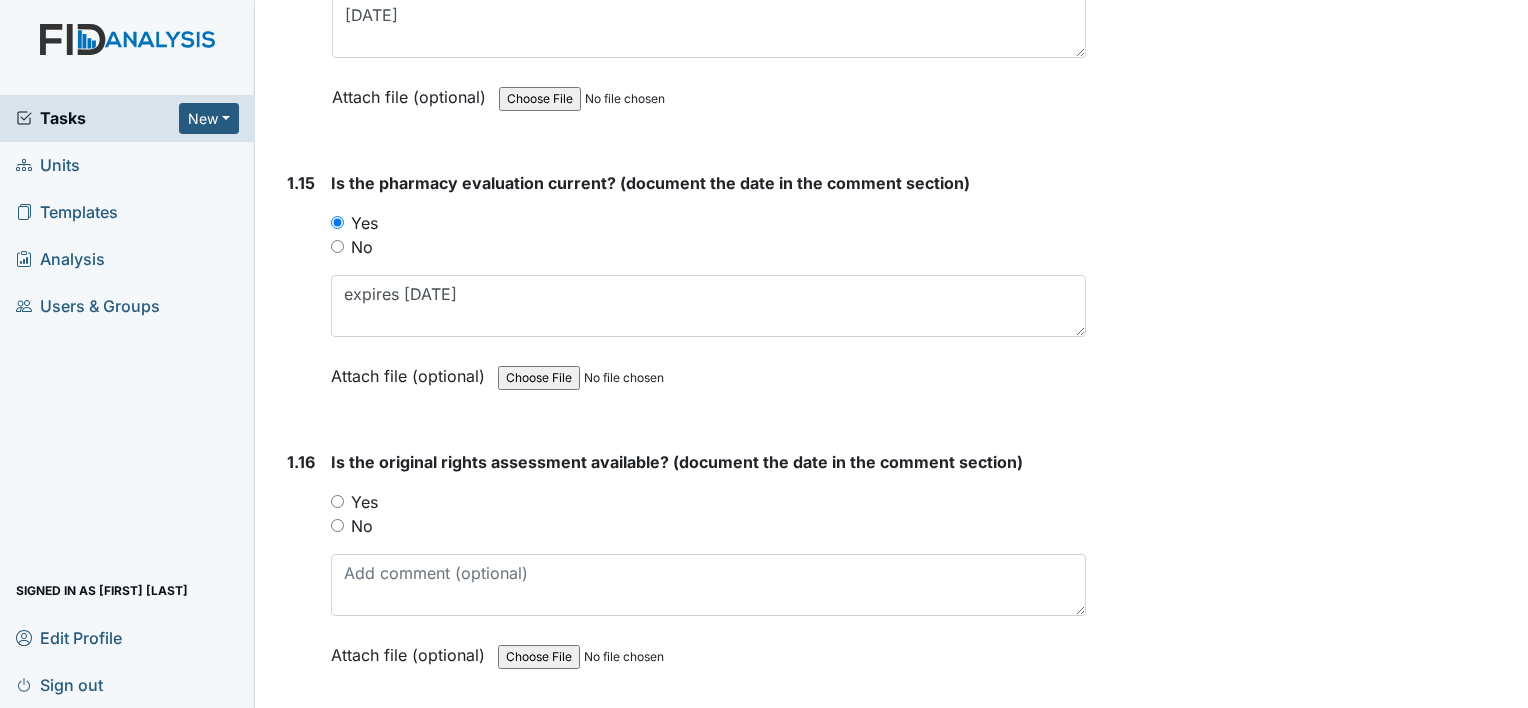 click on "Yes" at bounding box center [337, 501] 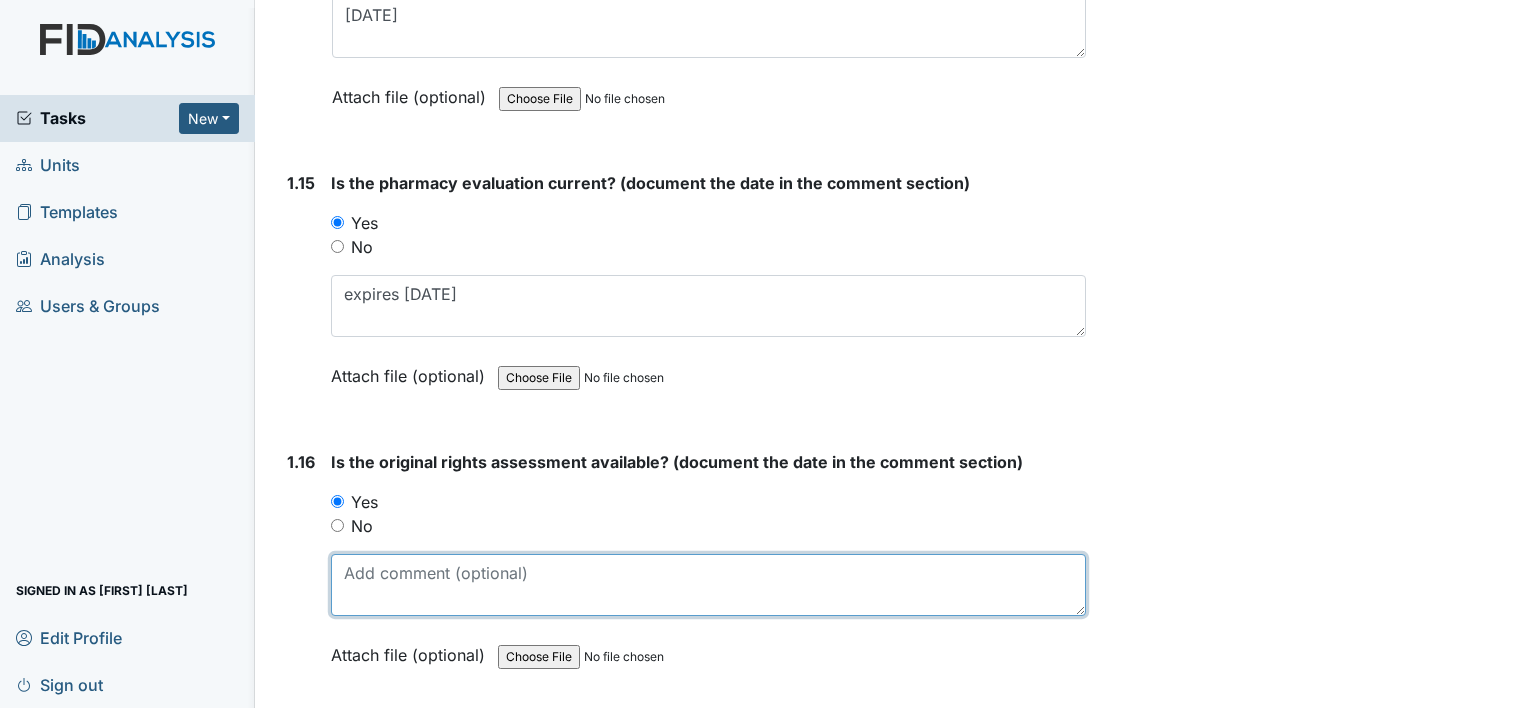click at bounding box center (708, 585) 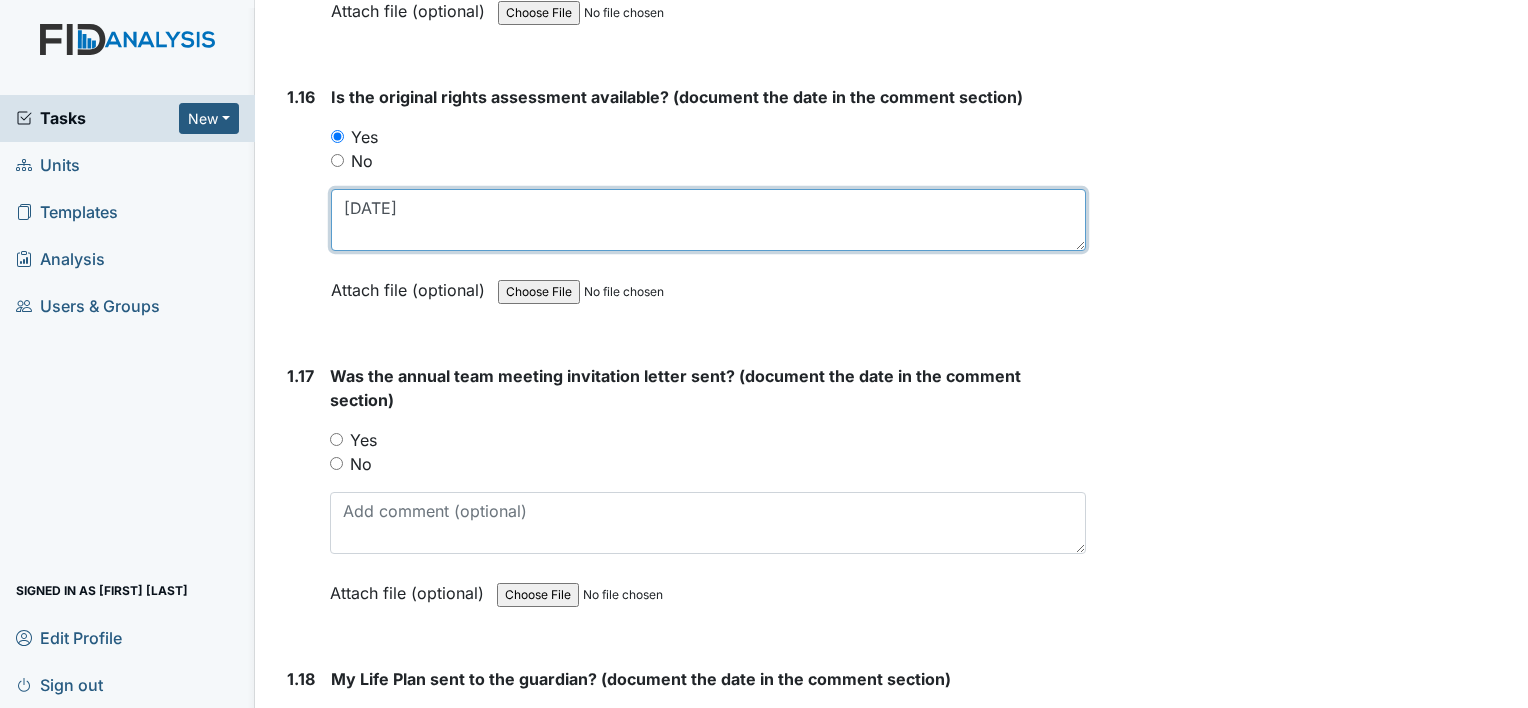 scroll, scrollTop: 4651, scrollLeft: 0, axis: vertical 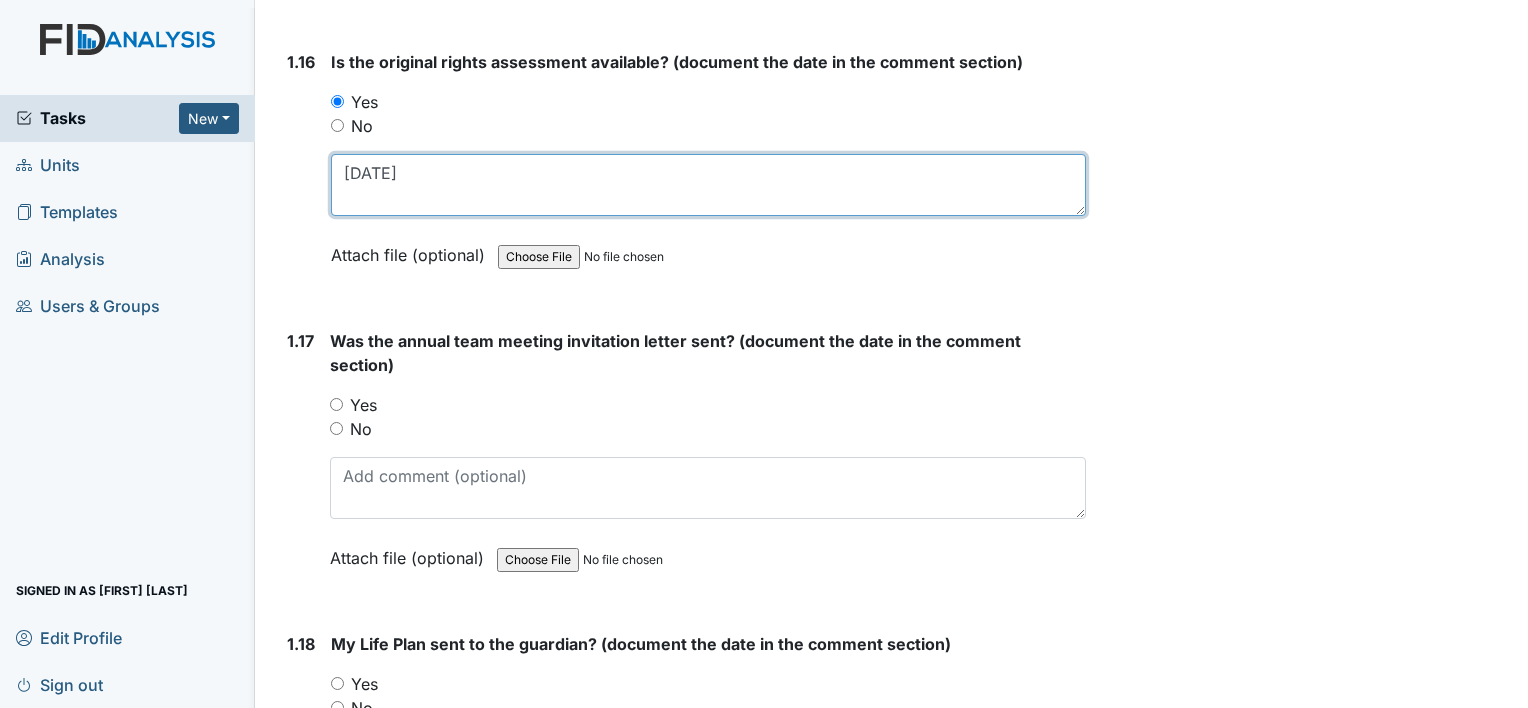 type on "01/18/11" 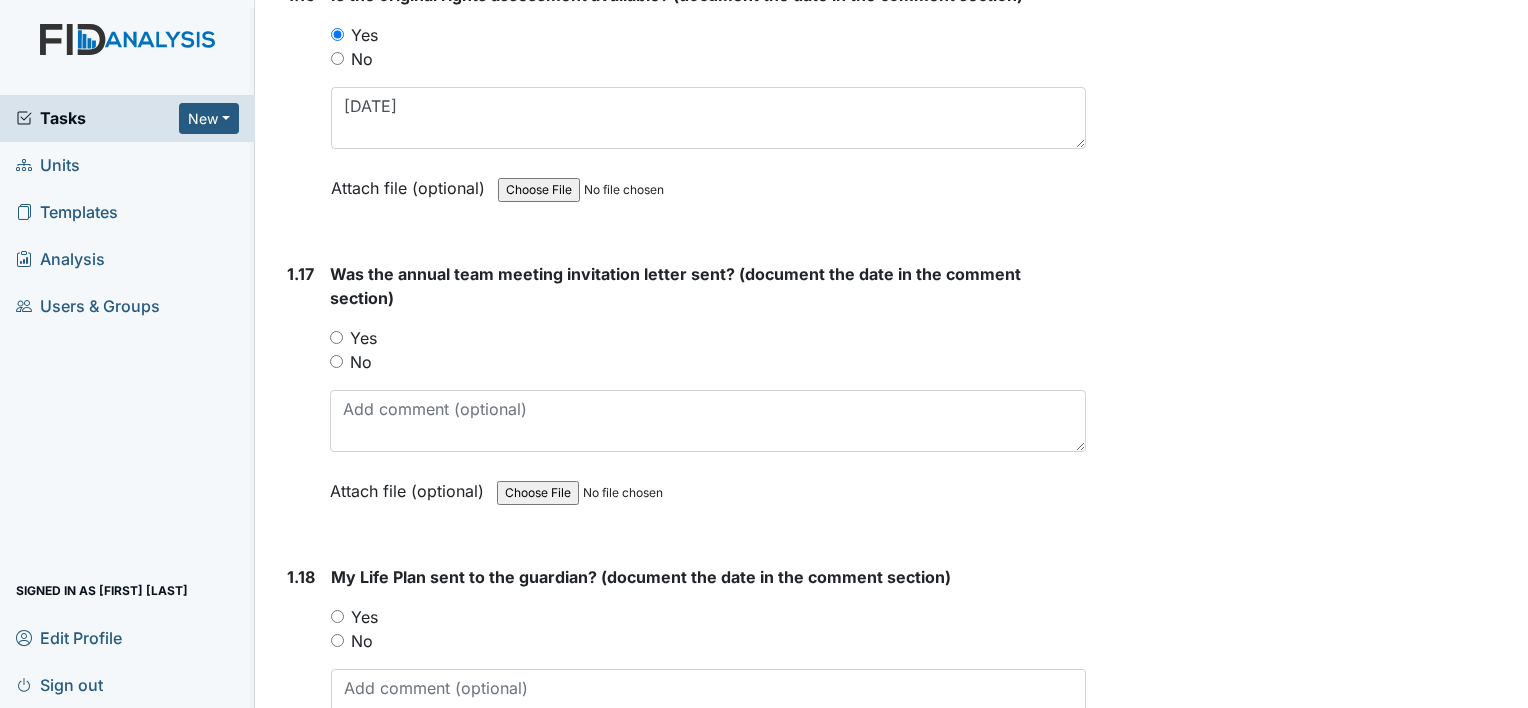 scroll, scrollTop: 4751, scrollLeft: 0, axis: vertical 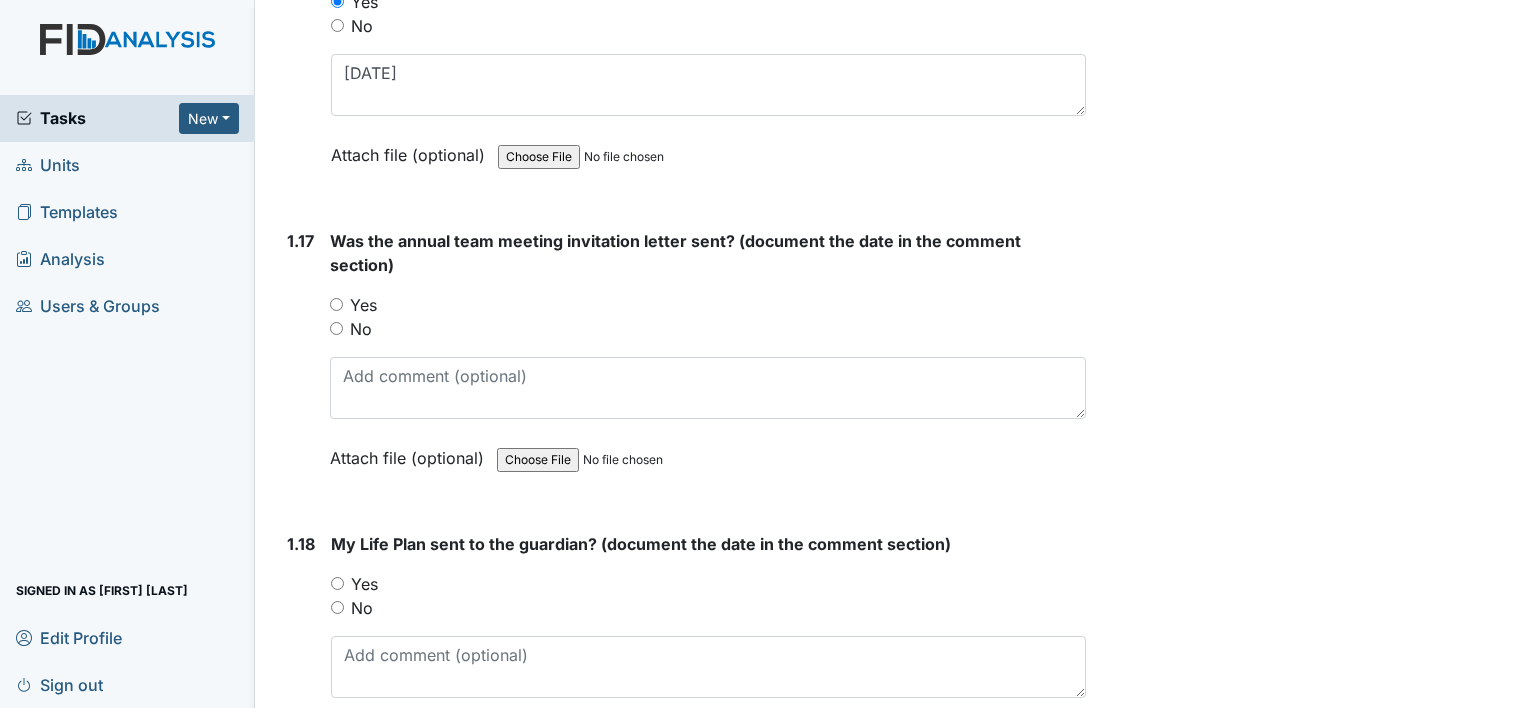 click on "Yes" at bounding box center (336, 304) 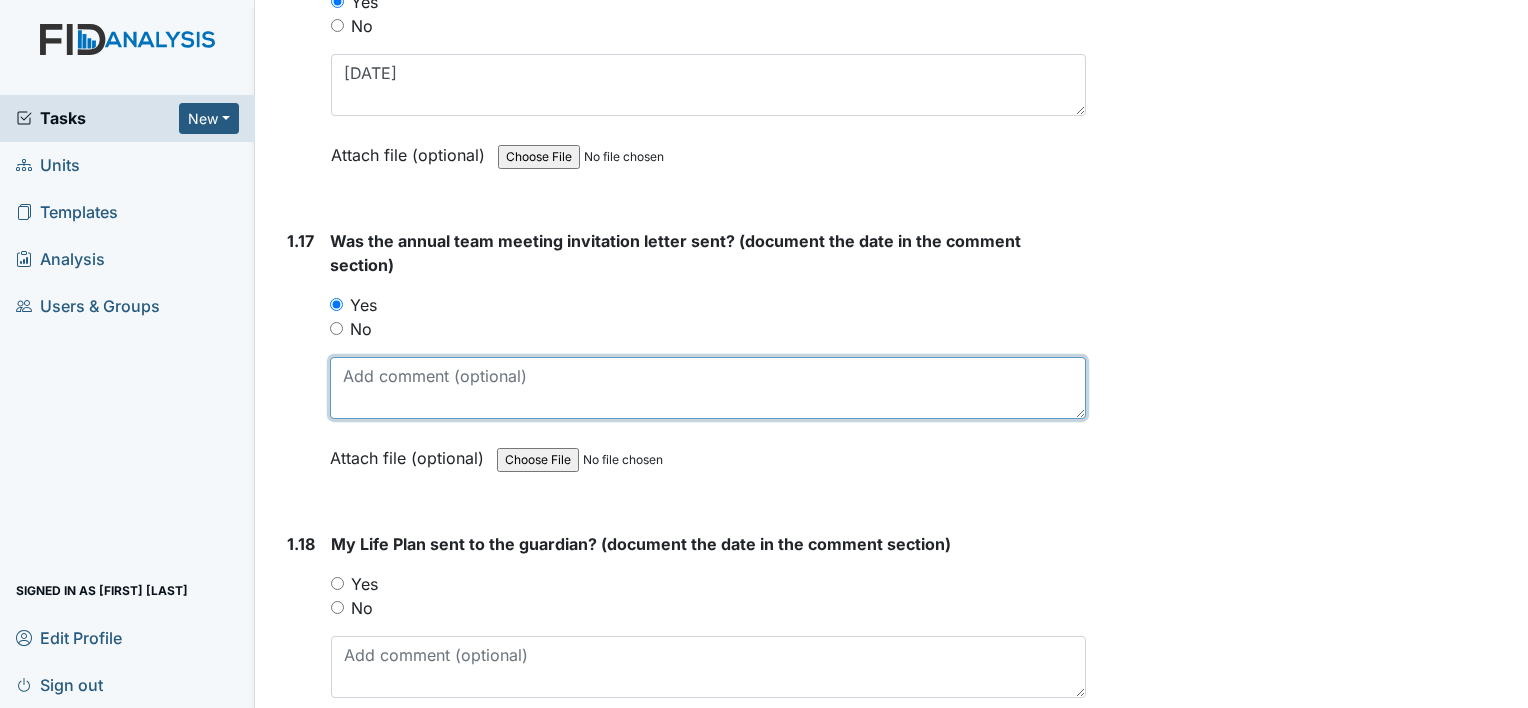 click at bounding box center [708, 388] 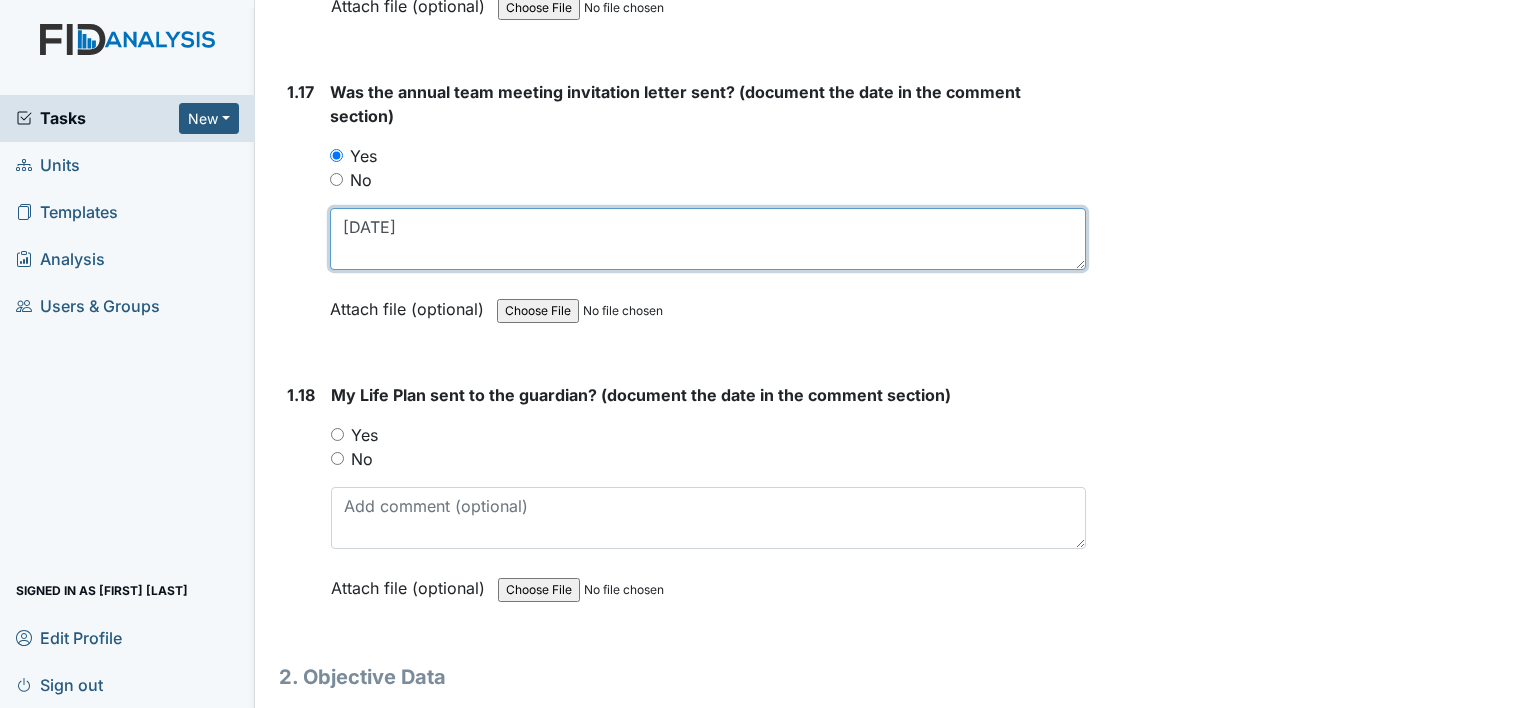 scroll, scrollTop: 4951, scrollLeft: 0, axis: vertical 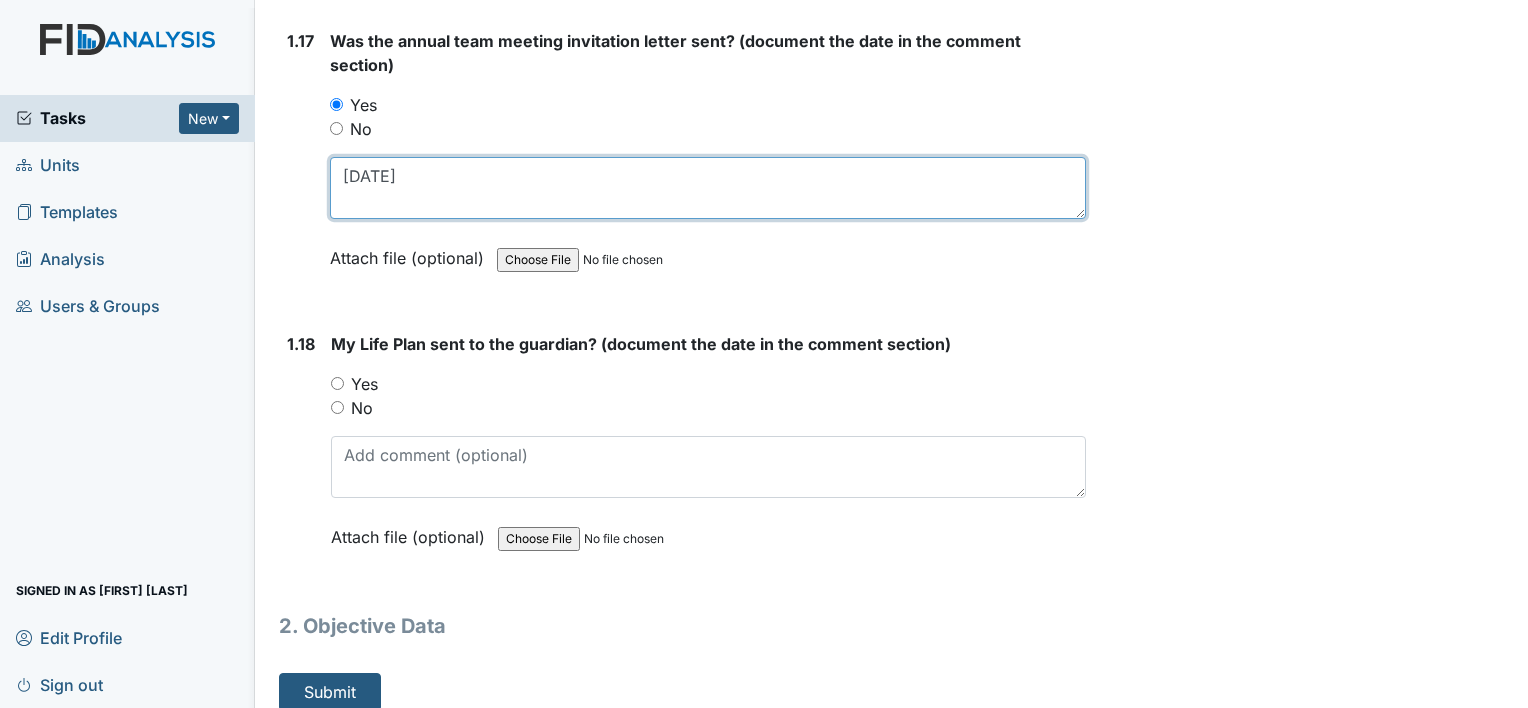 type on "11/20/24" 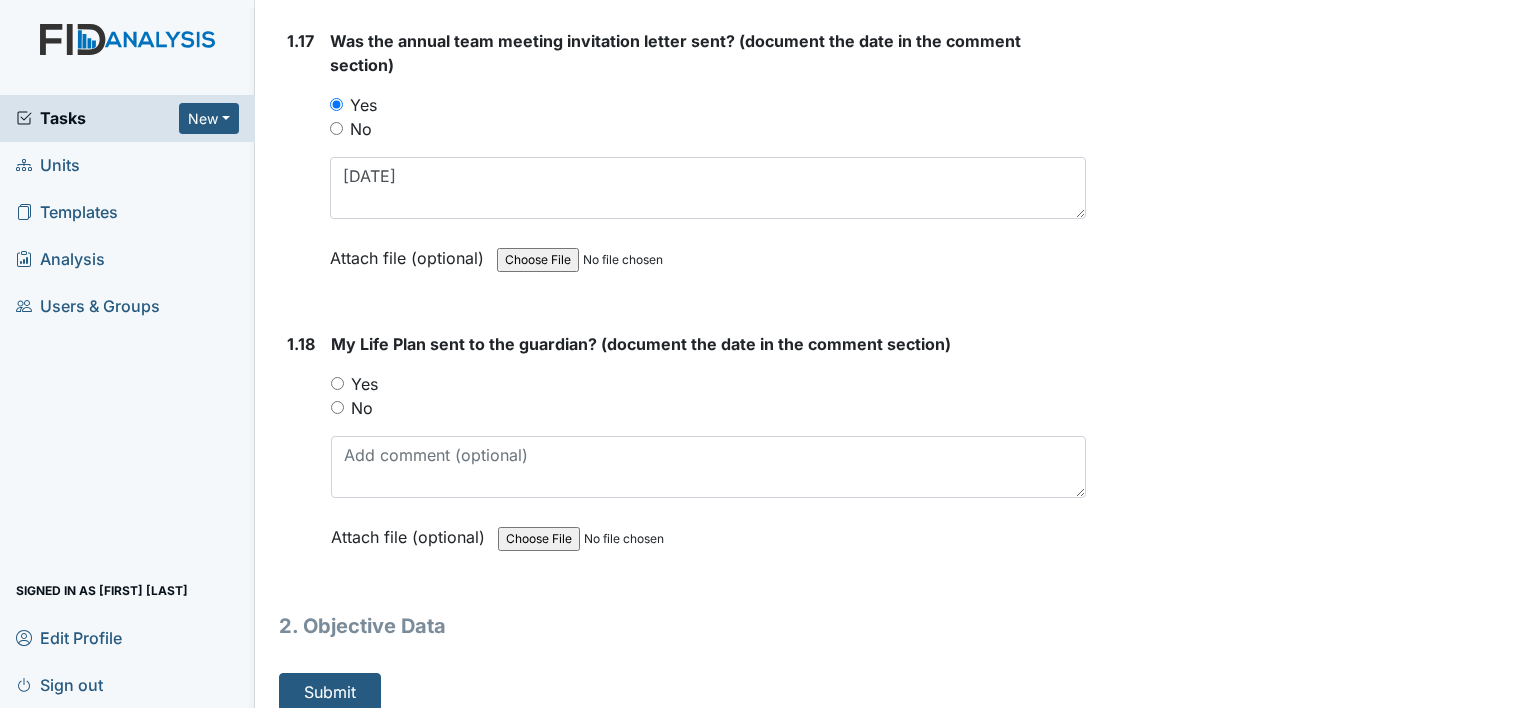 click on "Yes" at bounding box center (337, 383) 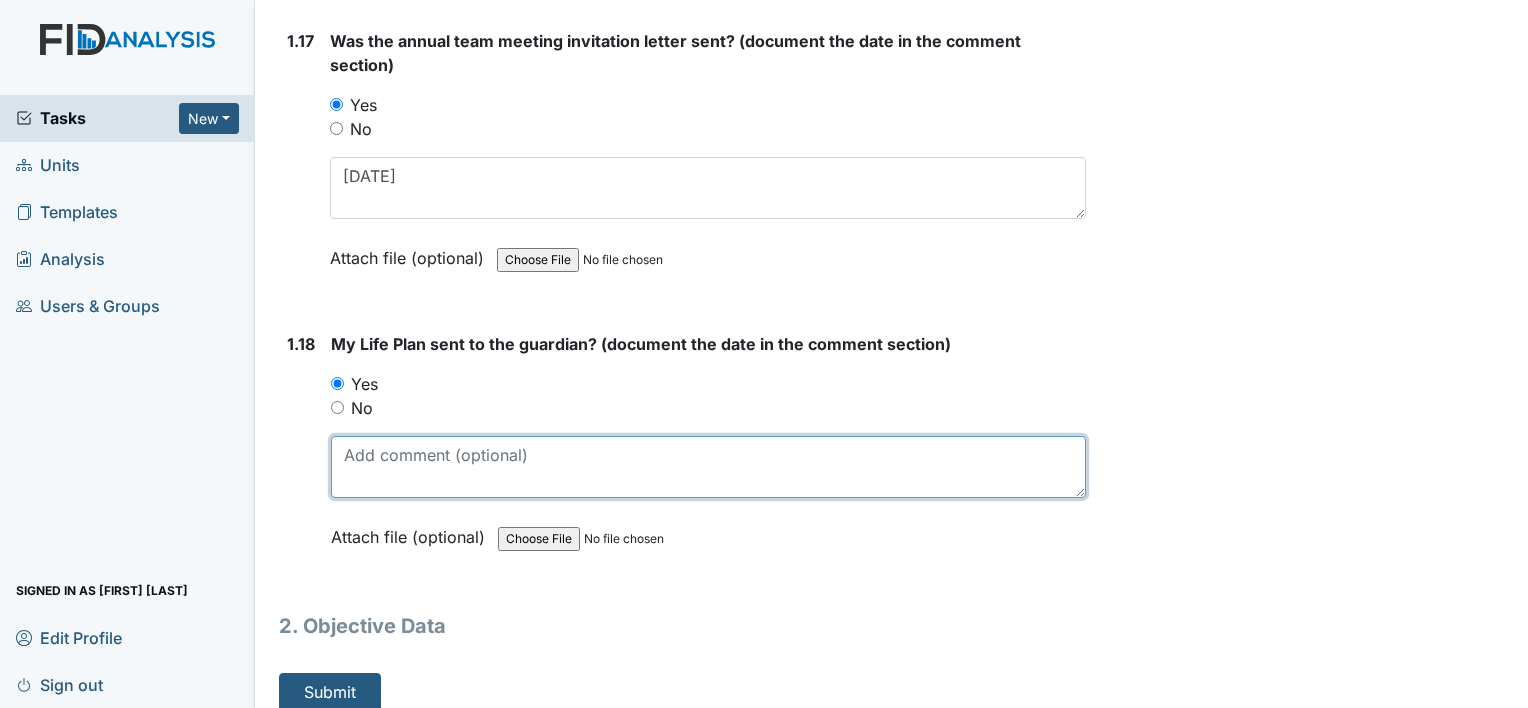 click at bounding box center [708, 467] 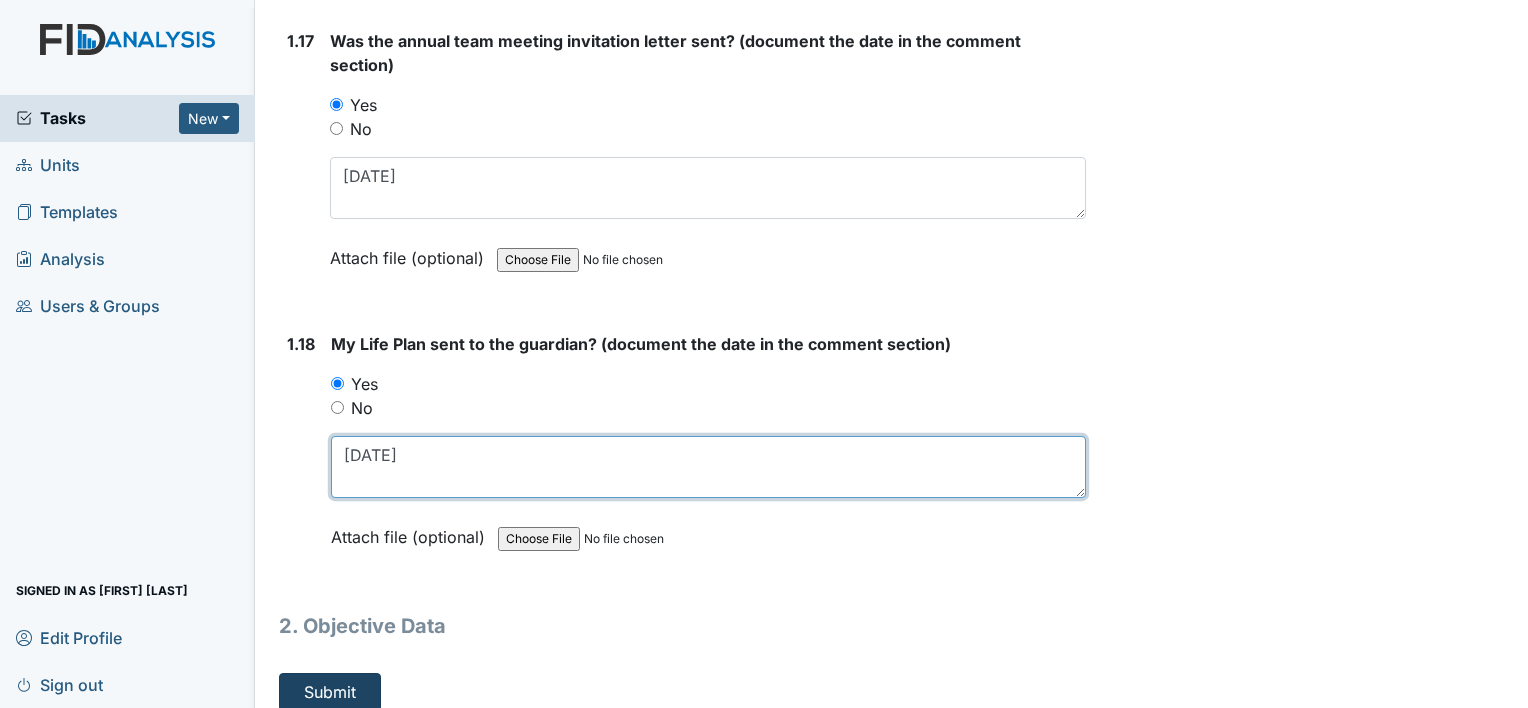 type on "11/20/24" 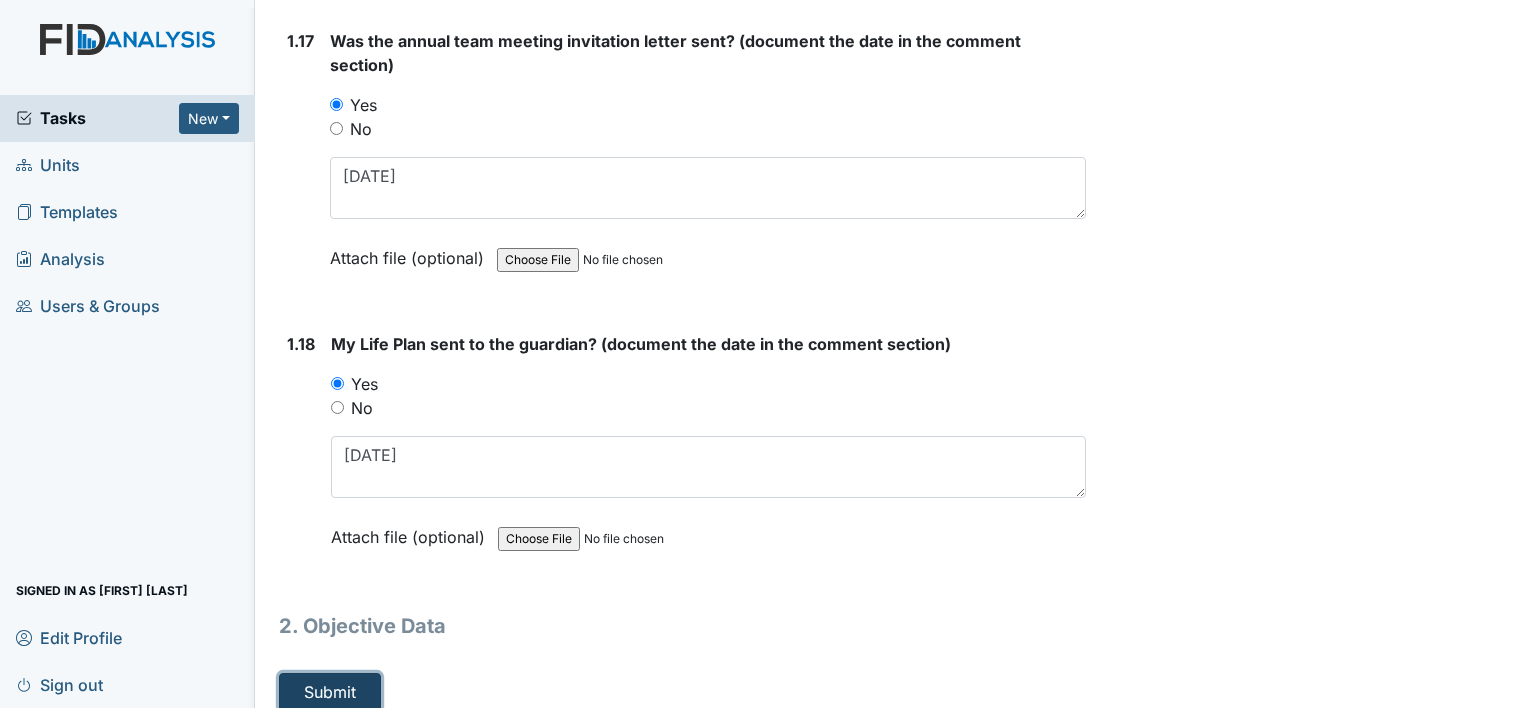 click on "Submit" at bounding box center (330, 692) 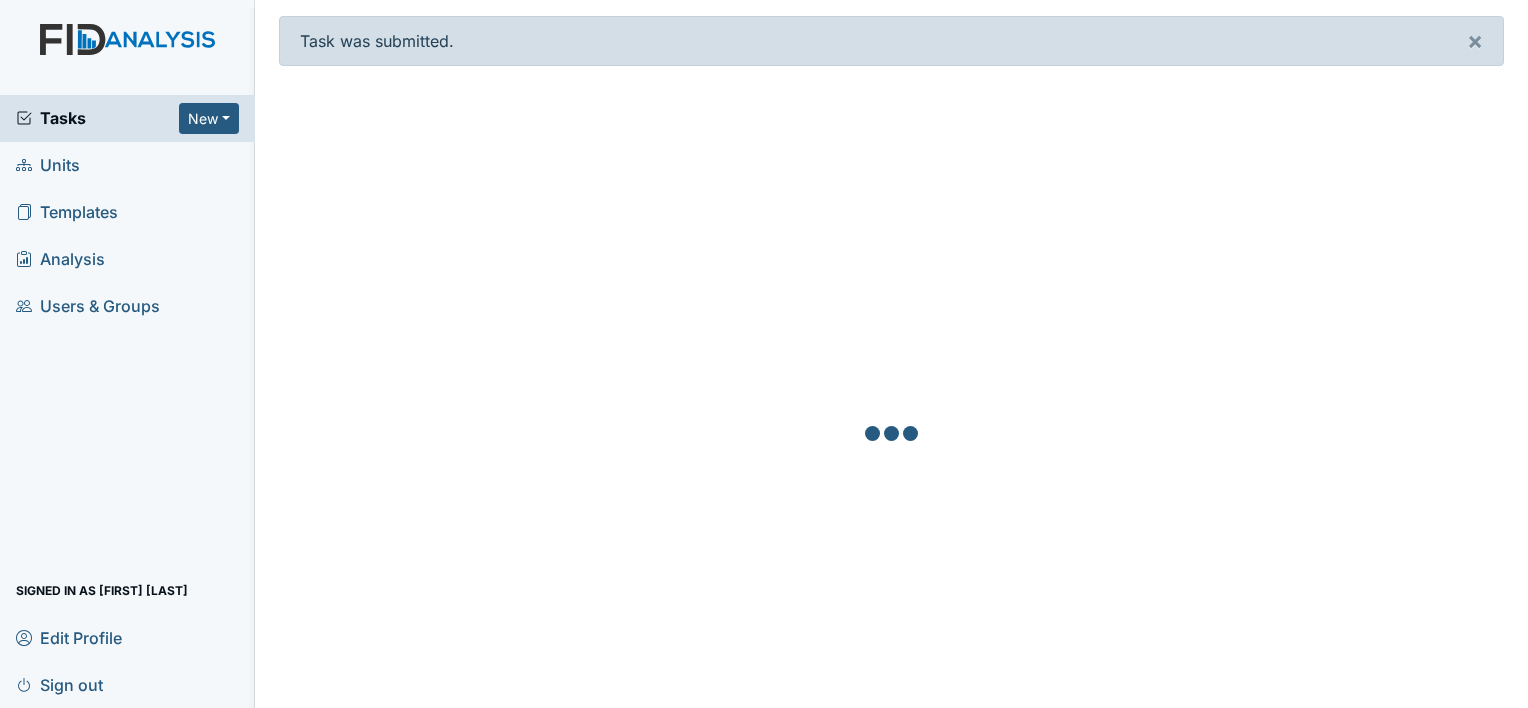 scroll, scrollTop: 0, scrollLeft: 0, axis: both 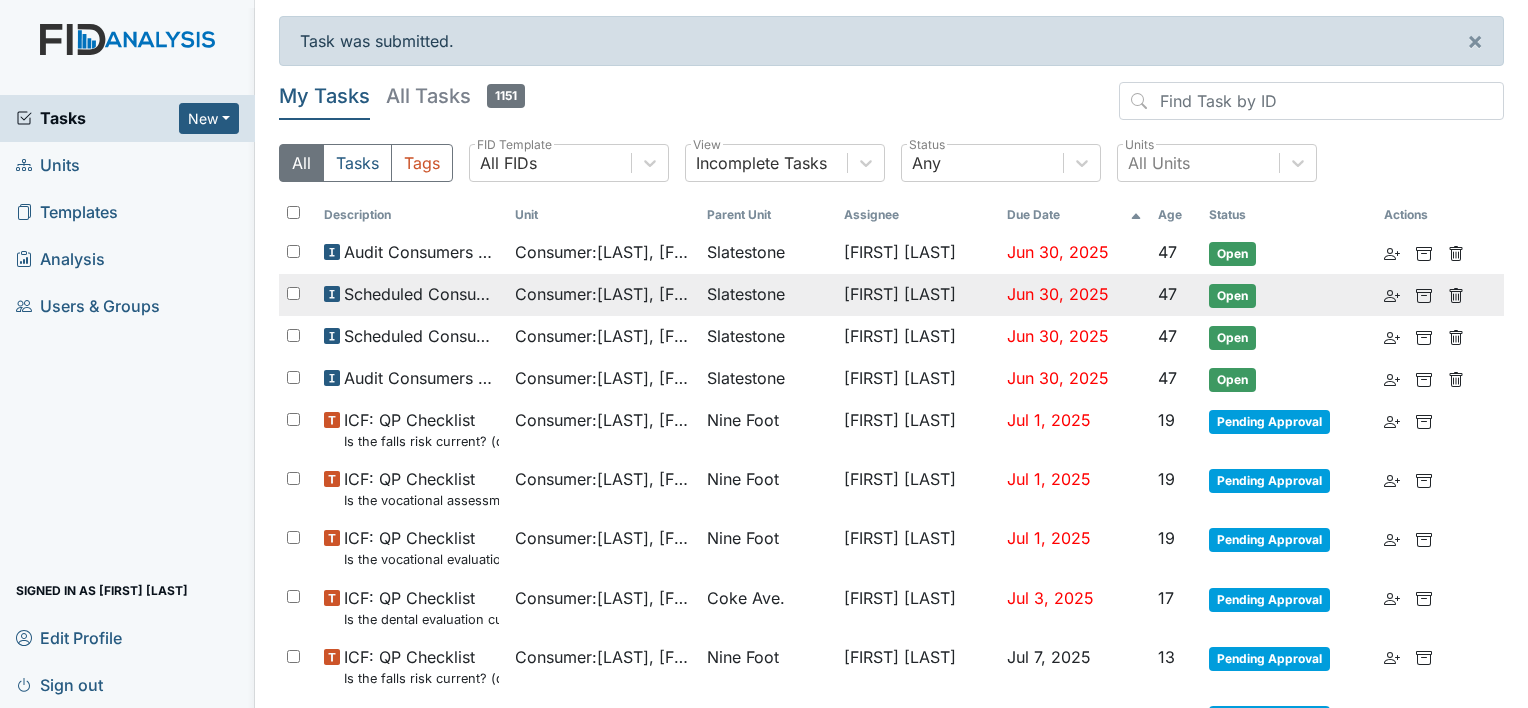 click on "Consumer :  Smith, Colin" at bounding box center (603, 253) 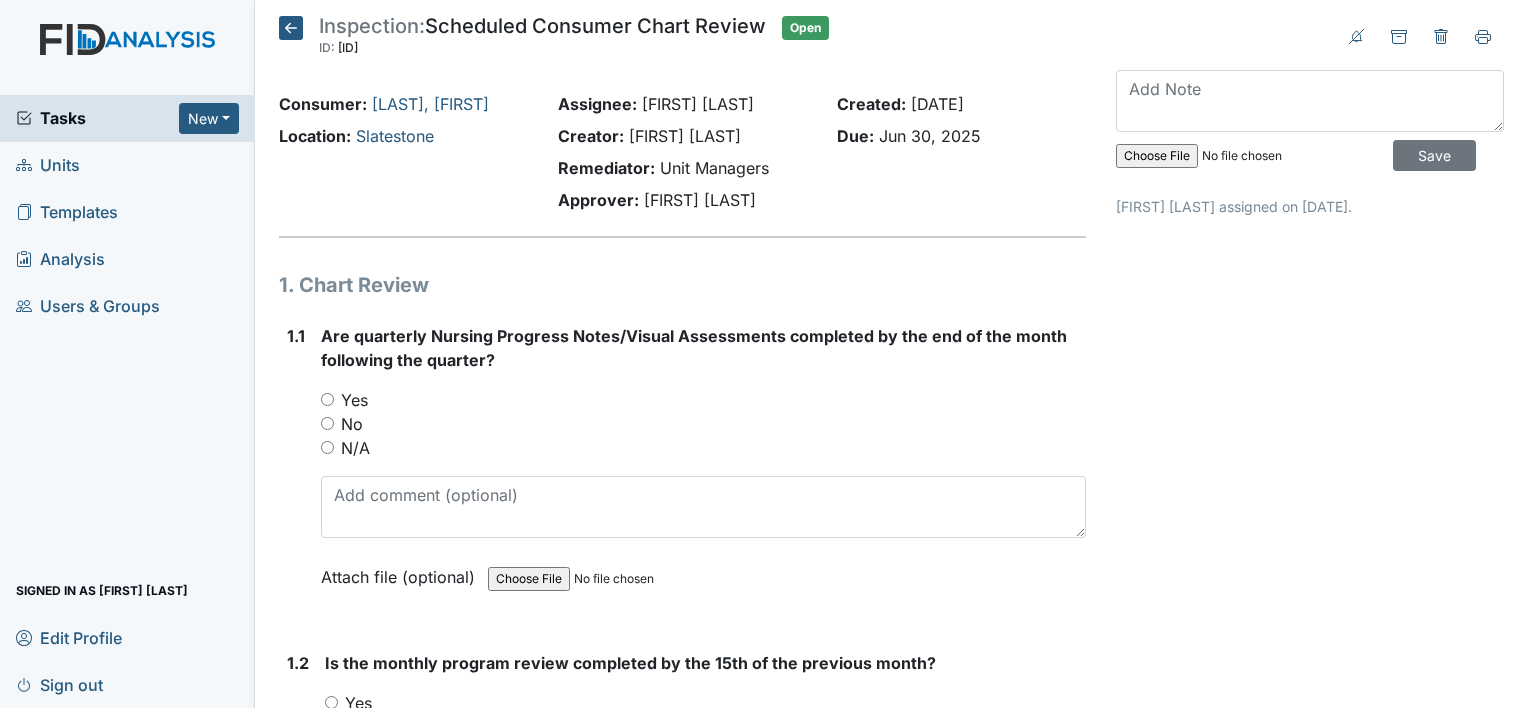 scroll, scrollTop: 0, scrollLeft: 0, axis: both 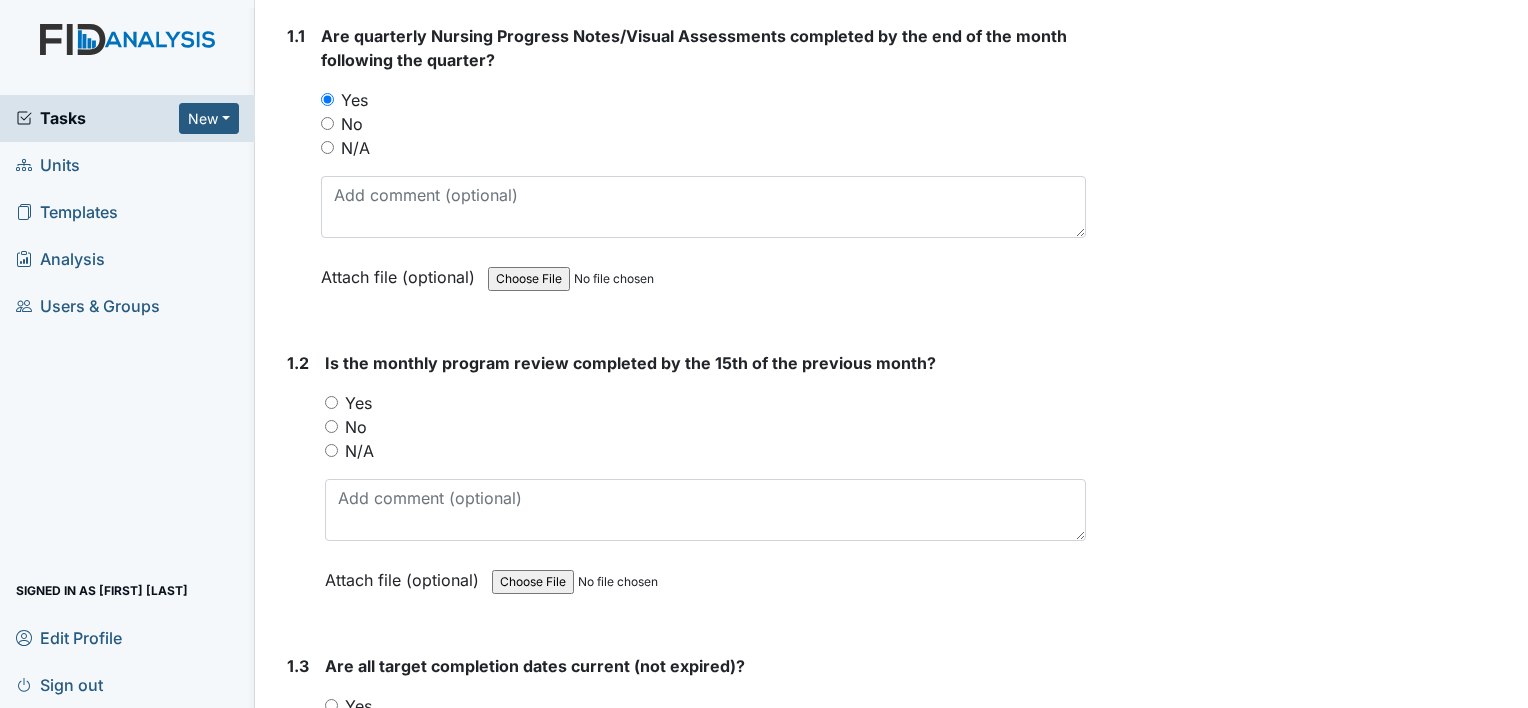 click on "Yes" at bounding box center (331, 402) 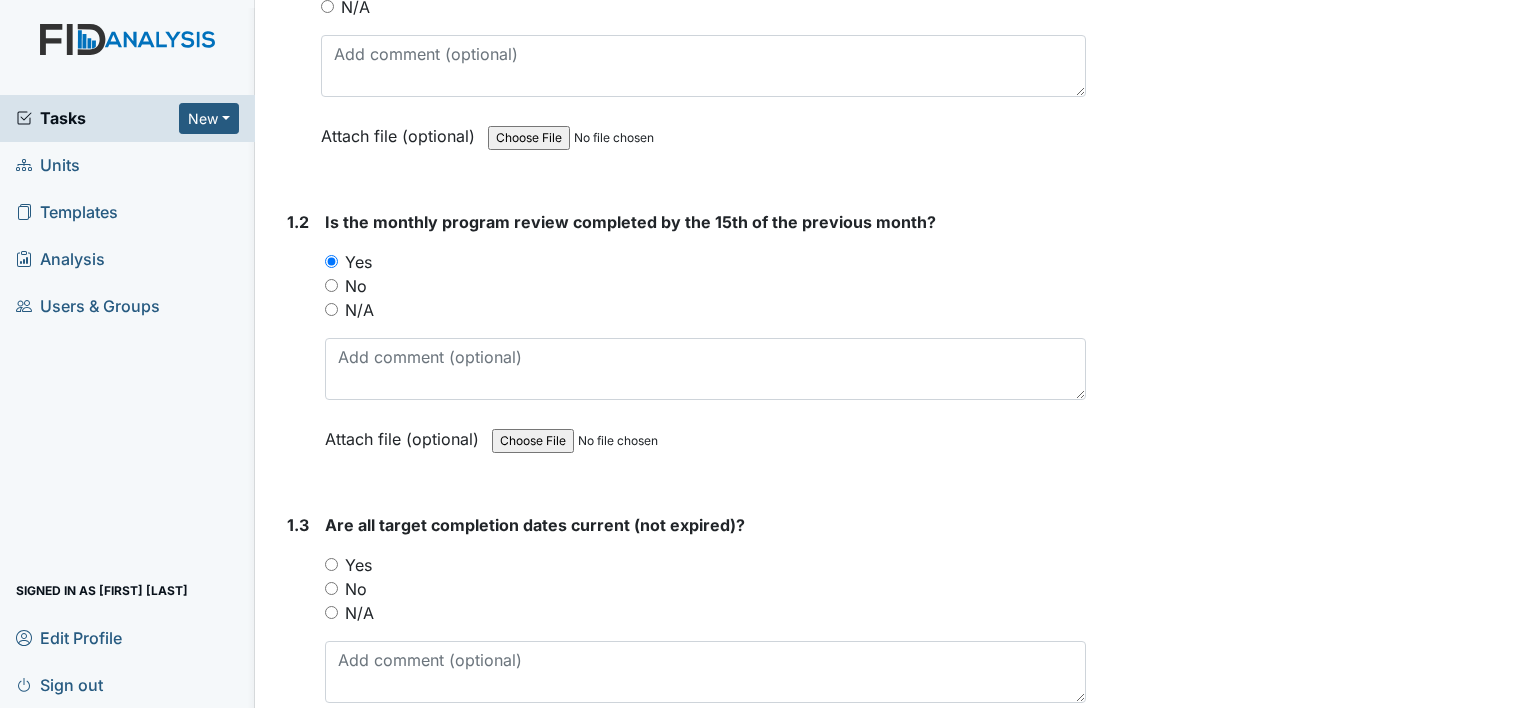scroll, scrollTop: 500, scrollLeft: 0, axis: vertical 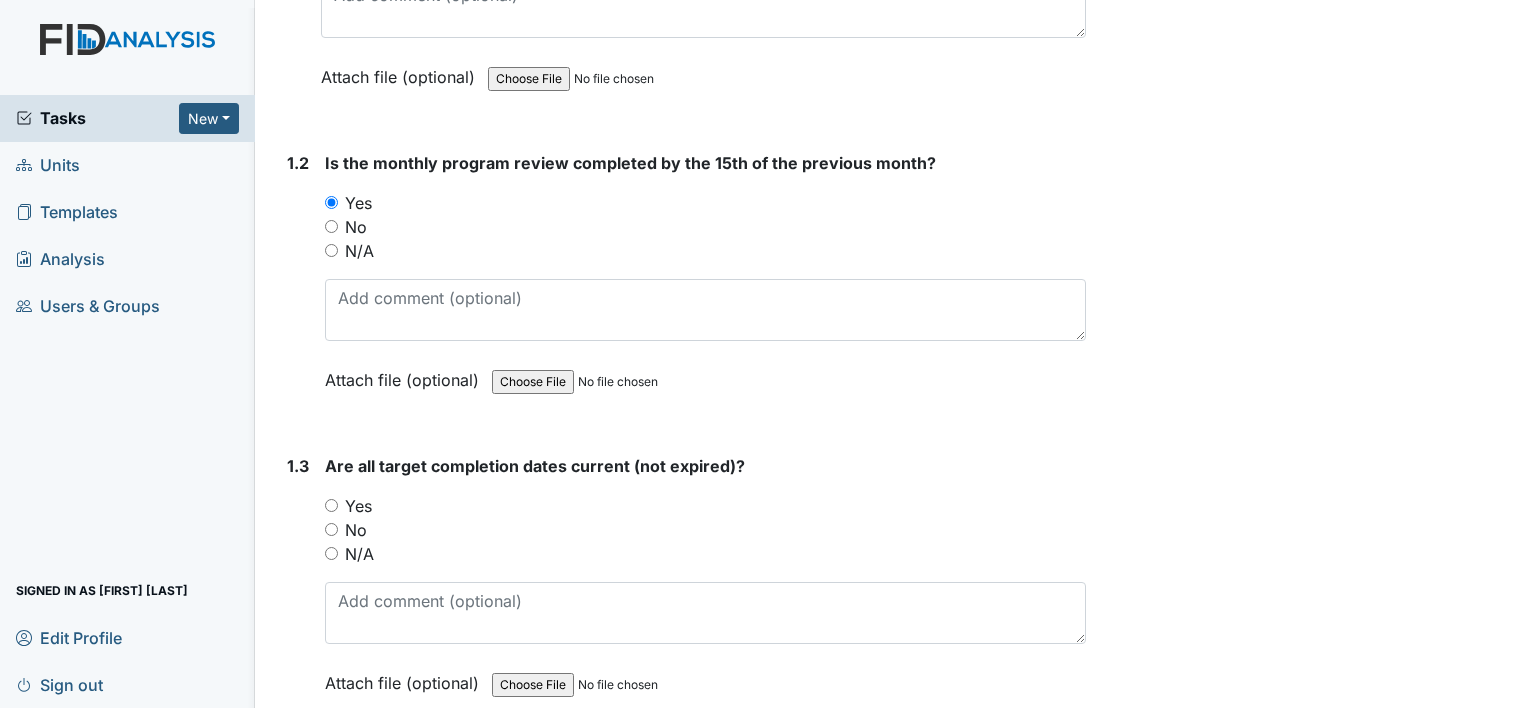 click on "Yes" at bounding box center (331, 505) 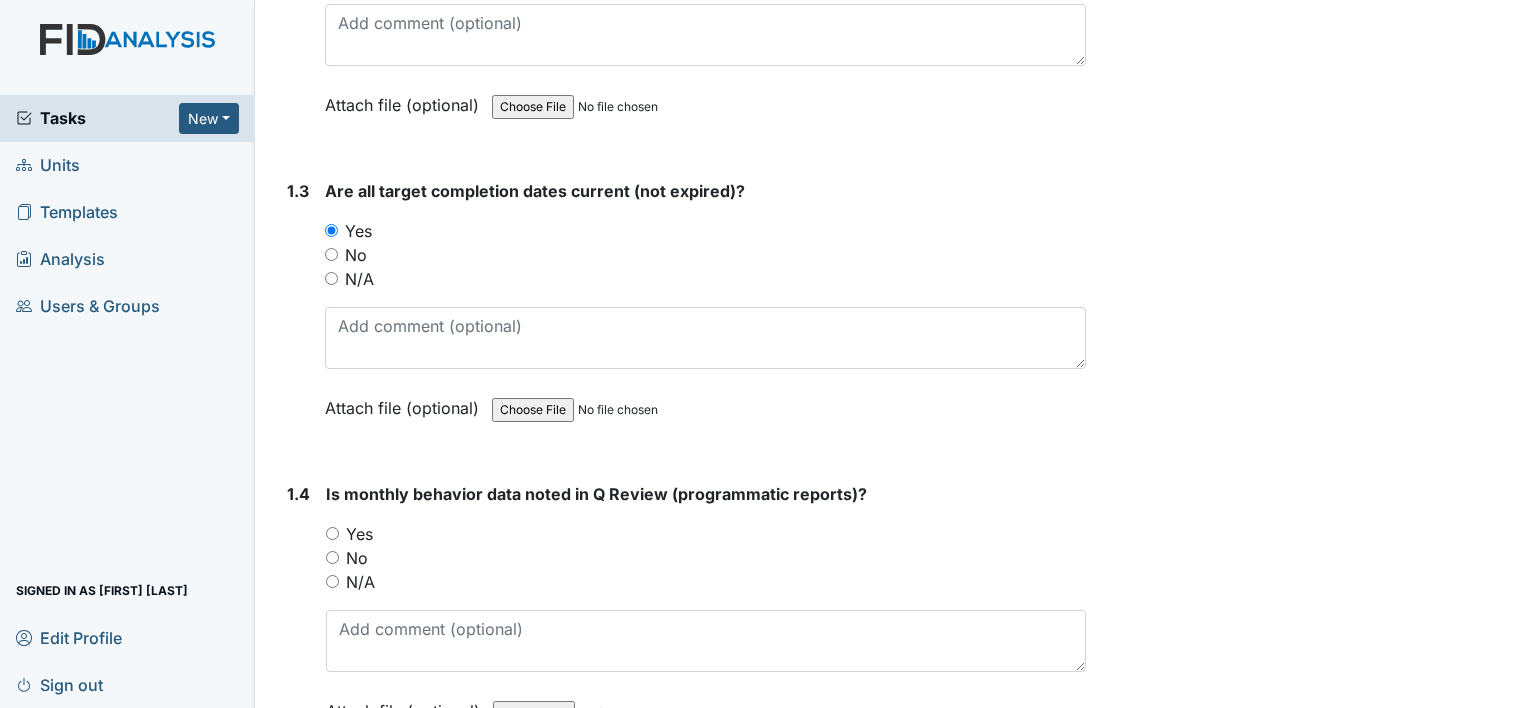 scroll, scrollTop: 800, scrollLeft: 0, axis: vertical 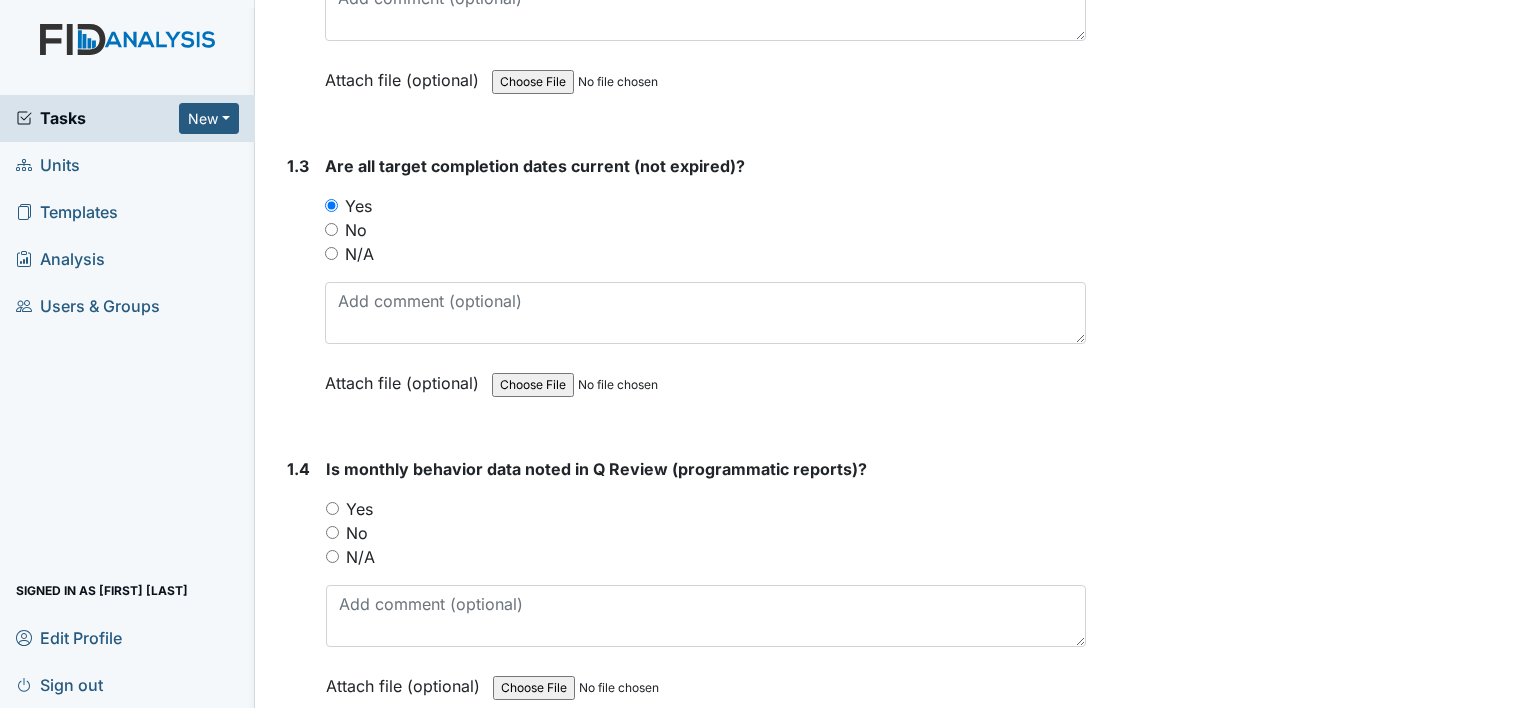 click on "Yes" at bounding box center [332, 508] 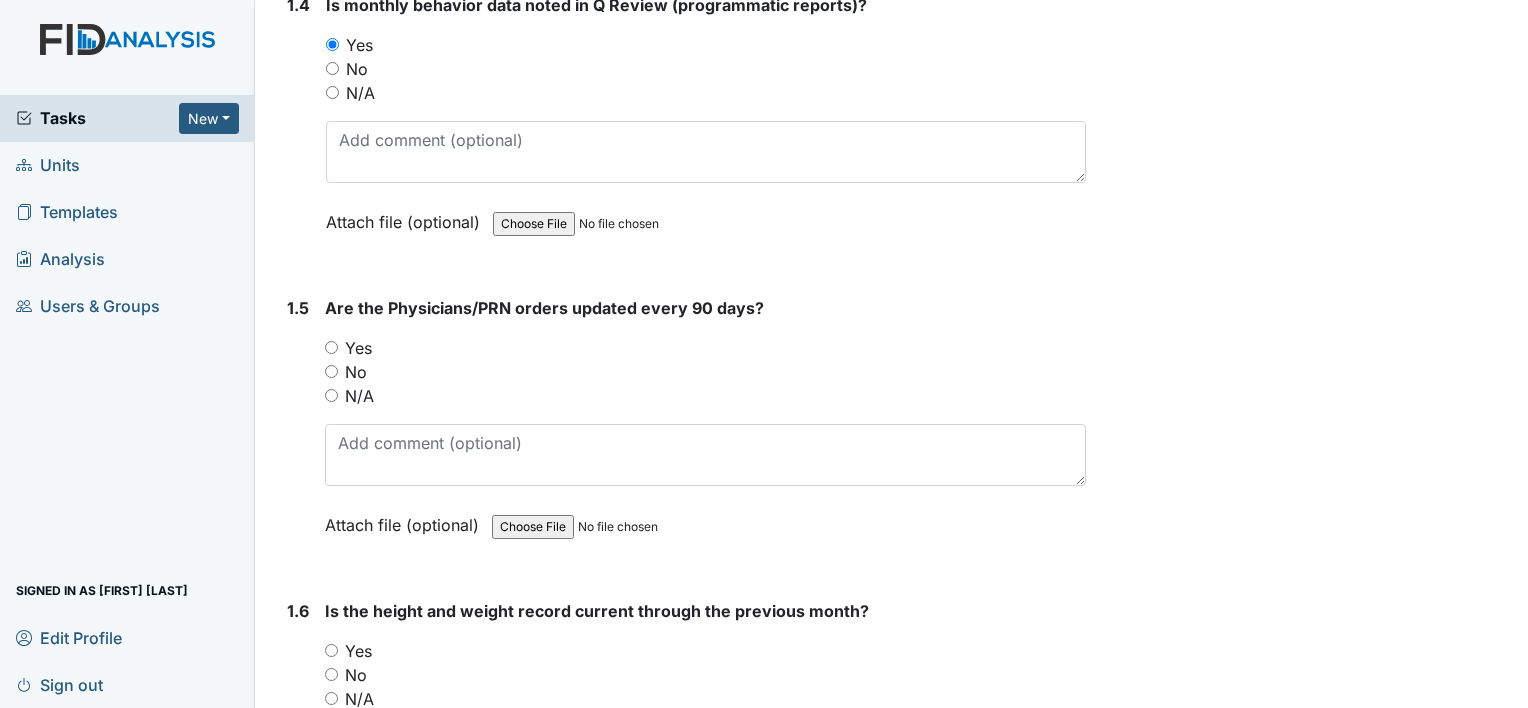 scroll, scrollTop: 1300, scrollLeft: 0, axis: vertical 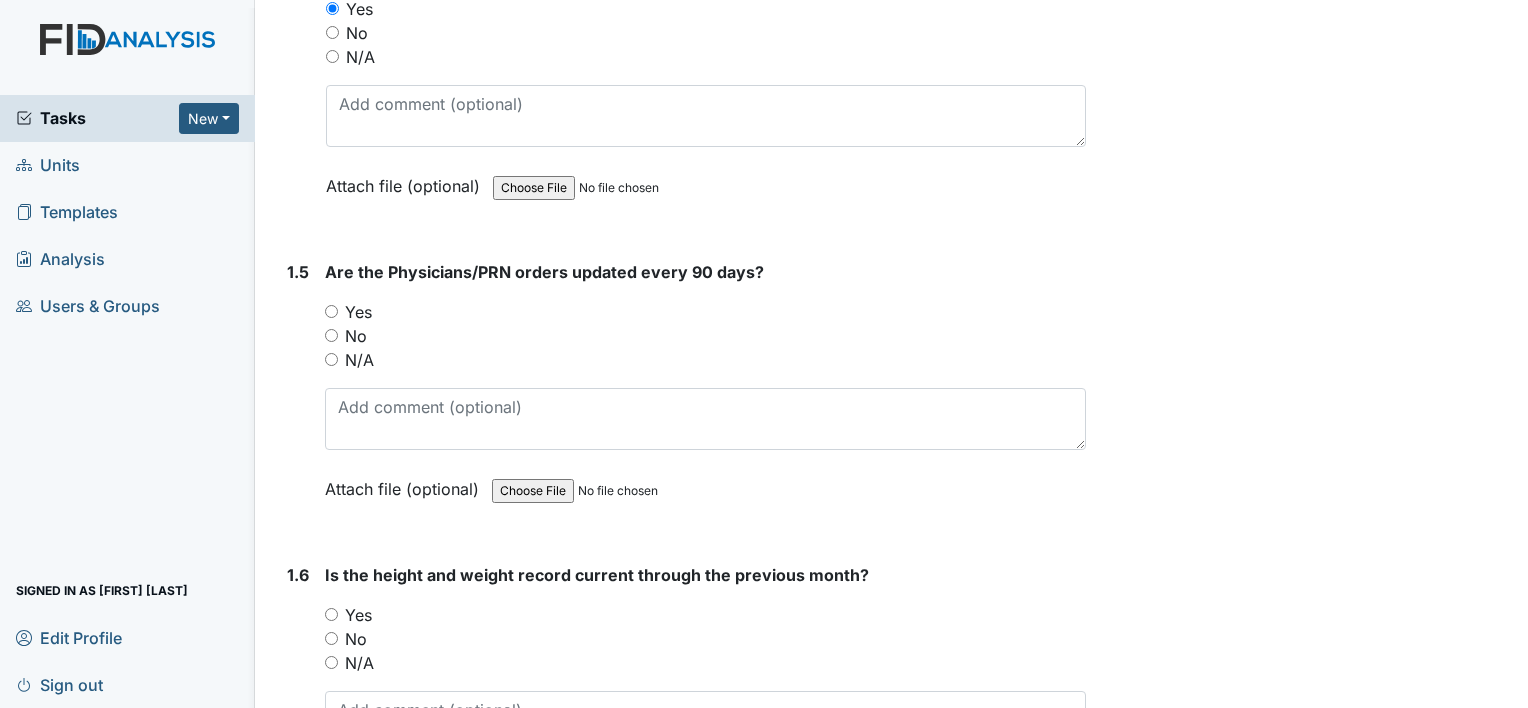 click on "Users & Groups" at bounding box center (88, 306) 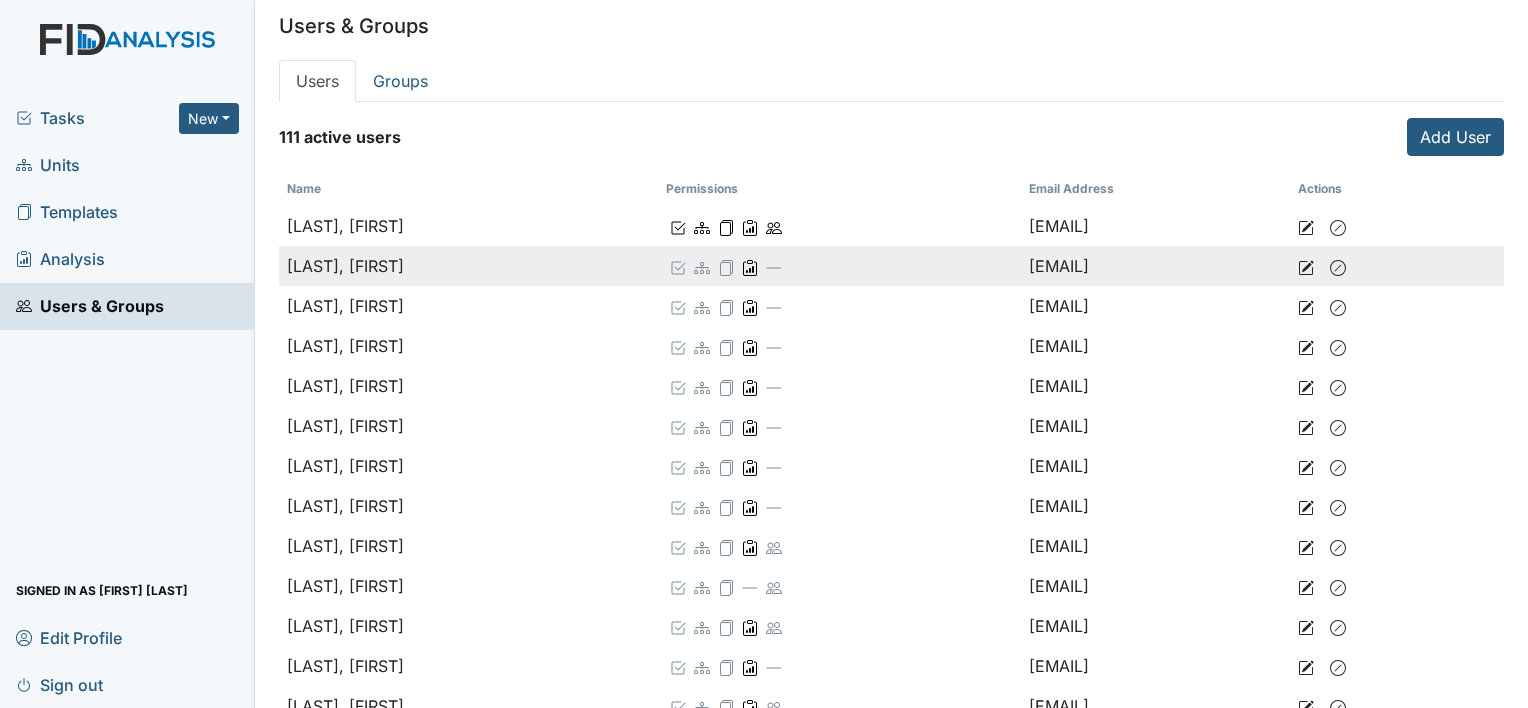 scroll, scrollTop: 0, scrollLeft: 0, axis: both 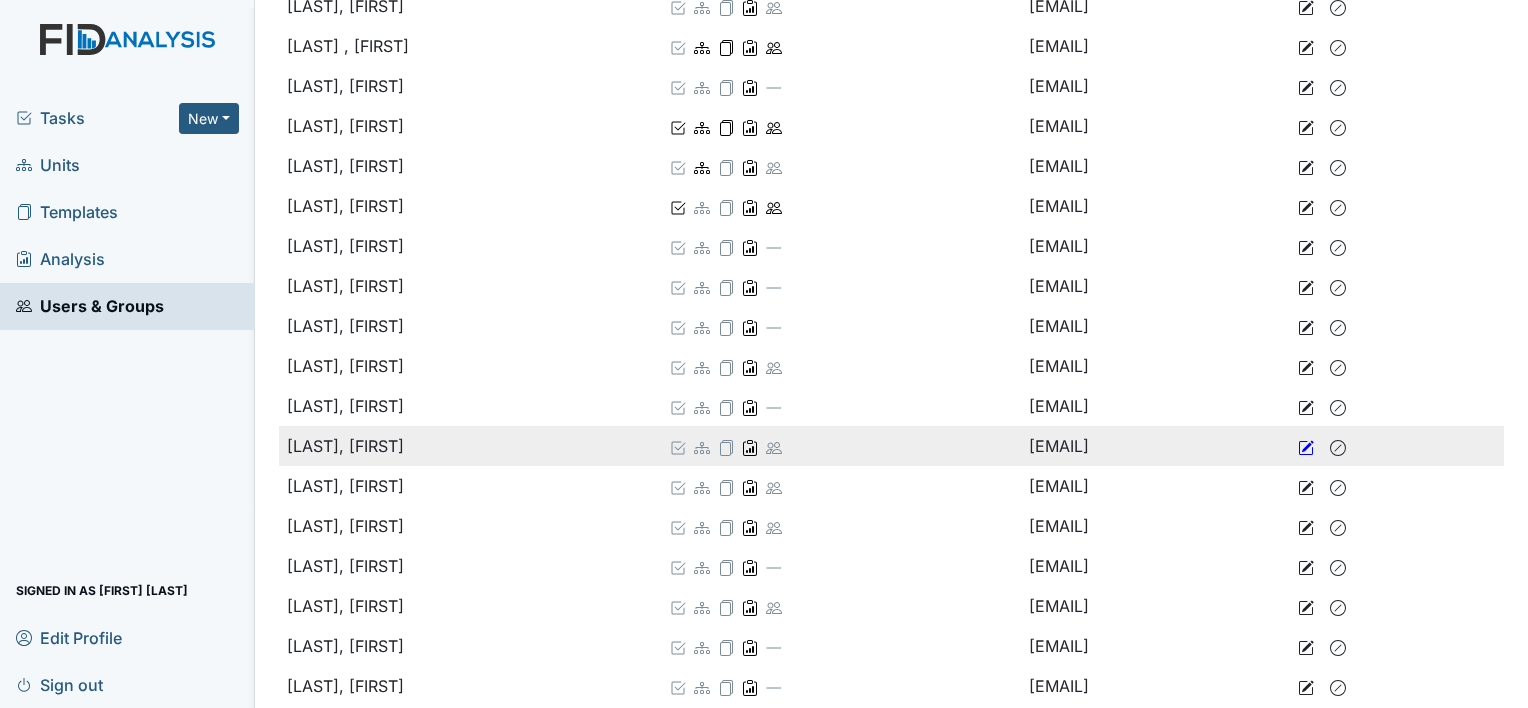 click at bounding box center (1306, 448) 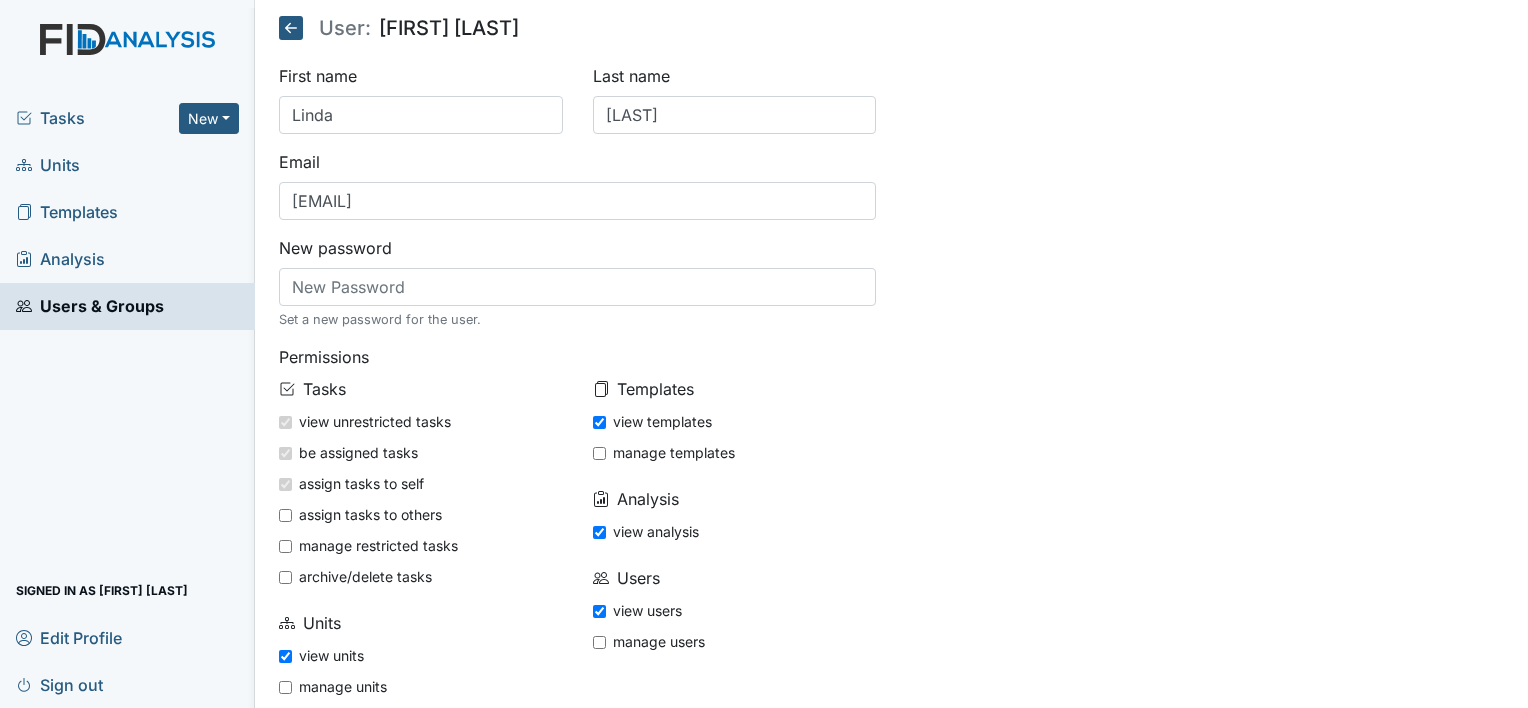 scroll, scrollTop: 0, scrollLeft: 0, axis: both 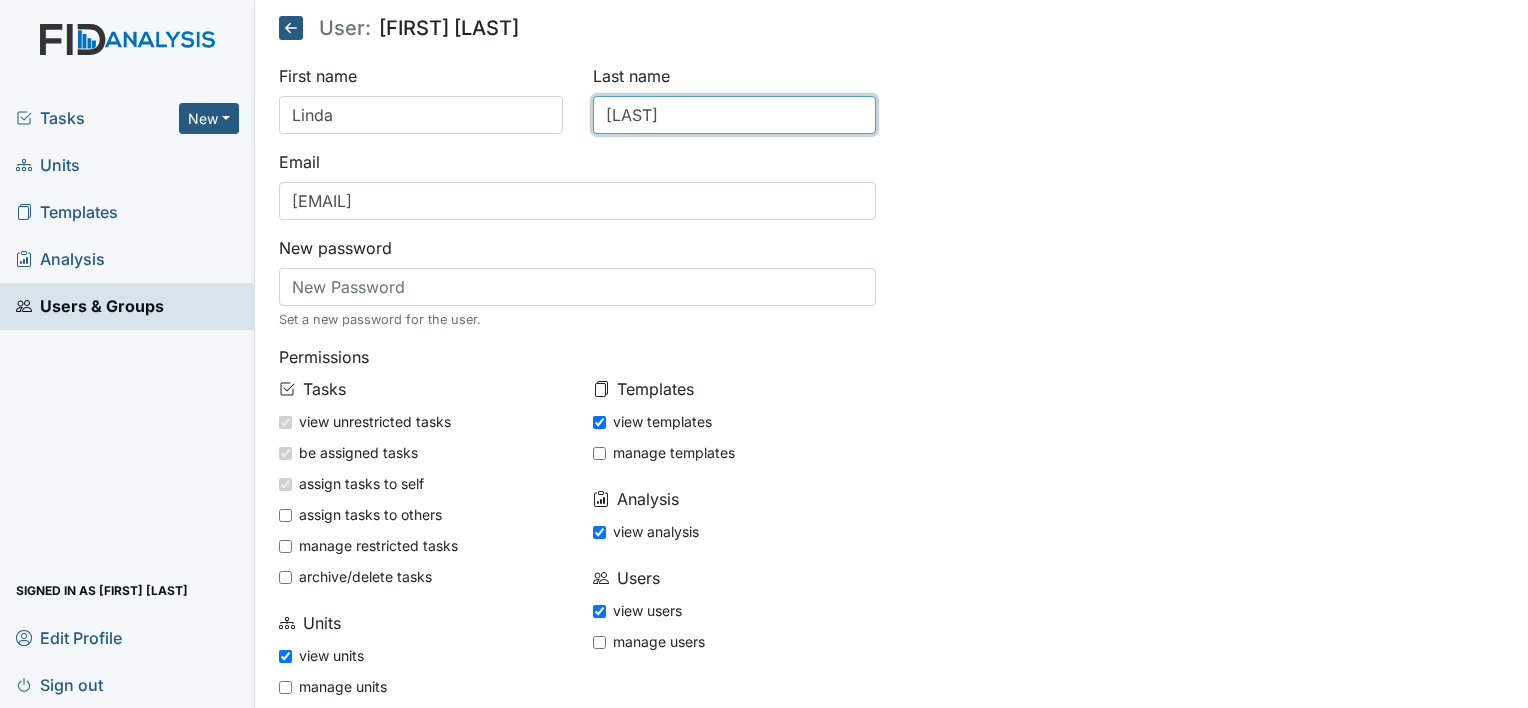 drag, startPoint x: 628, startPoint y: 118, endPoint x: 648, endPoint y: 120, distance: 20.09975 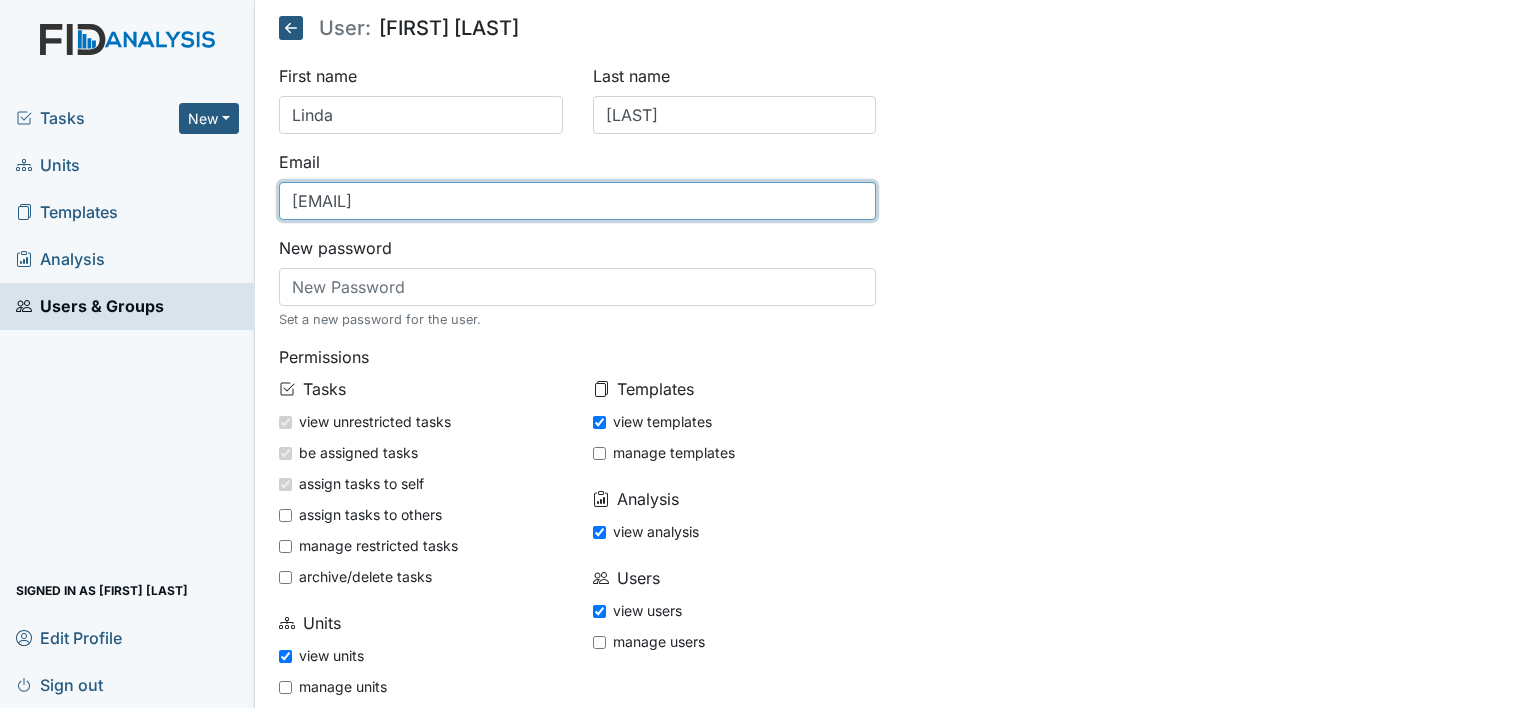 click on "[EMAIL]" at bounding box center [578, 201] 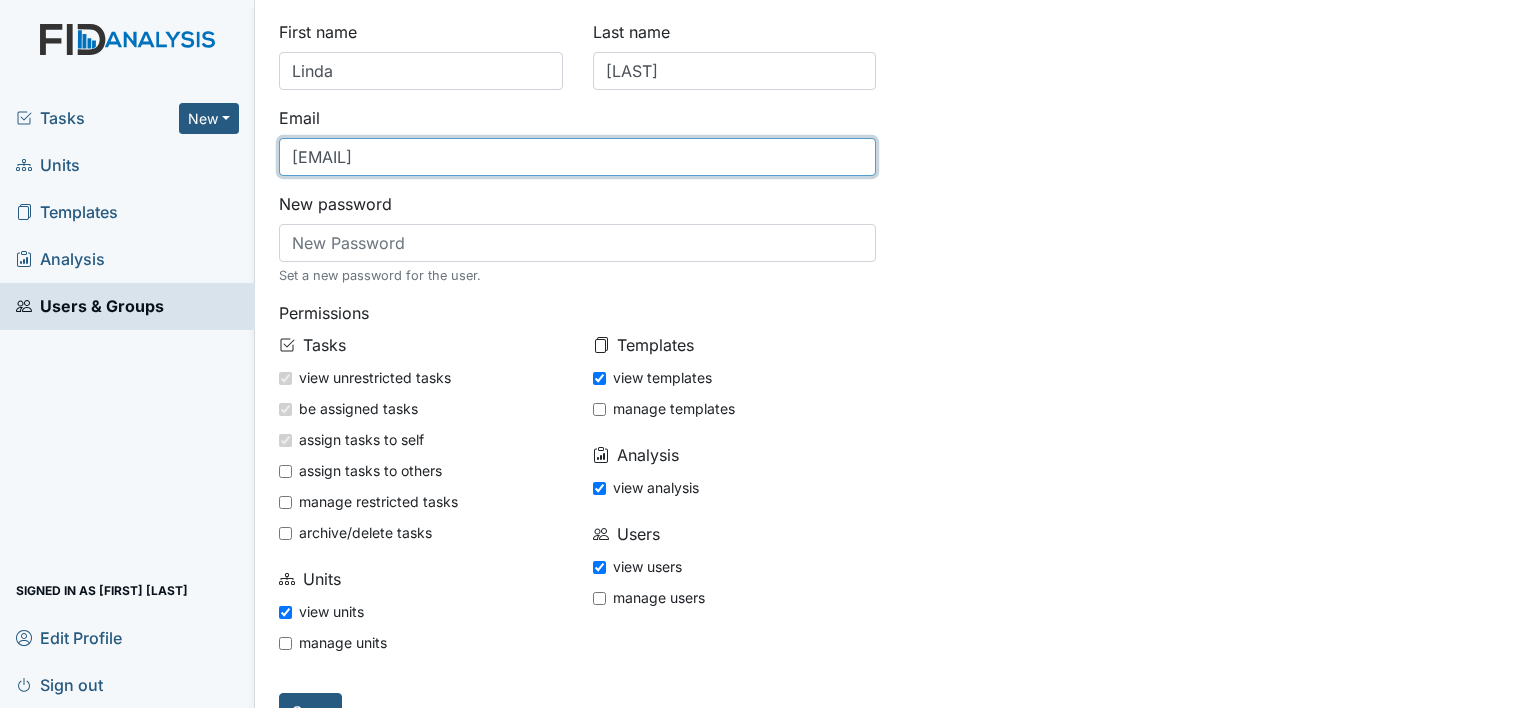 scroll, scrollTop: 86, scrollLeft: 0, axis: vertical 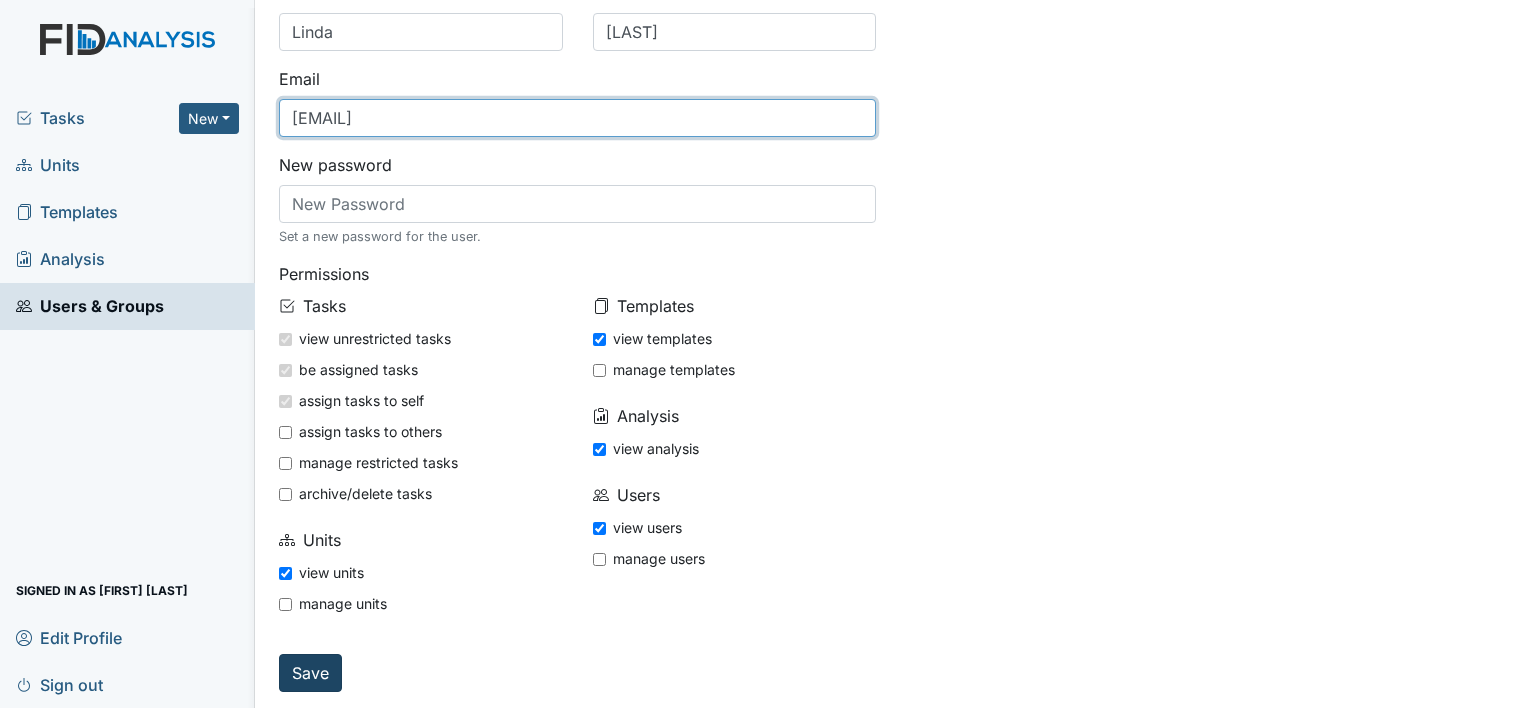 type on "[EMAIL]" 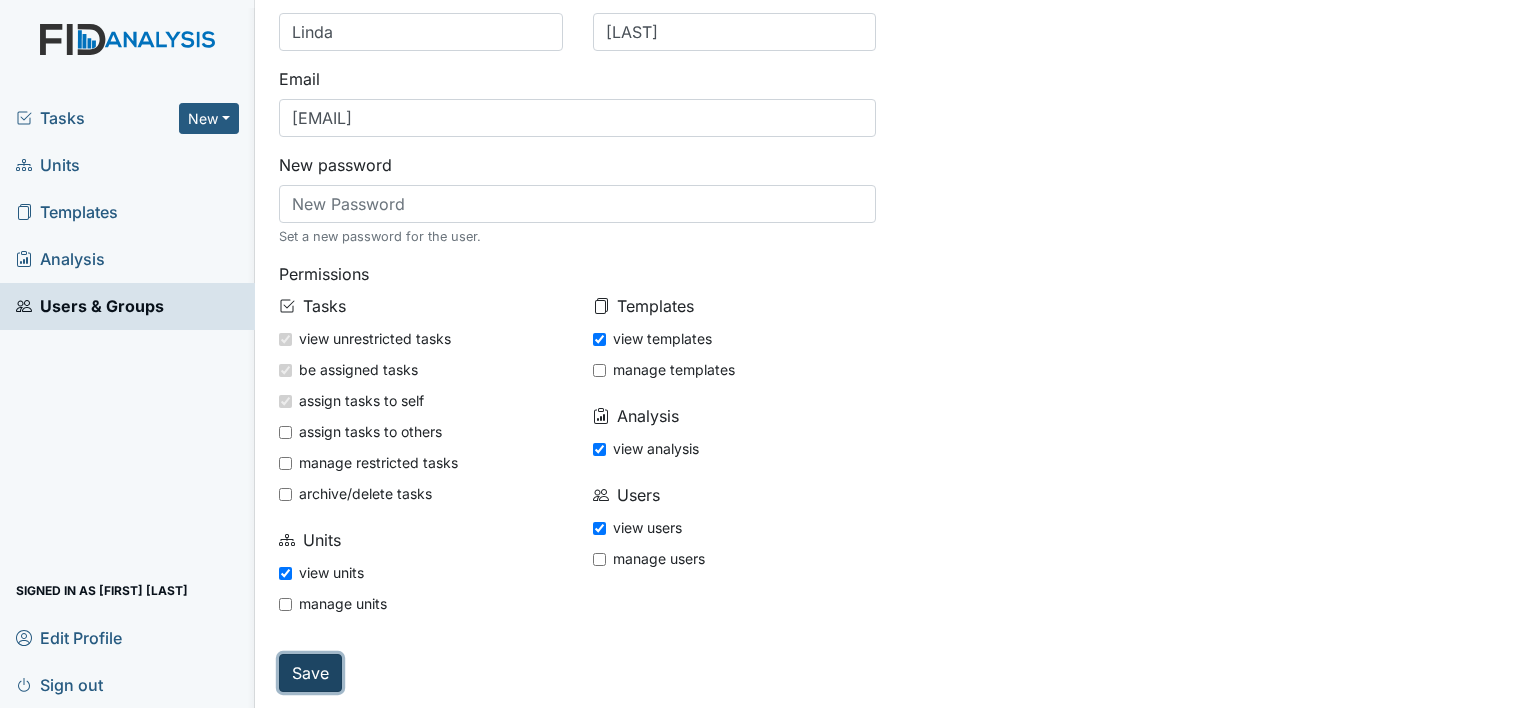 click on "Save" at bounding box center (310, 673) 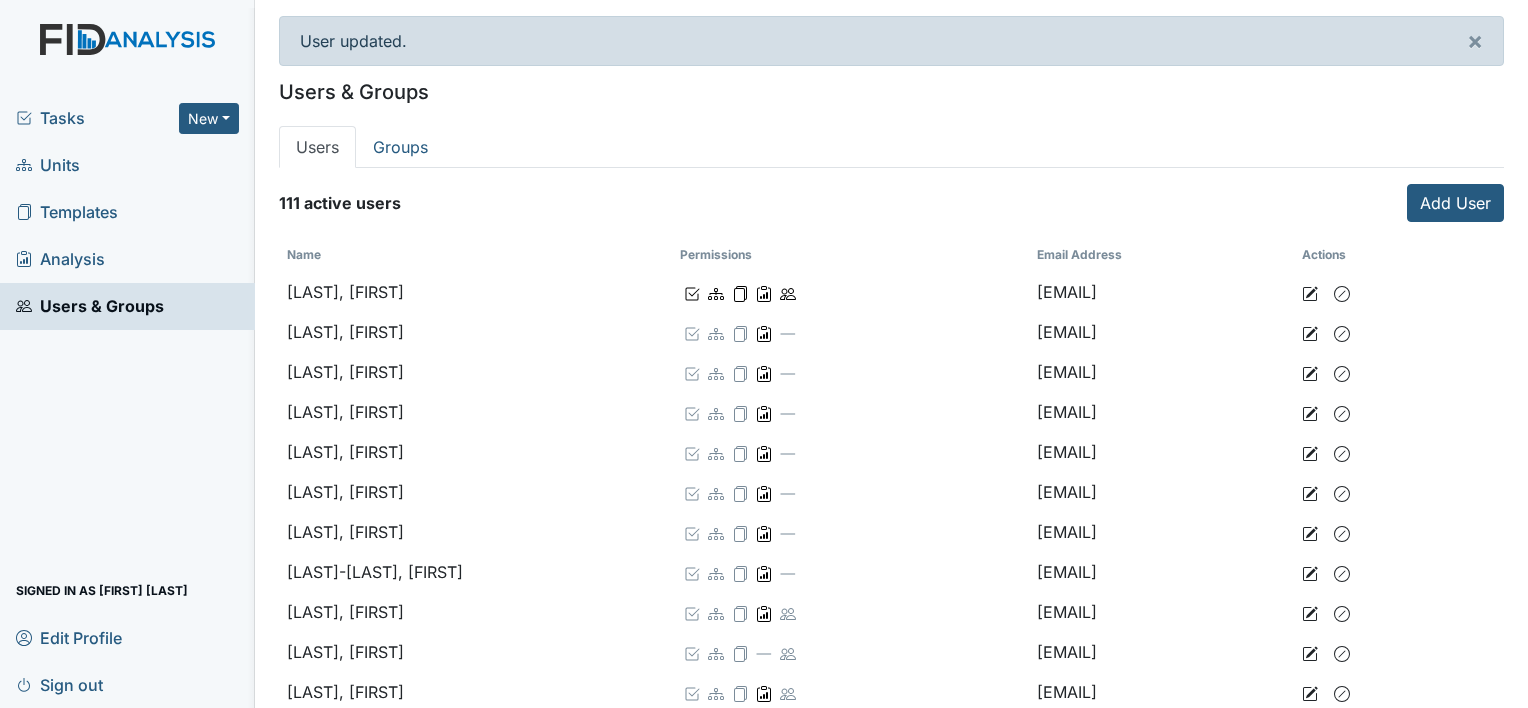 scroll, scrollTop: 0, scrollLeft: 0, axis: both 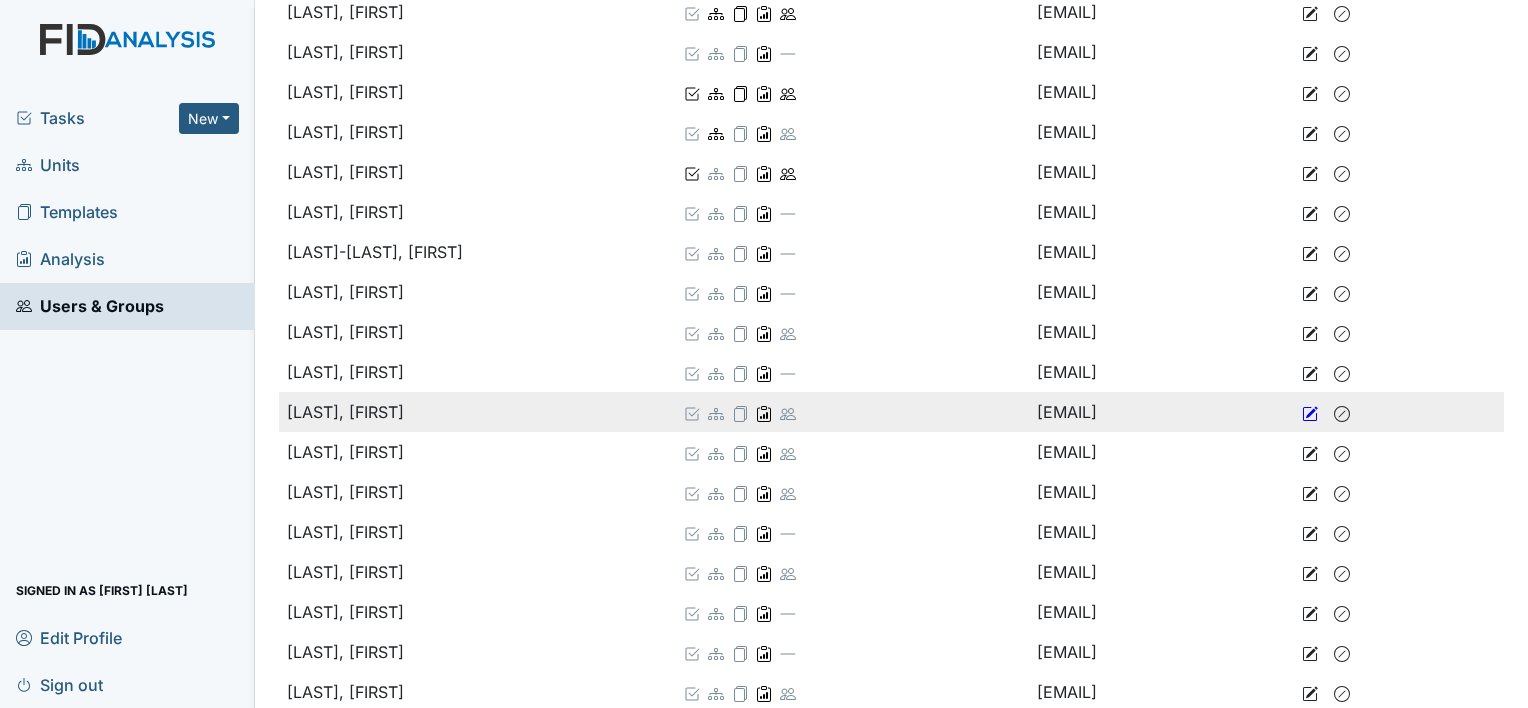 click at bounding box center [1312, 412] 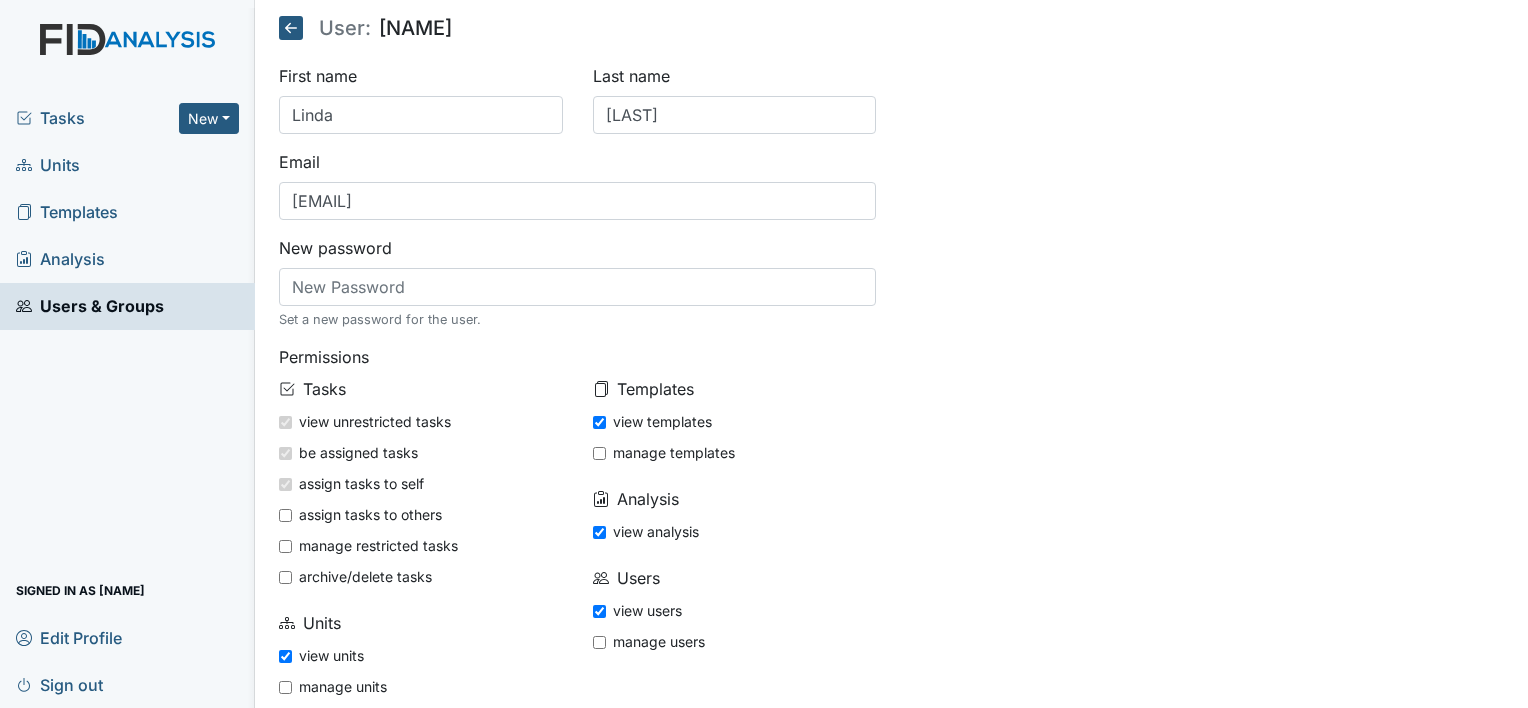 scroll, scrollTop: 0, scrollLeft: 0, axis: both 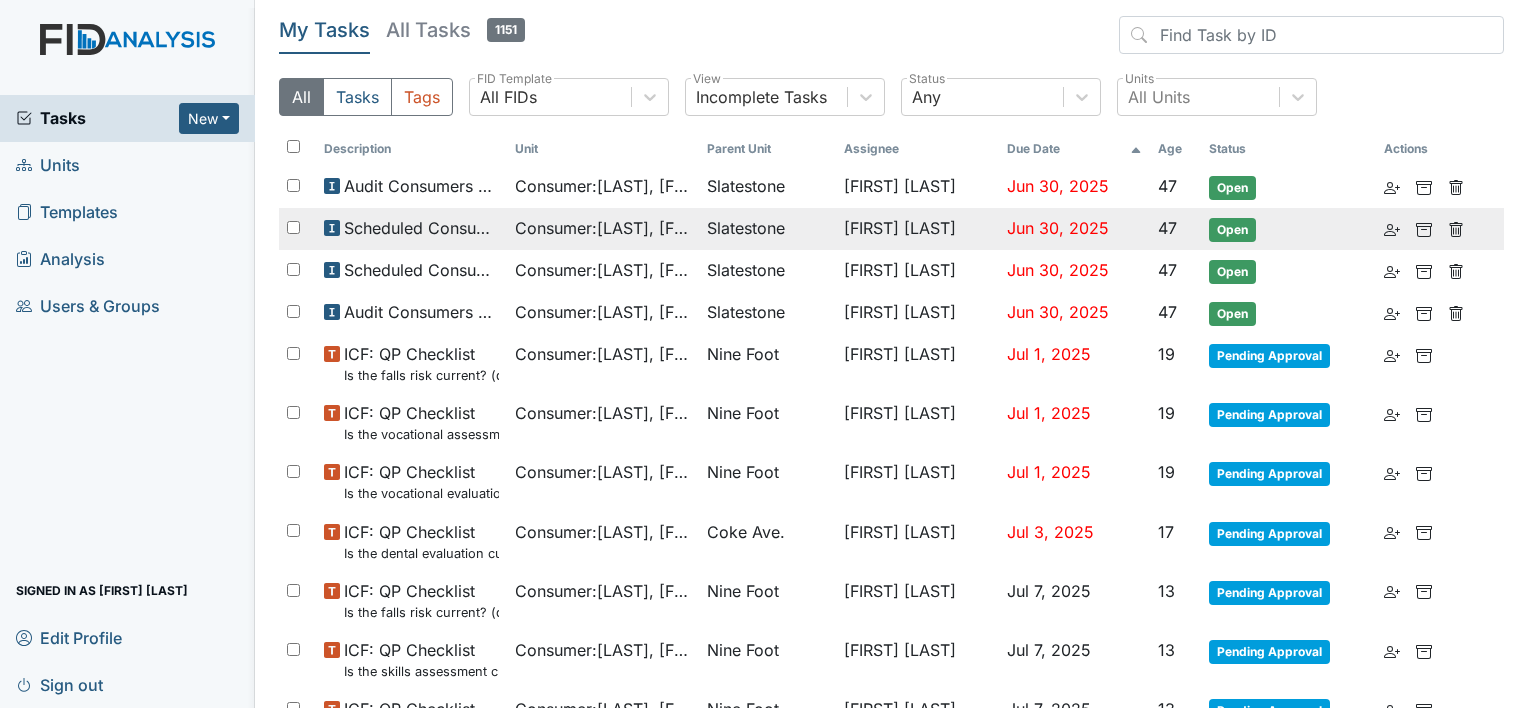click on "Slatestone" at bounding box center (746, 186) 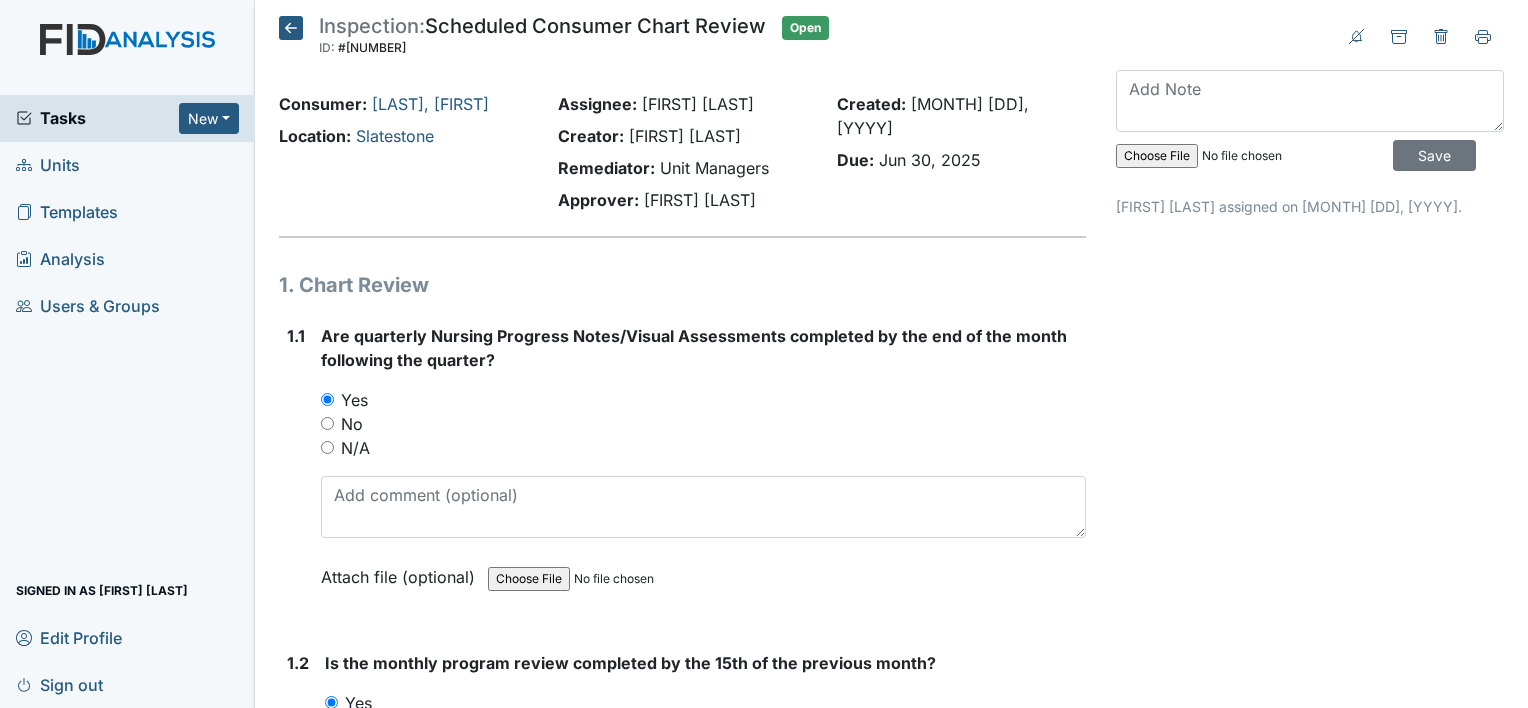 scroll, scrollTop: 0, scrollLeft: 0, axis: both 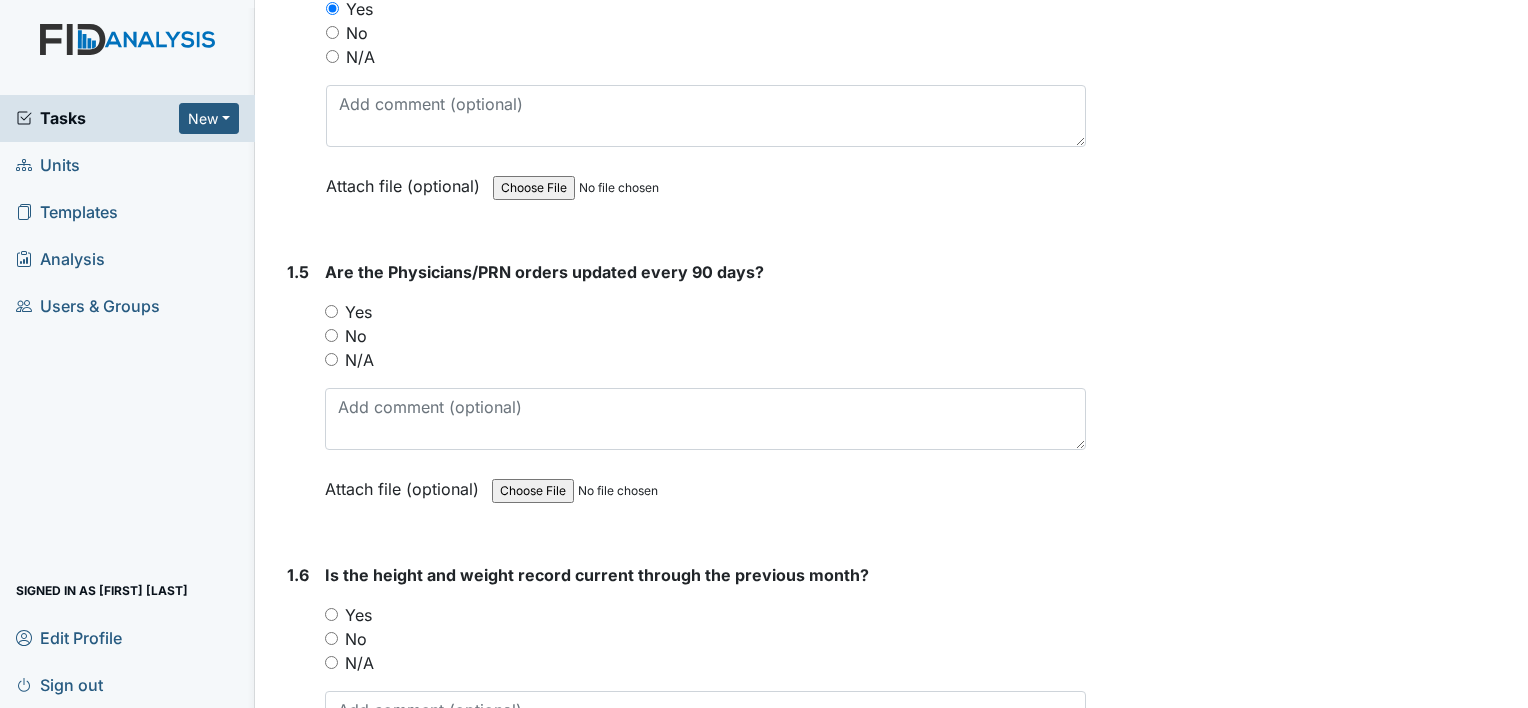 click on "Yes" at bounding box center (331, 311) 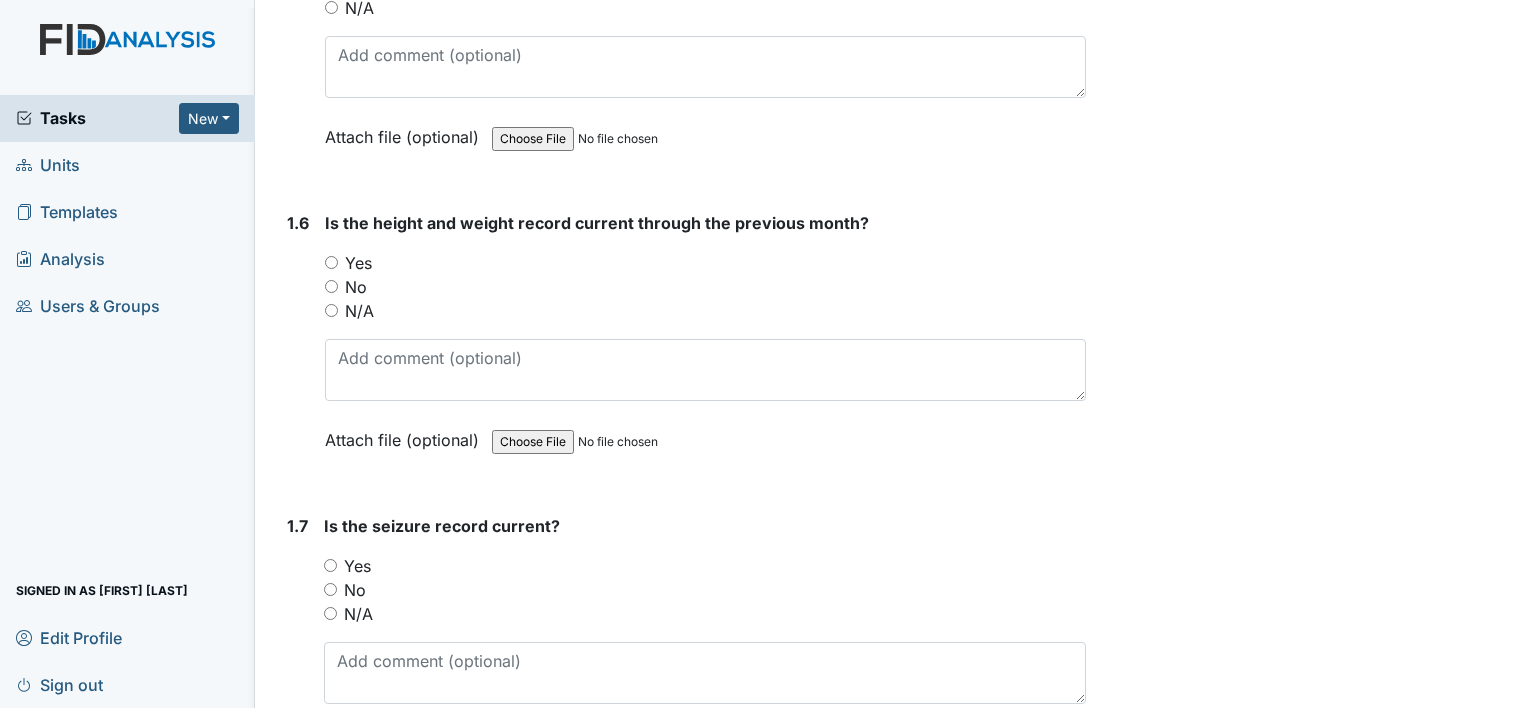 scroll, scrollTop: 1700, scrollLeft: 0, axis: vertical 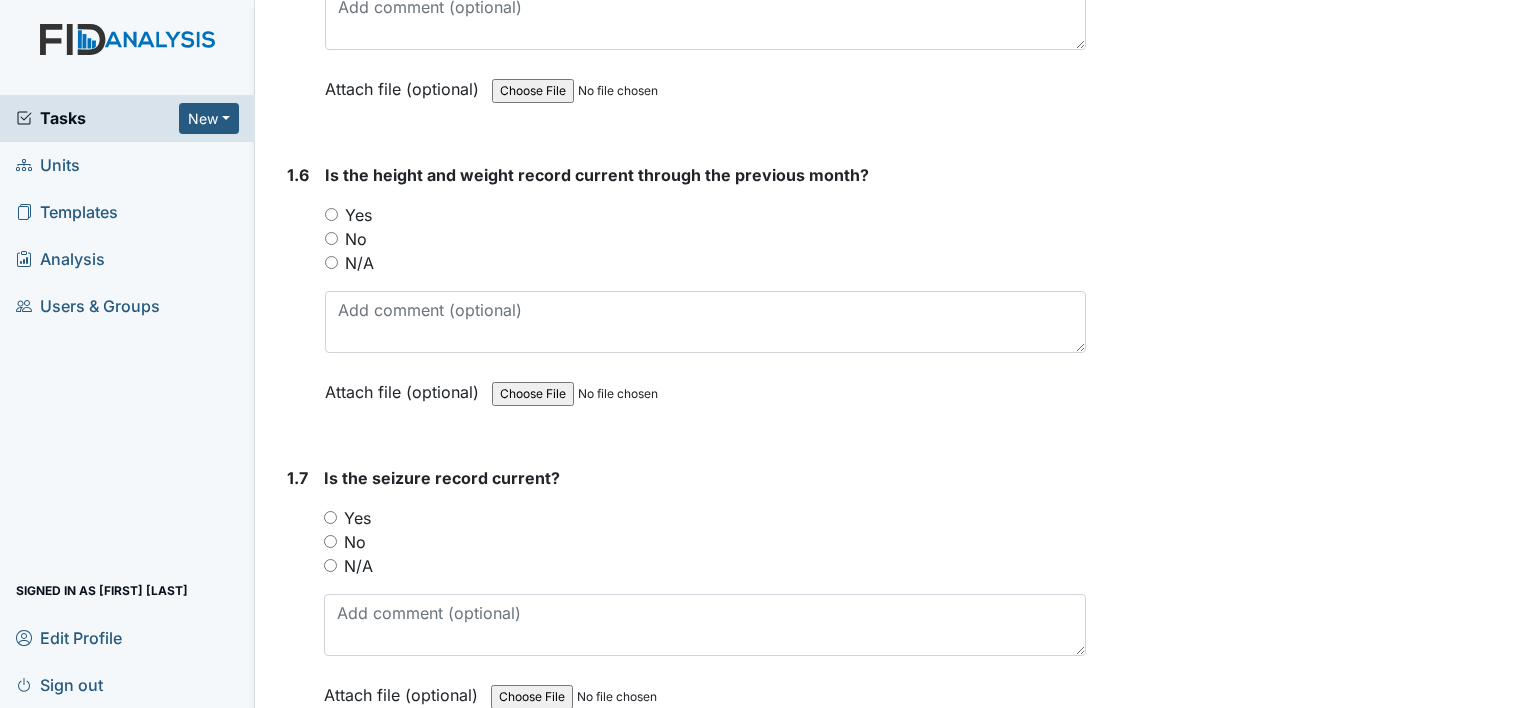 click on "Yes" at bounding box center (331, 214) 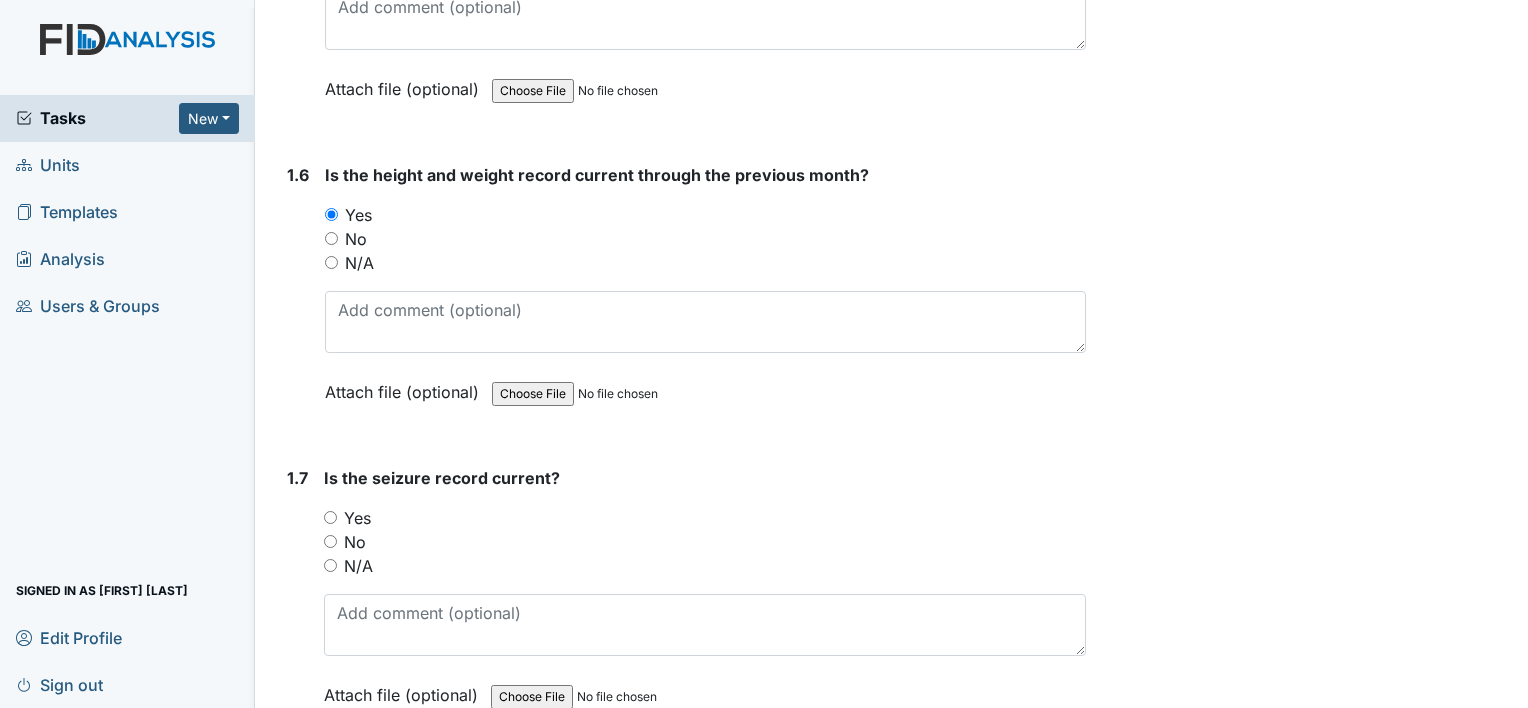 click on "N/A" at bounding box center [330, 565] 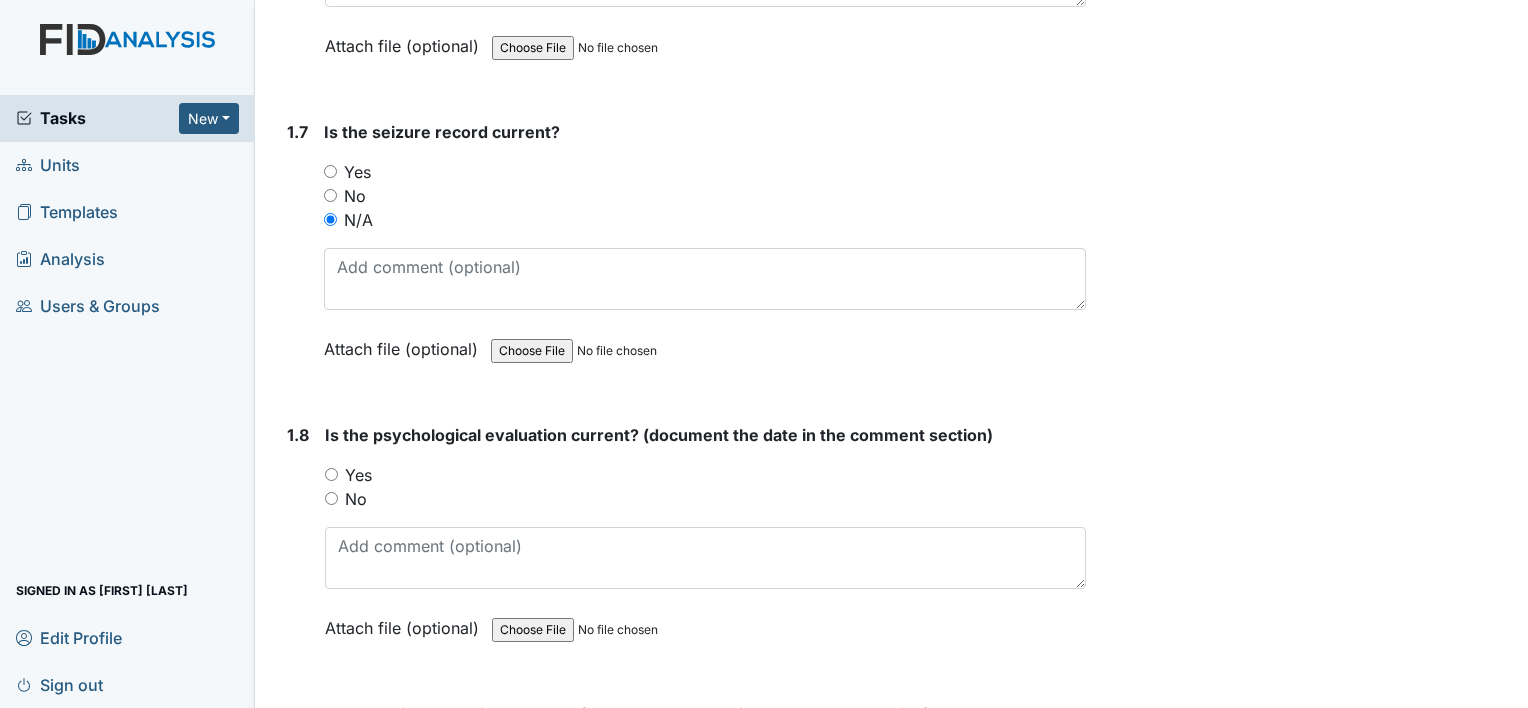 scroll, scrollTop: 2200, scrollLeft: 0, axis: vertical 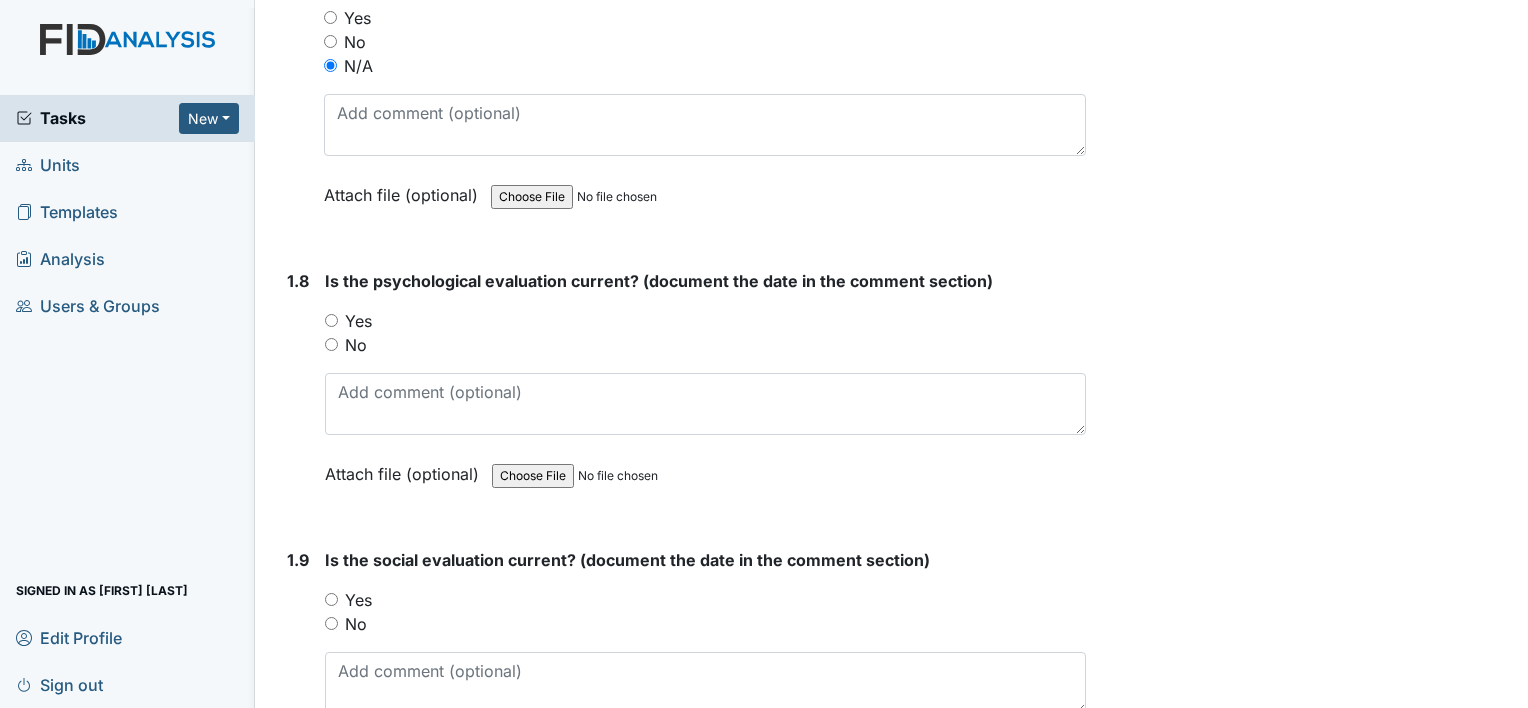 click on "Yes" at bounding box center [331, 320] 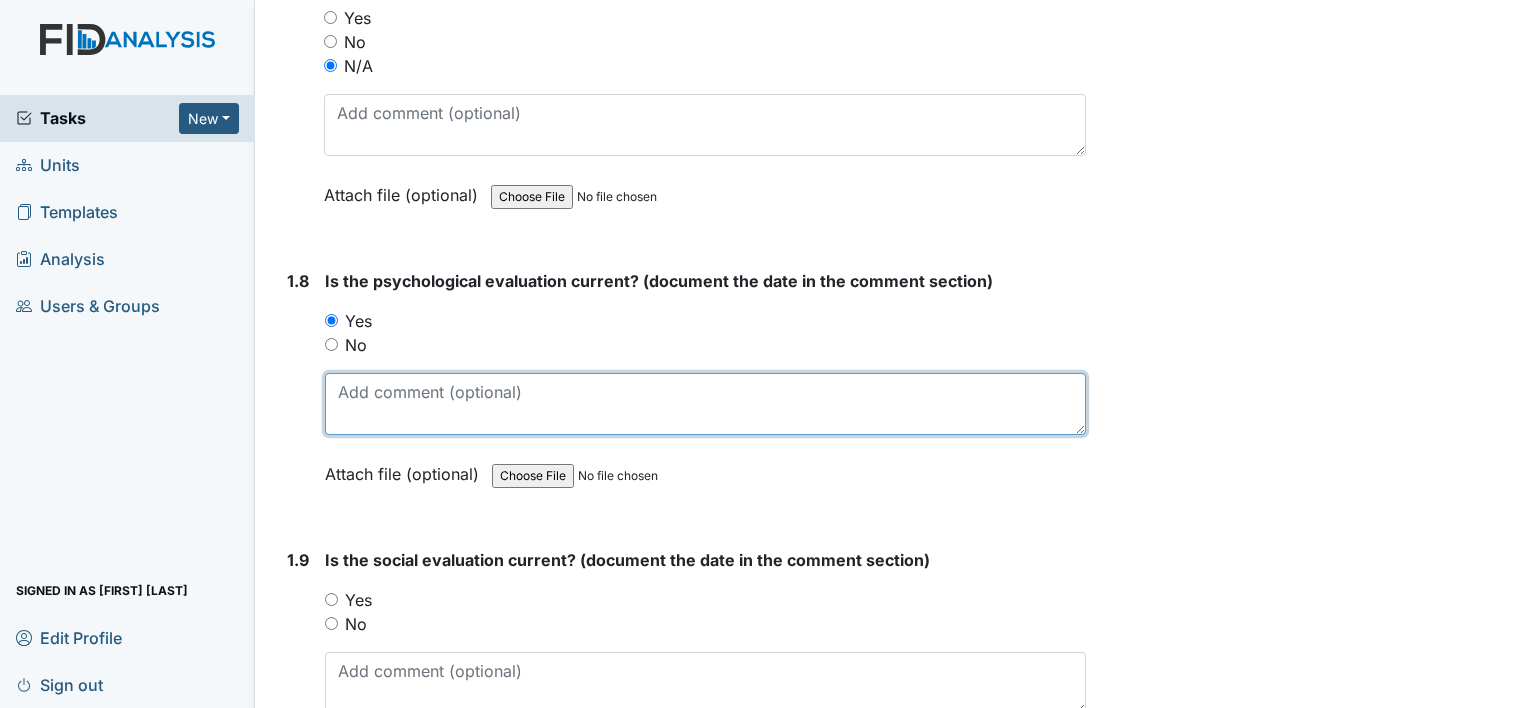 click at bounding box center [705, 404] 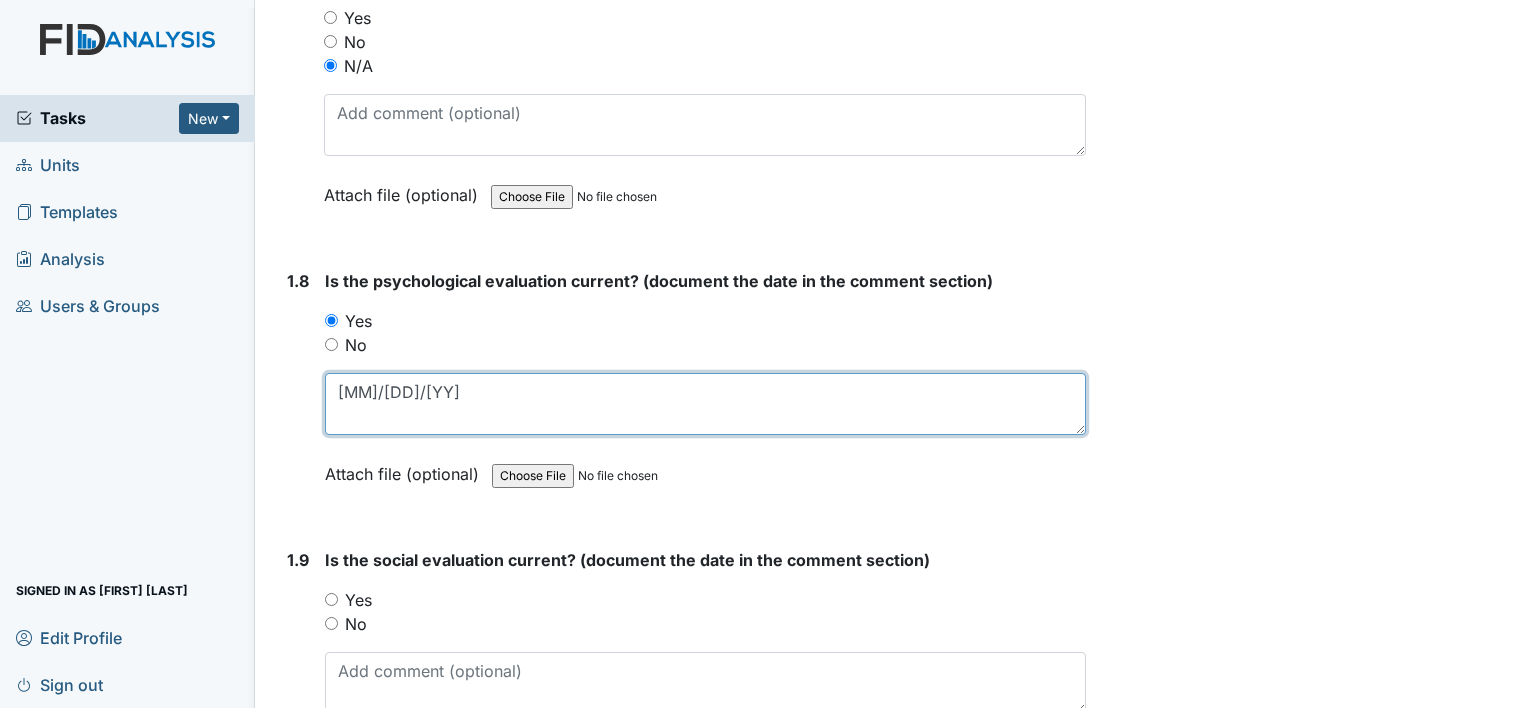 type on "10/26/04" 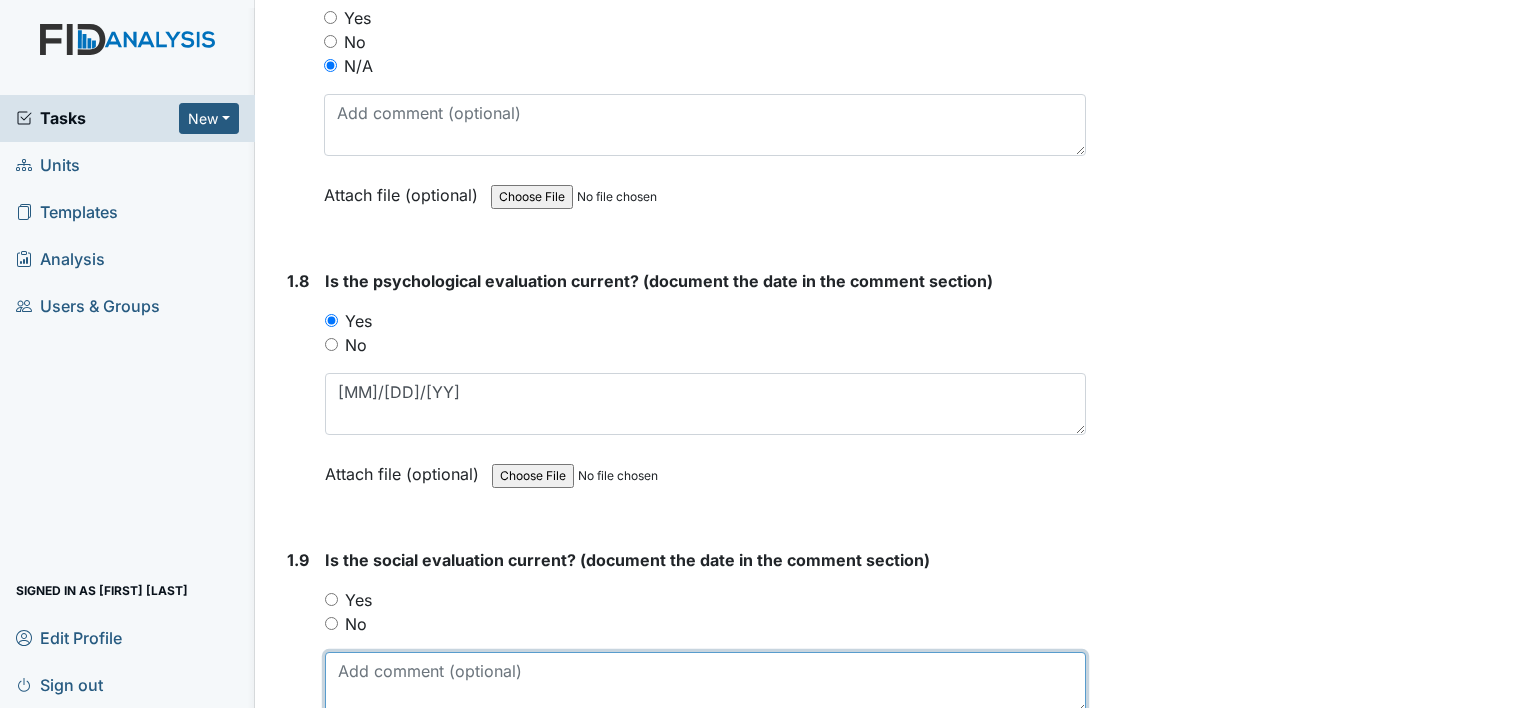 click at bounding box center (705, 683) 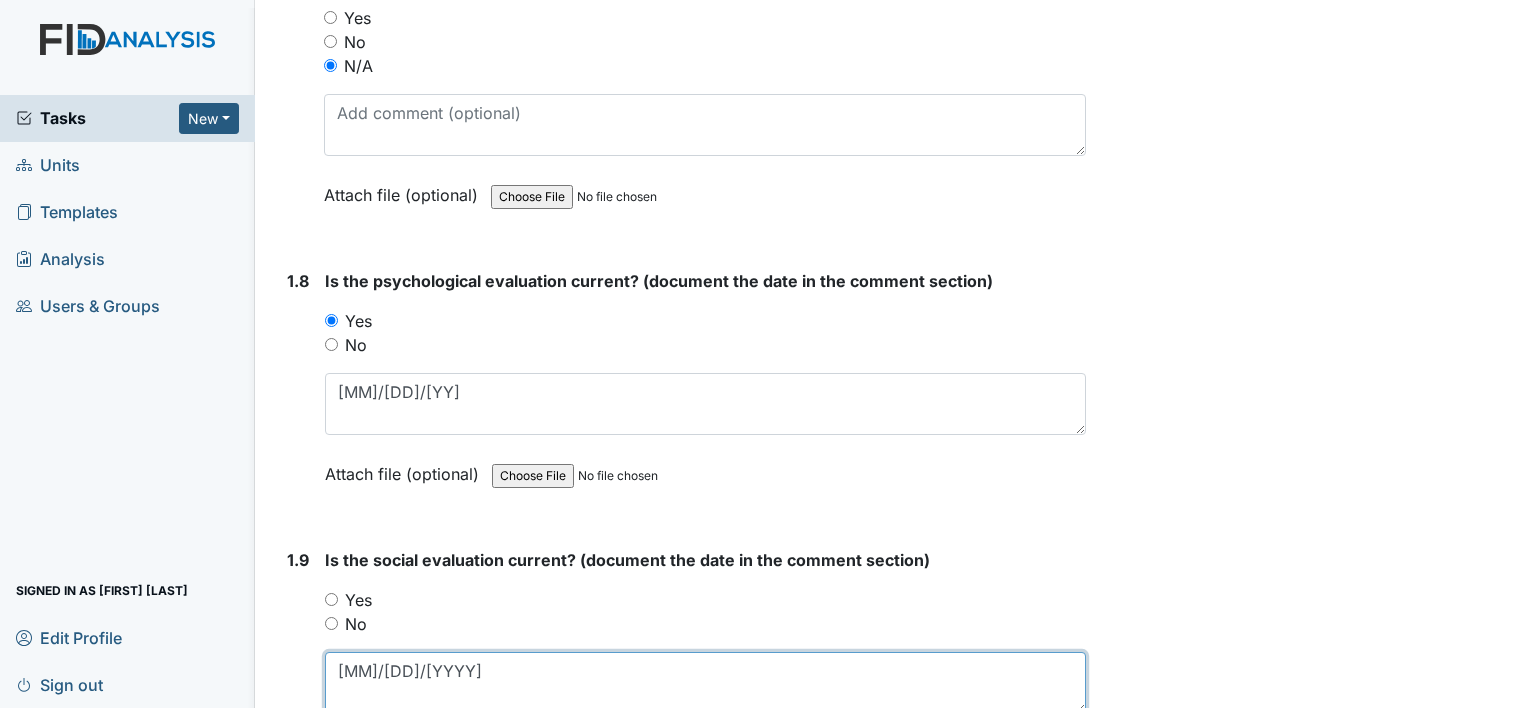 type on "09/30/2004" 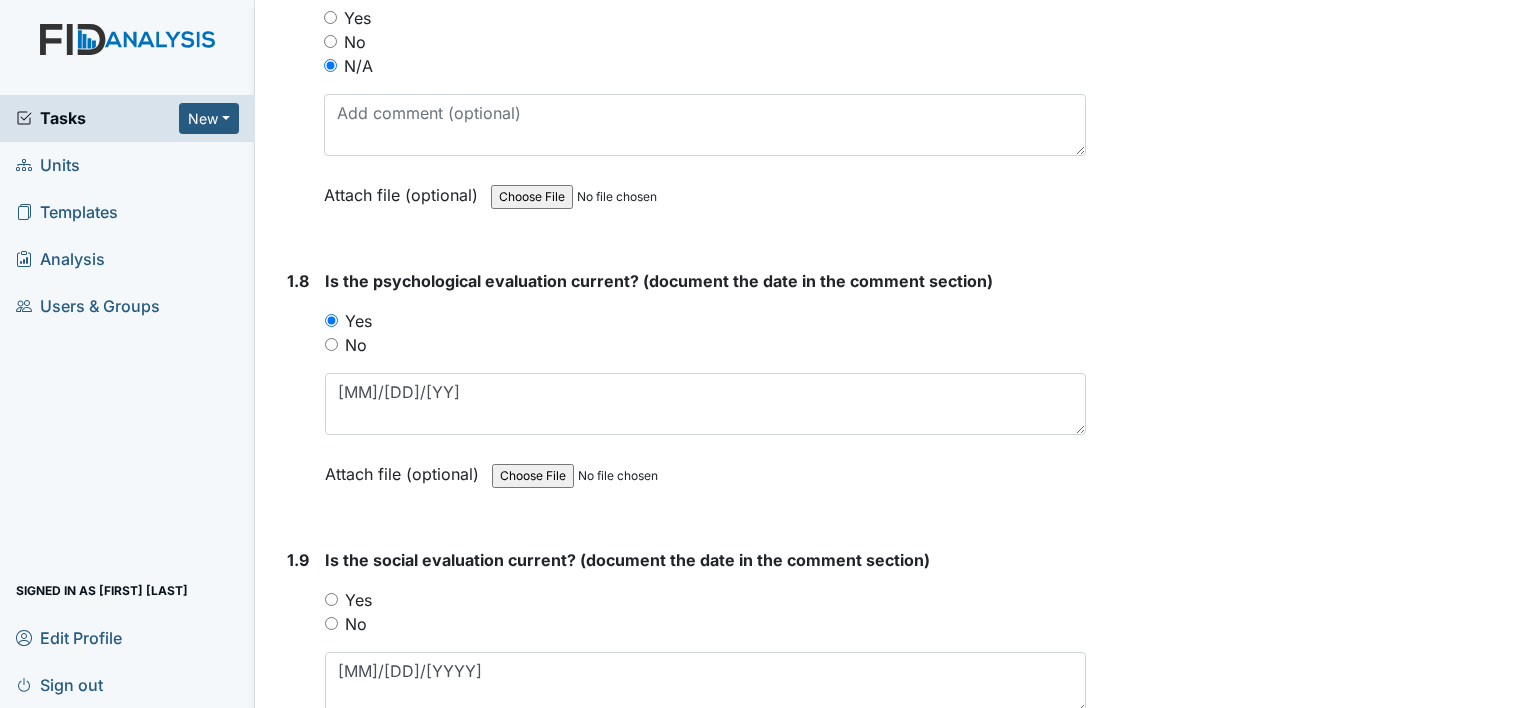 click on "Yes" at bounding box center (331, 599) 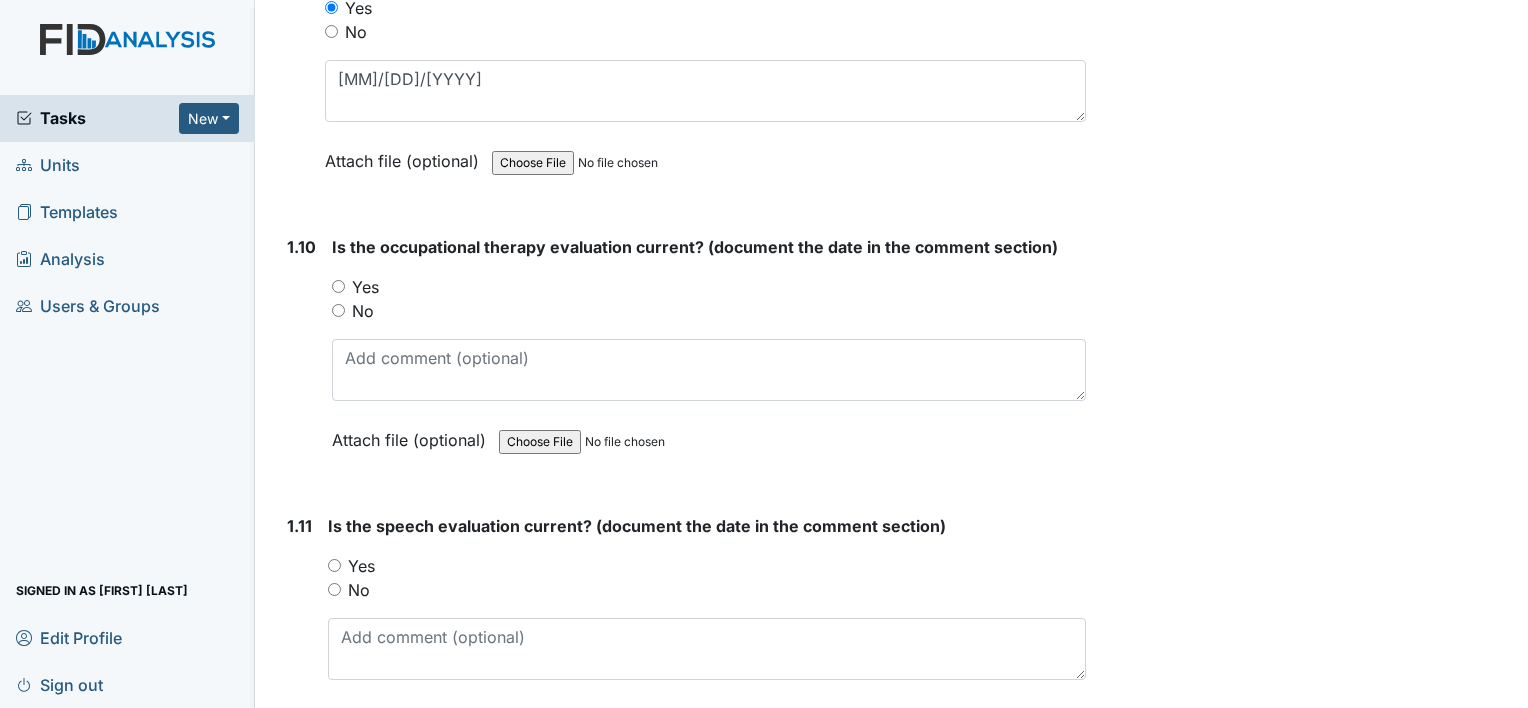 scroll, scrollTop: 2800, scrollLeft: 0, axis: vertical 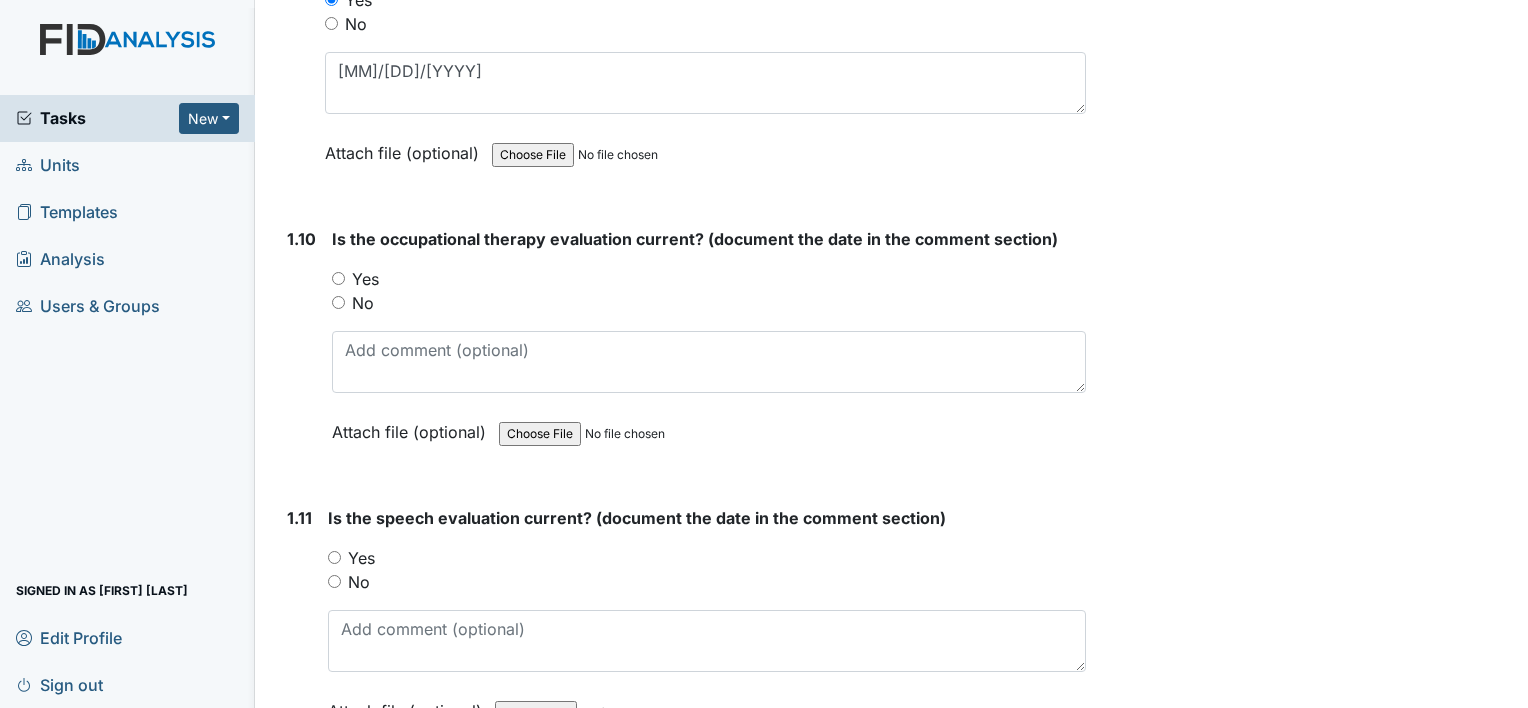 click on "Yes" at bounding box center [338, 278] 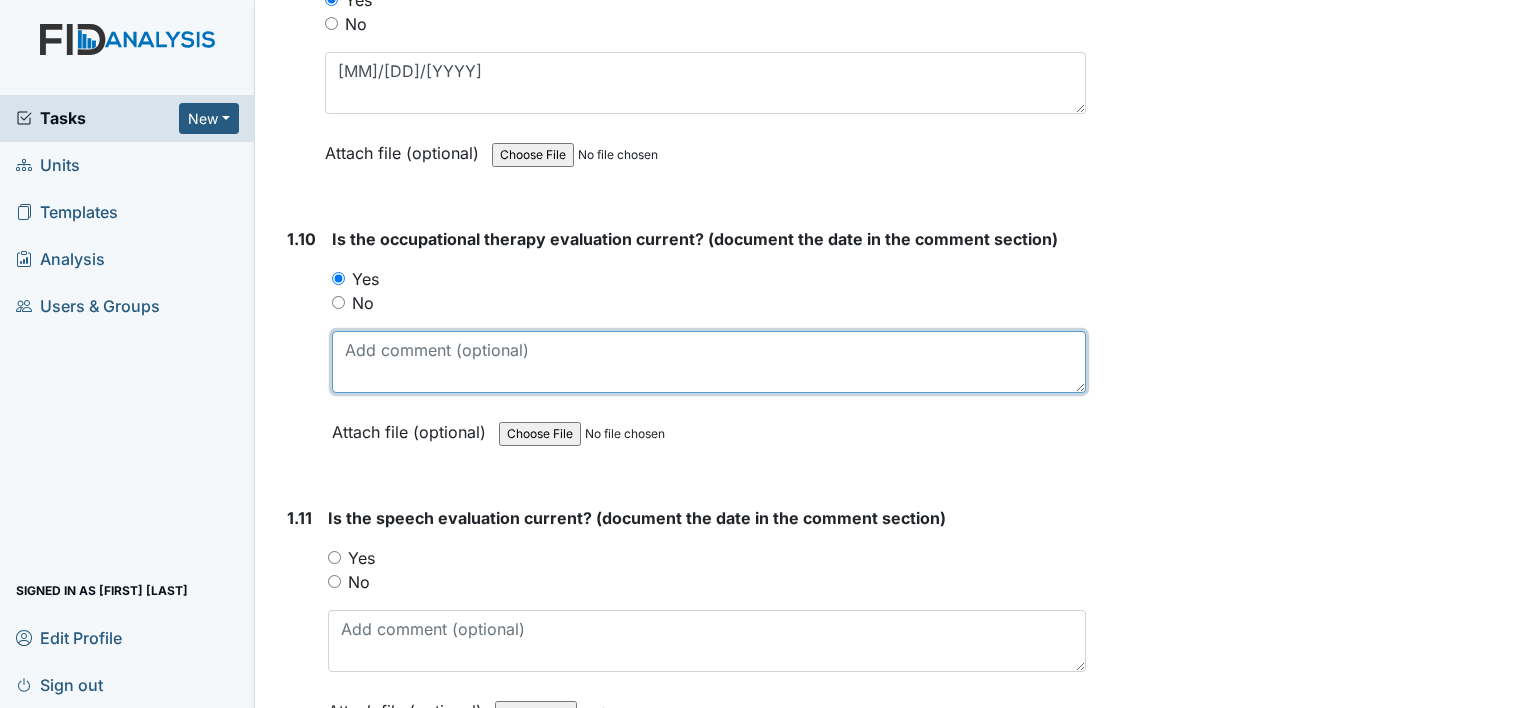 click at bounding box center (709, 362) 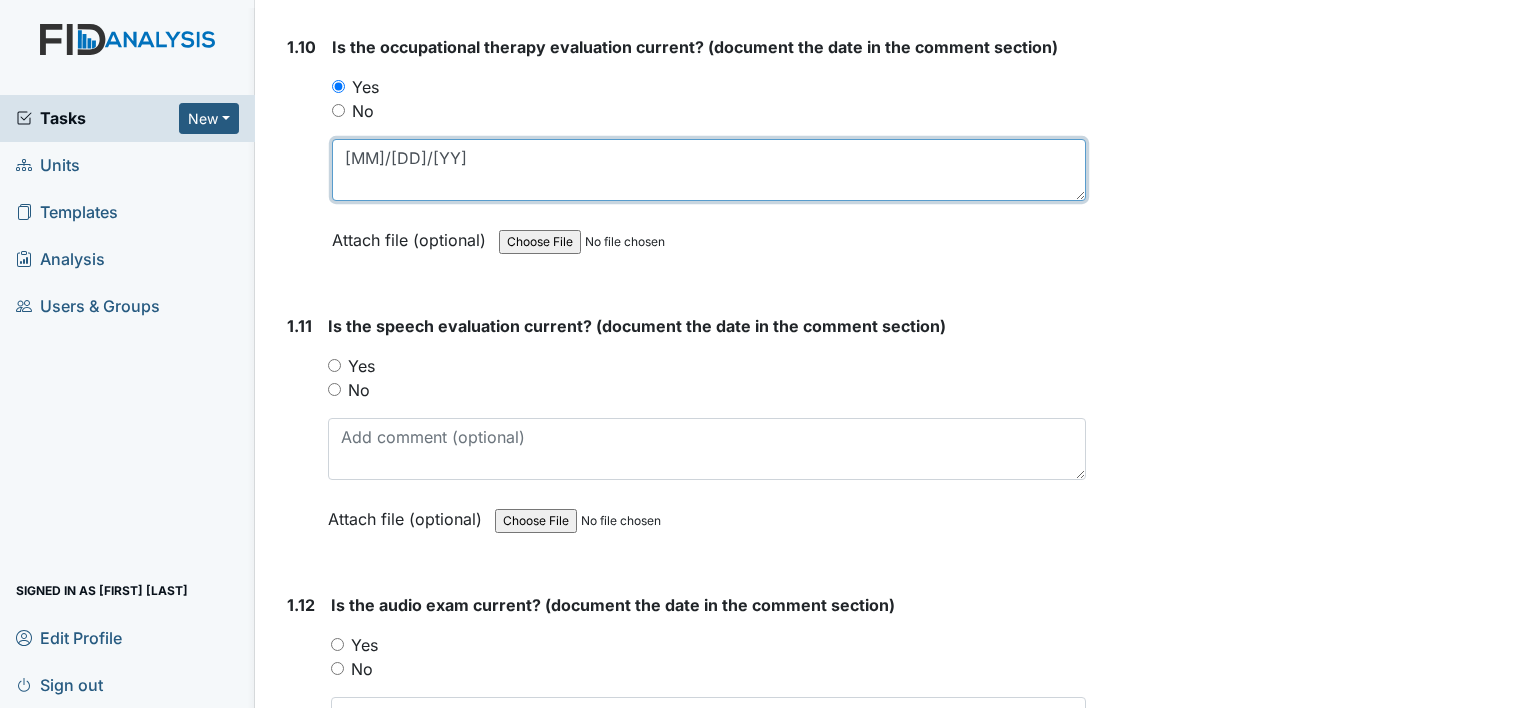 scroll, scrollTop: 3000, scrollLeft: 0, axis: vertical 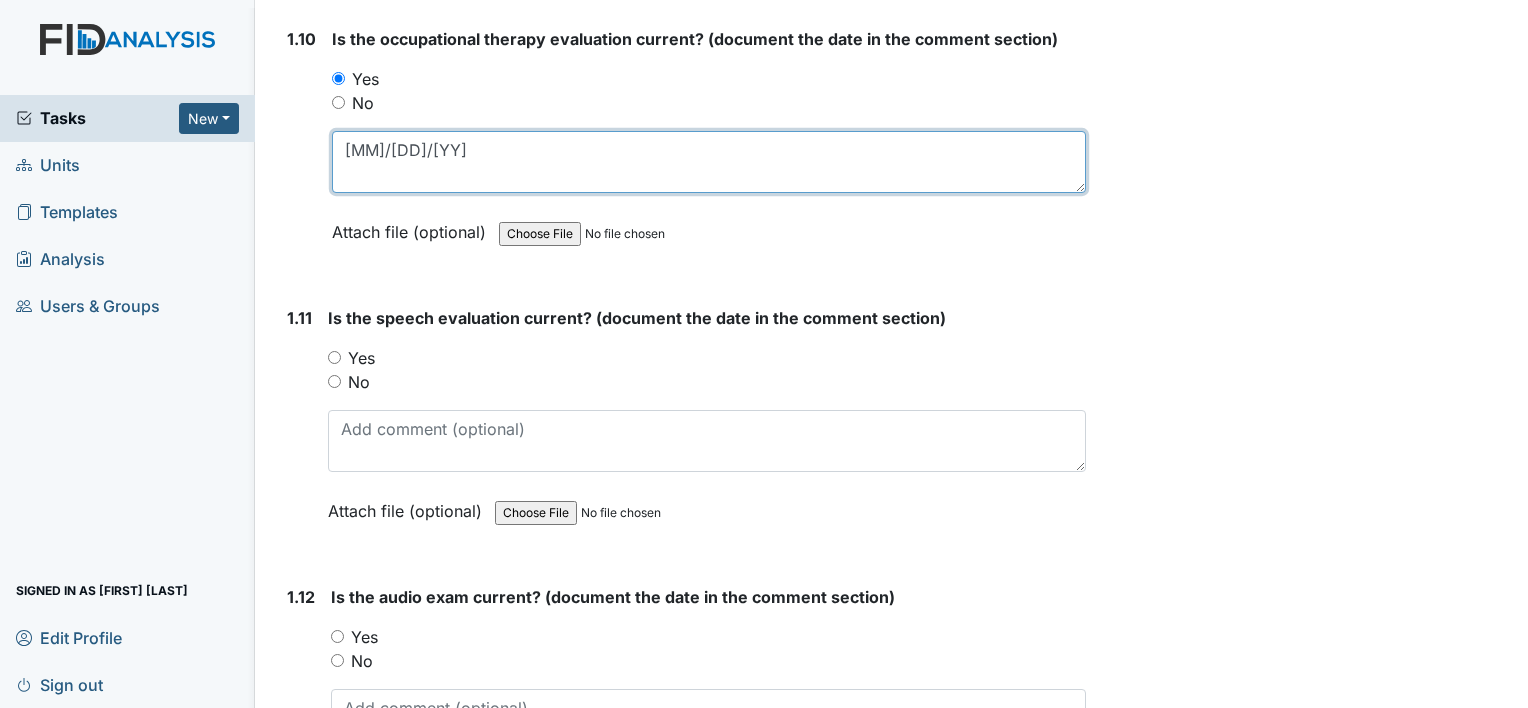 type on "05/14/14" 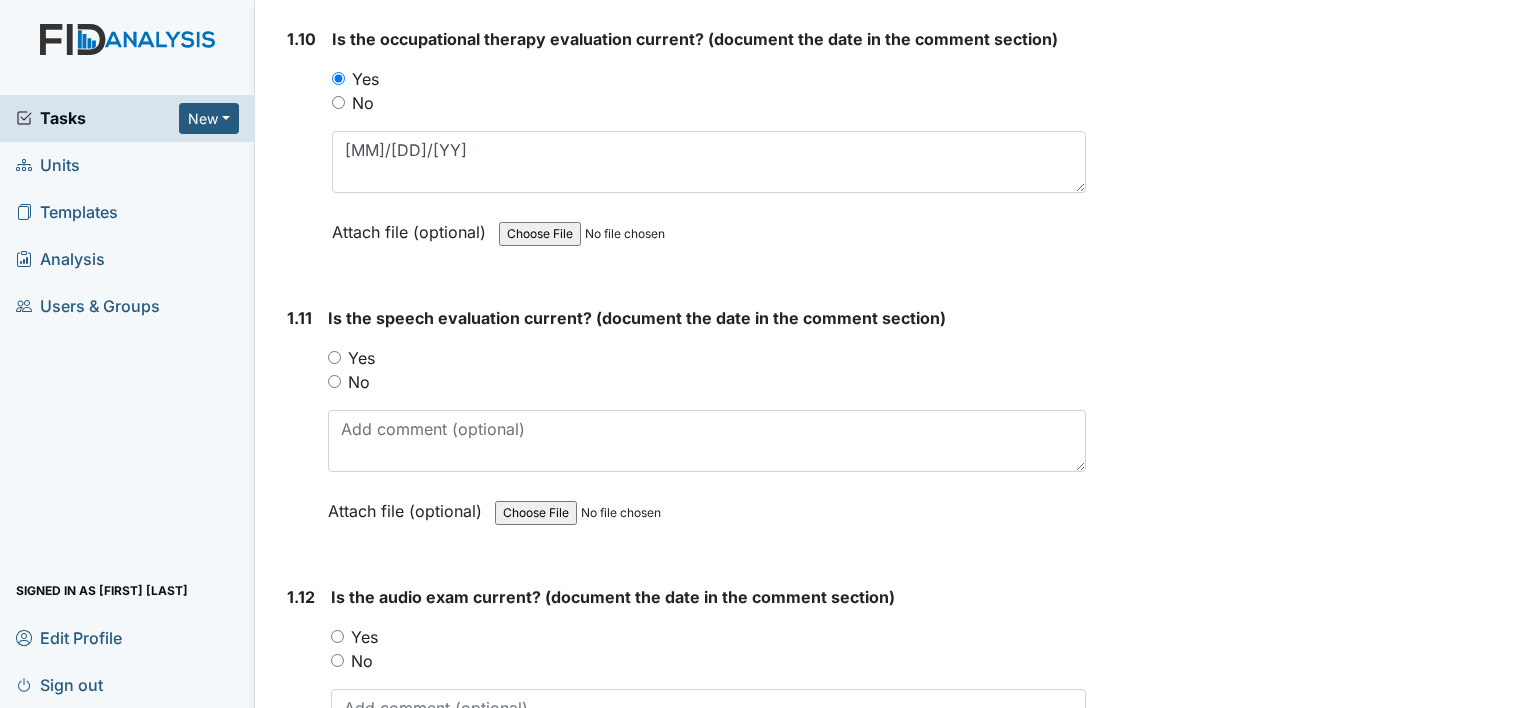 click on "Yes" at bounding box center [707, 358] 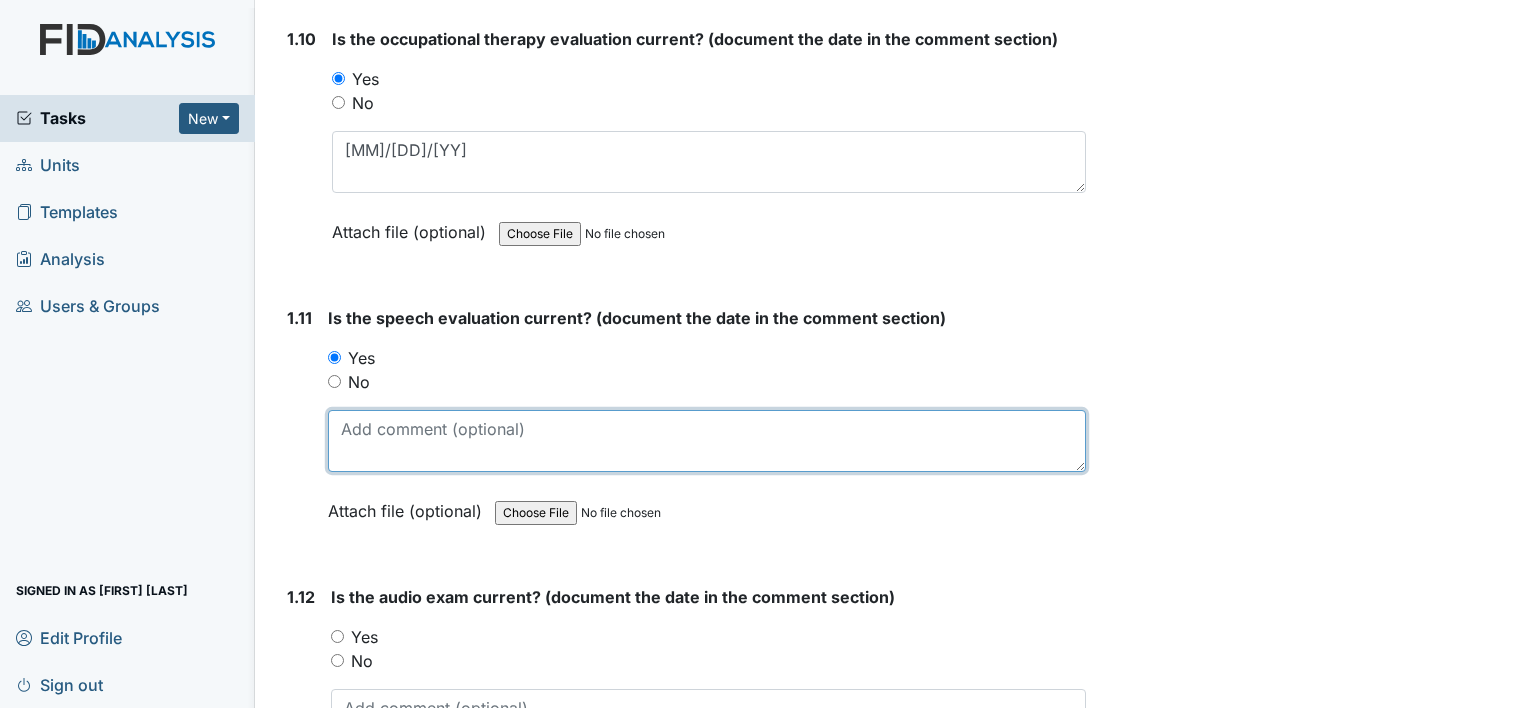 click at bounding box center [707, 441] 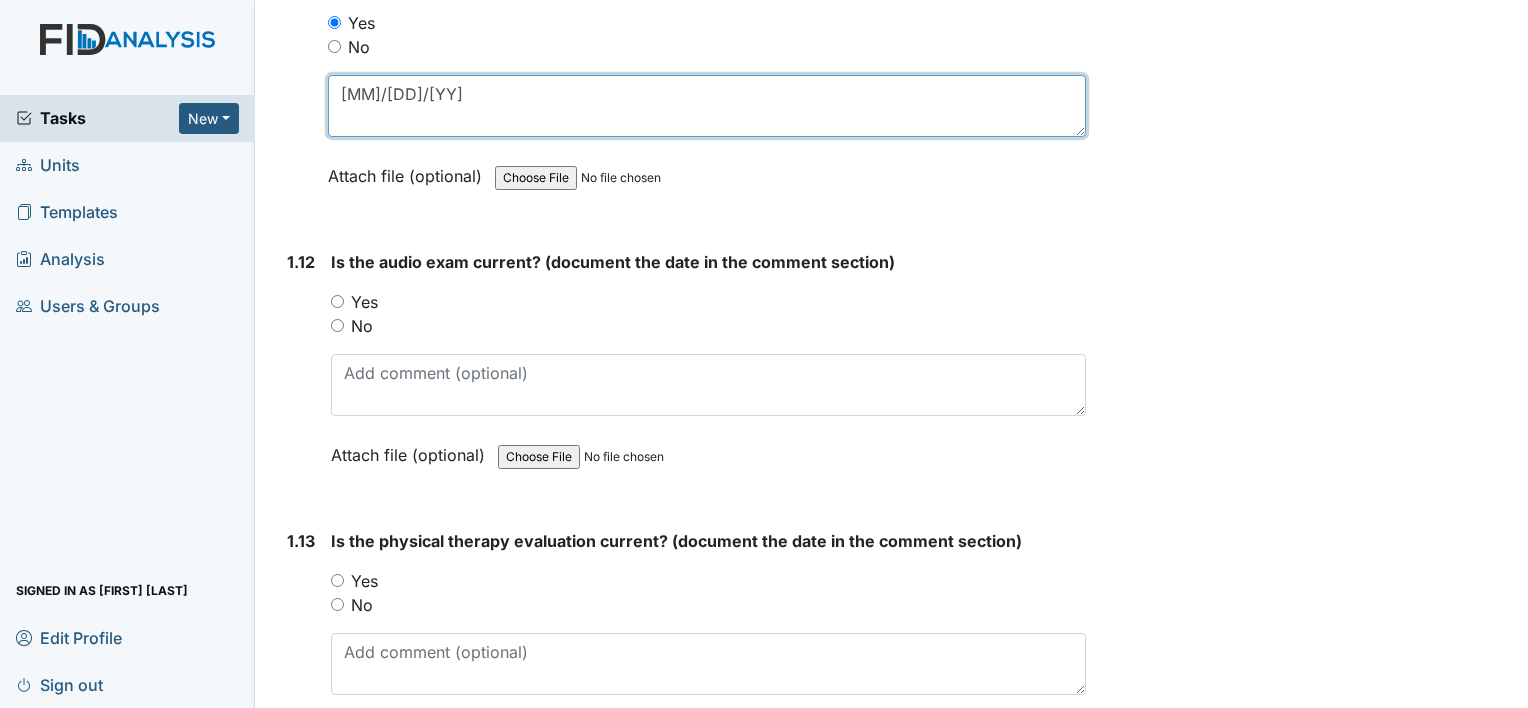 scroll, scrollTop: 3400, scrollLeft: 0, axis: vertical 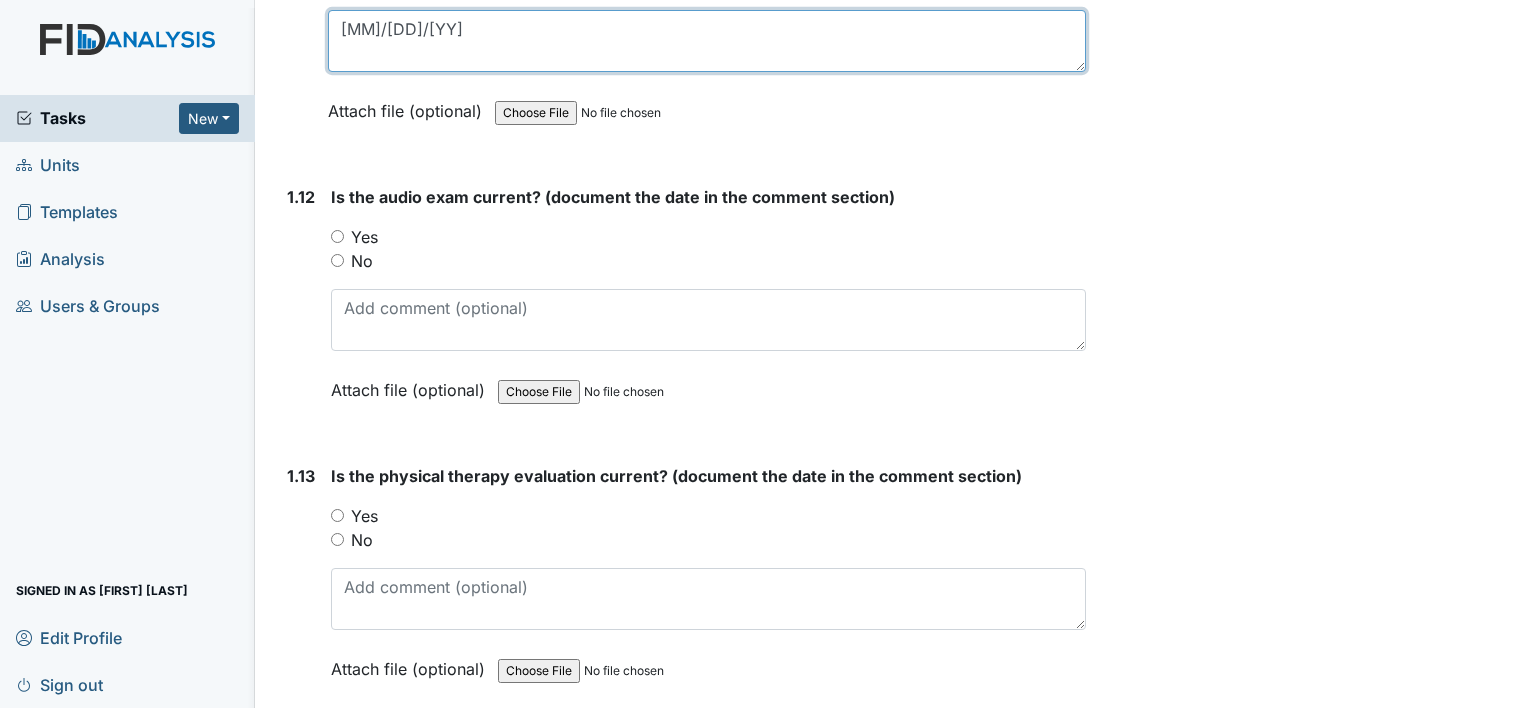 type on "09/26/06" 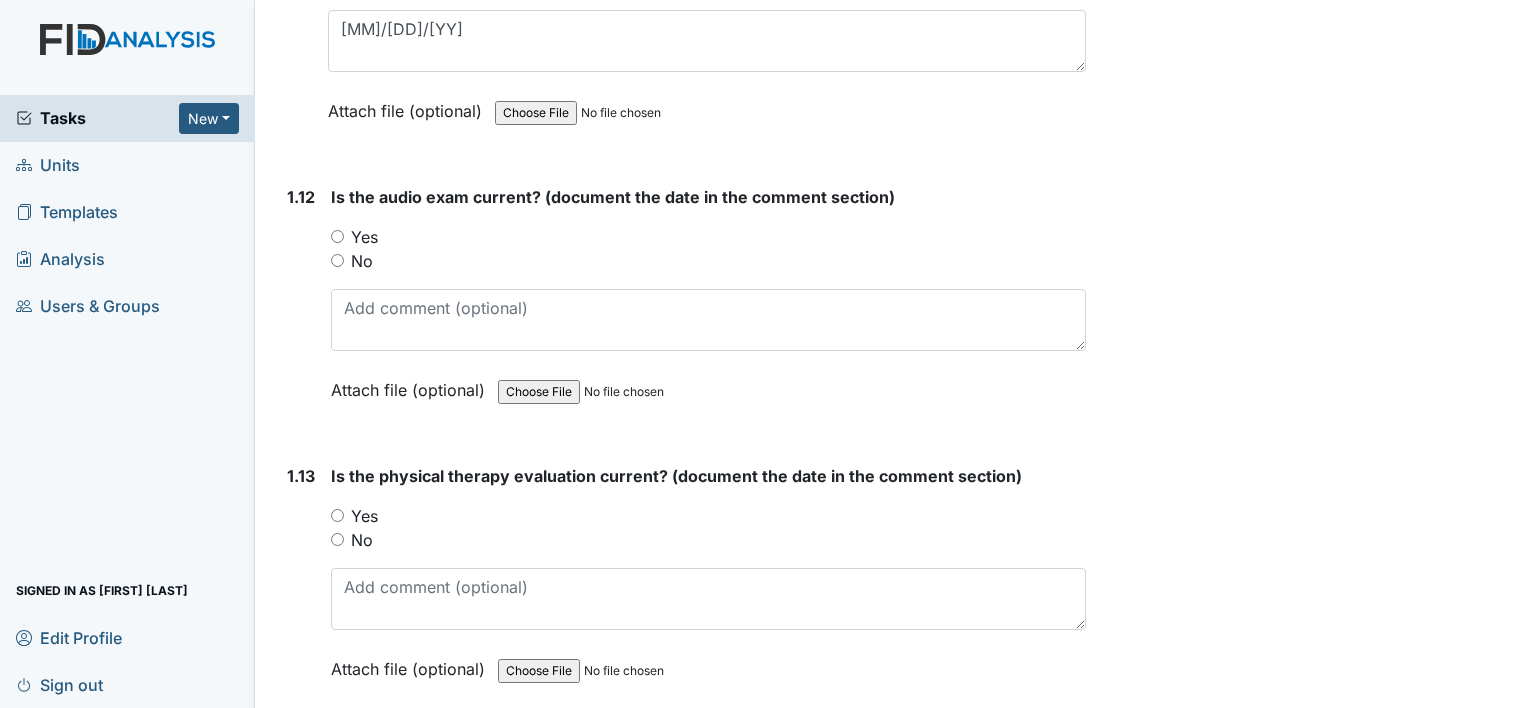 drag, startPoint x: 336, startPoint y: 221, endPoint x: 339, endPoint y: 231, distance: 10.440307 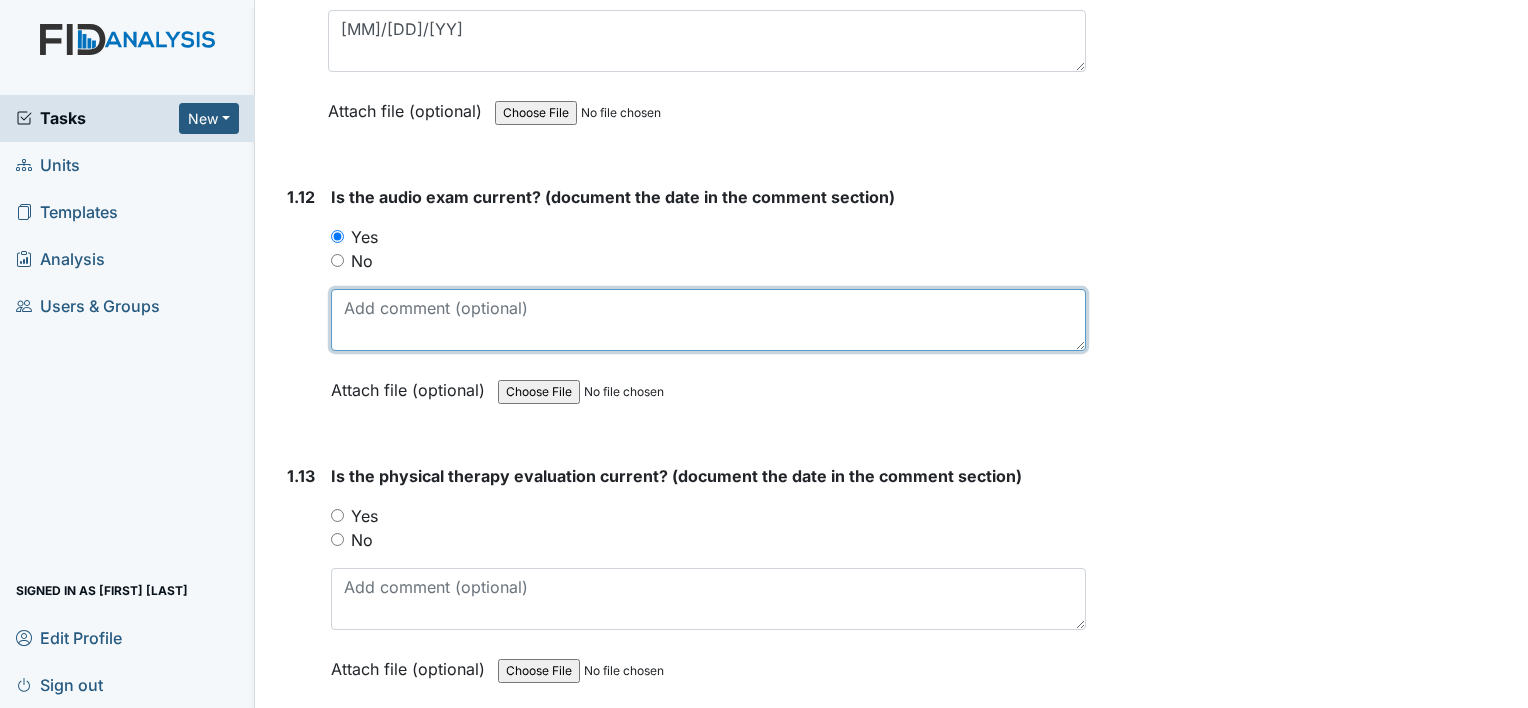 click at bounding box center [708, 320] 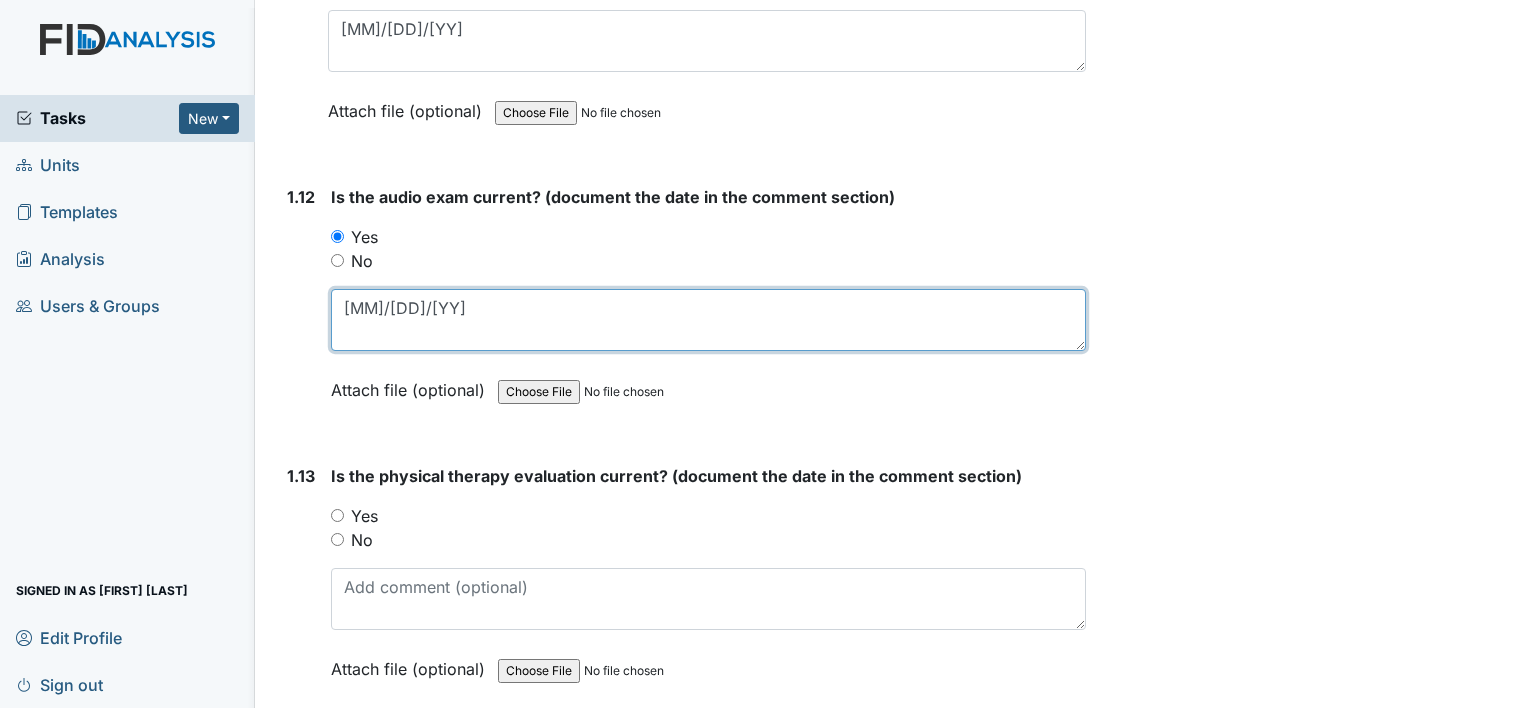 scroll, scrollTop: 3600, scrollLeft: 0, axis: vertical 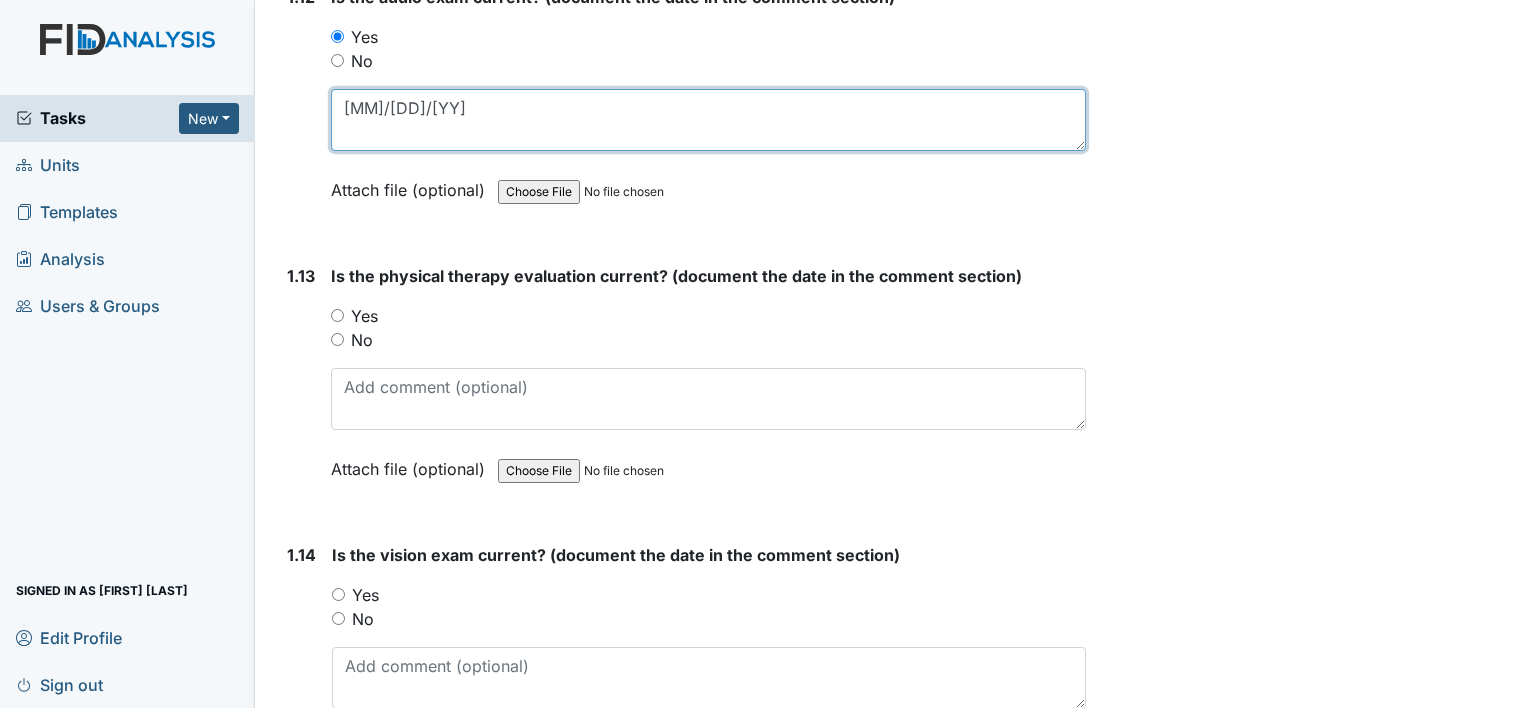 type on "07/15/15" 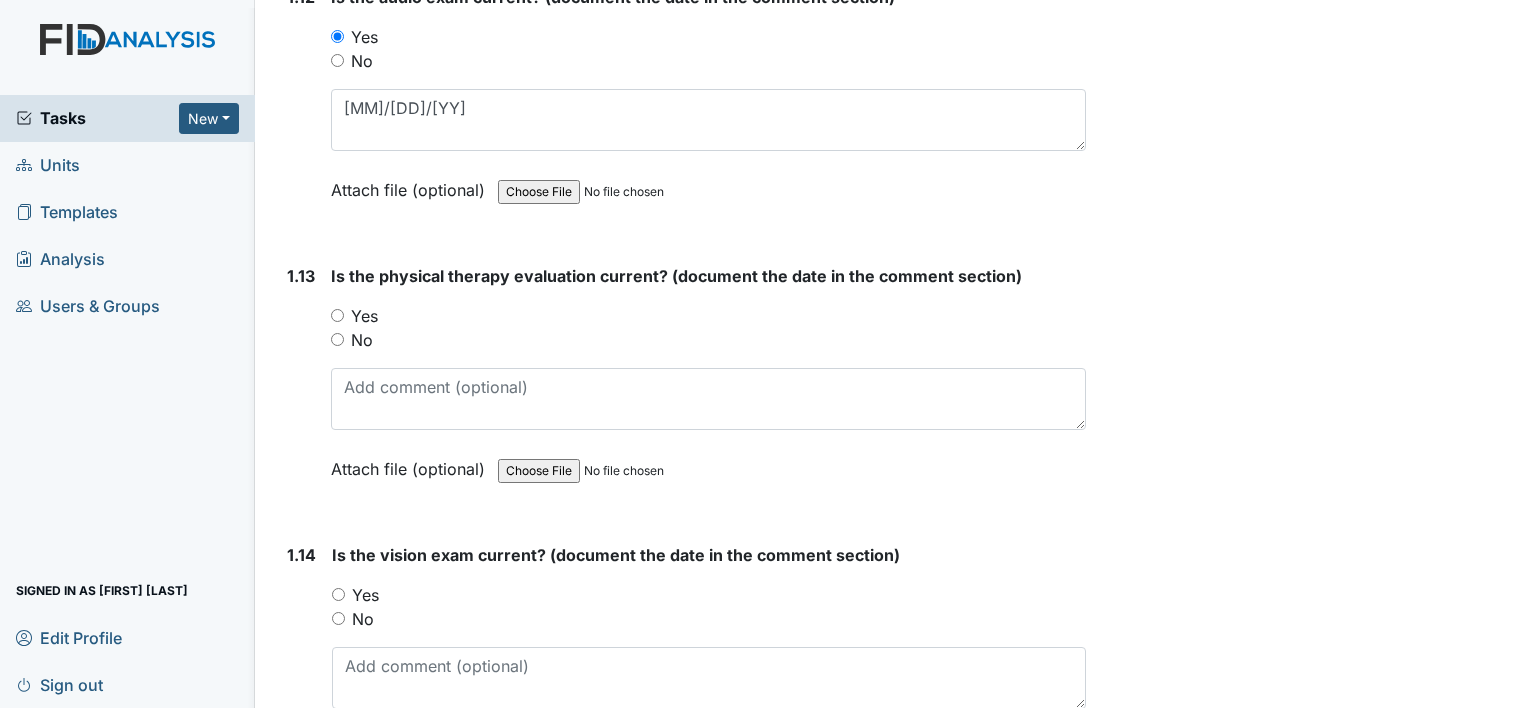 drag, startPoint x: 336, startPoint y: 298, endPoint x: 358, endPoint y: 334, distance: 42.190044 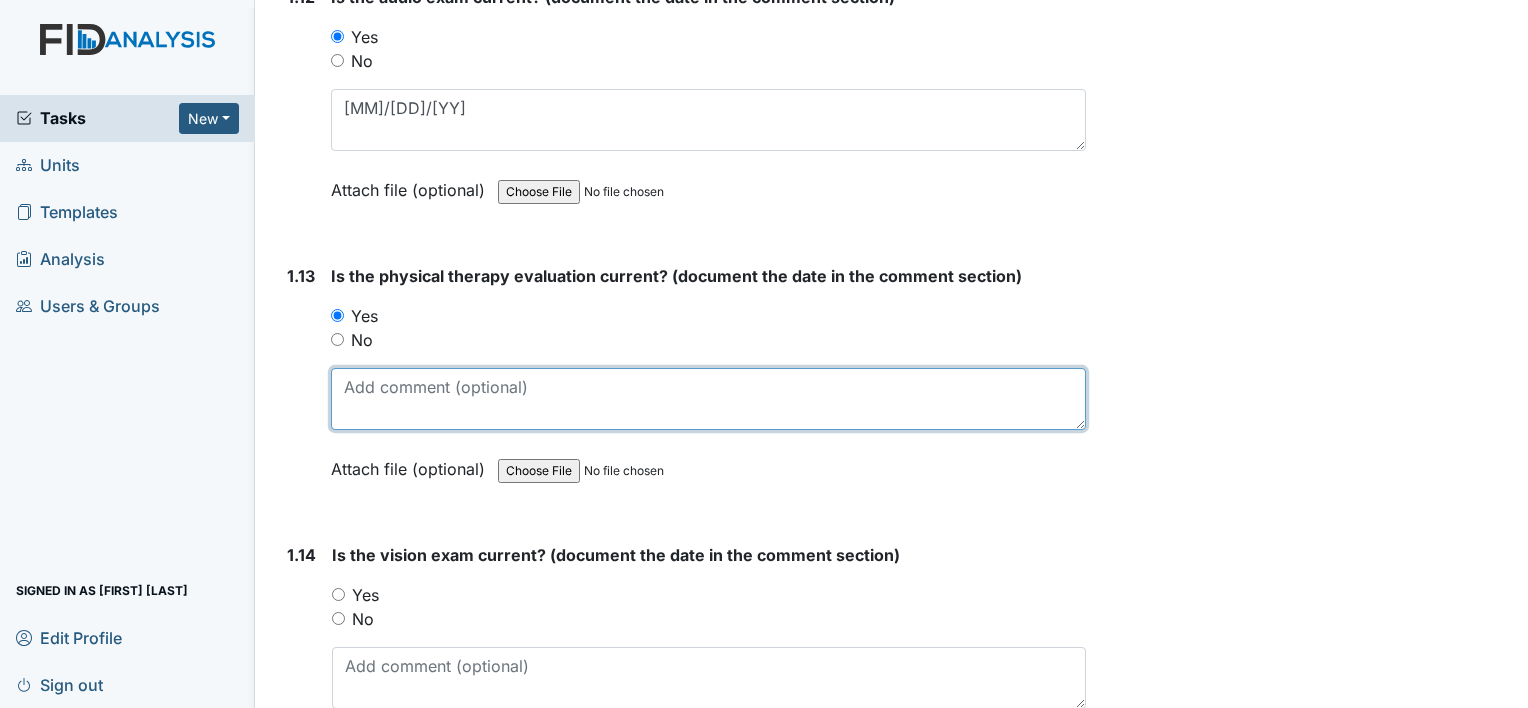 click at bounding box center (708, 399) 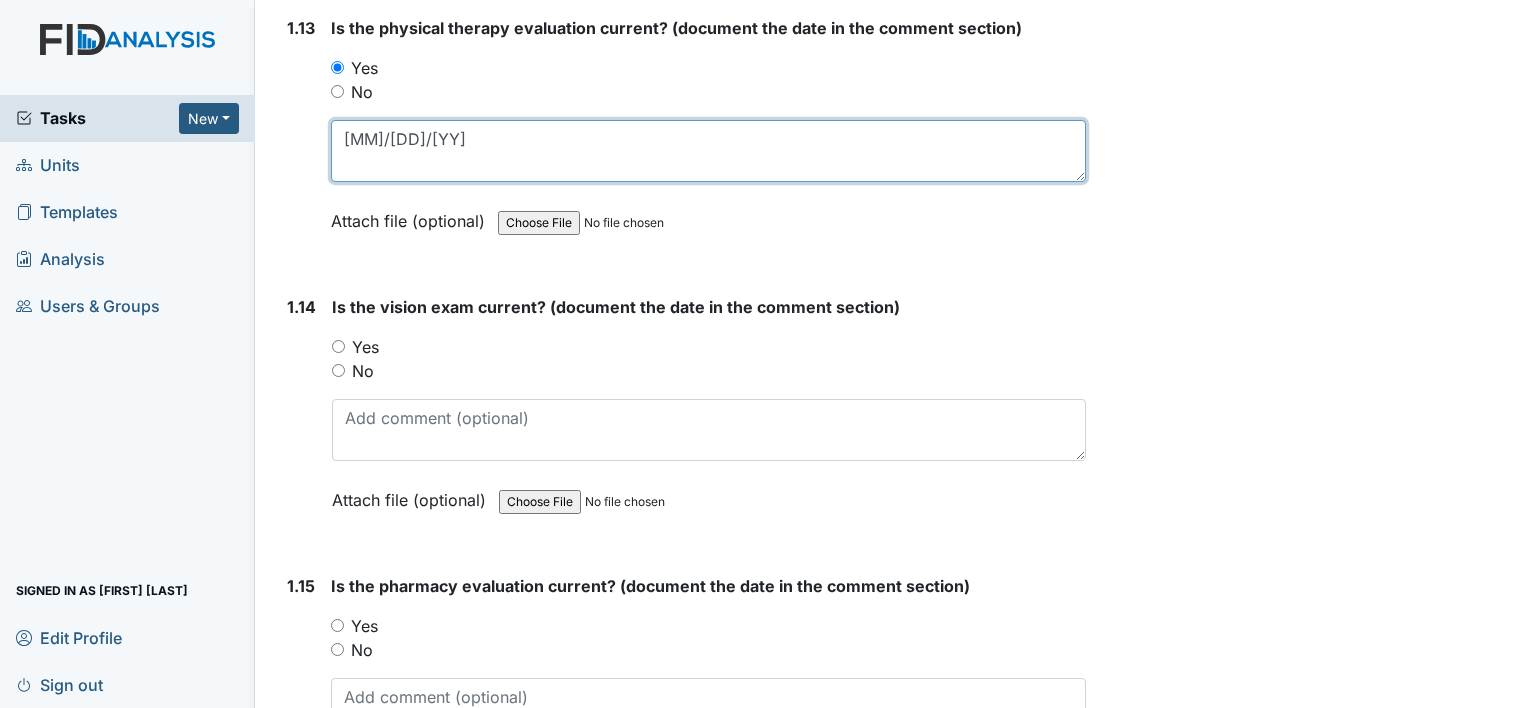 scroll, scrollTop: 3900, scrollLeft: 0, axis: vertical 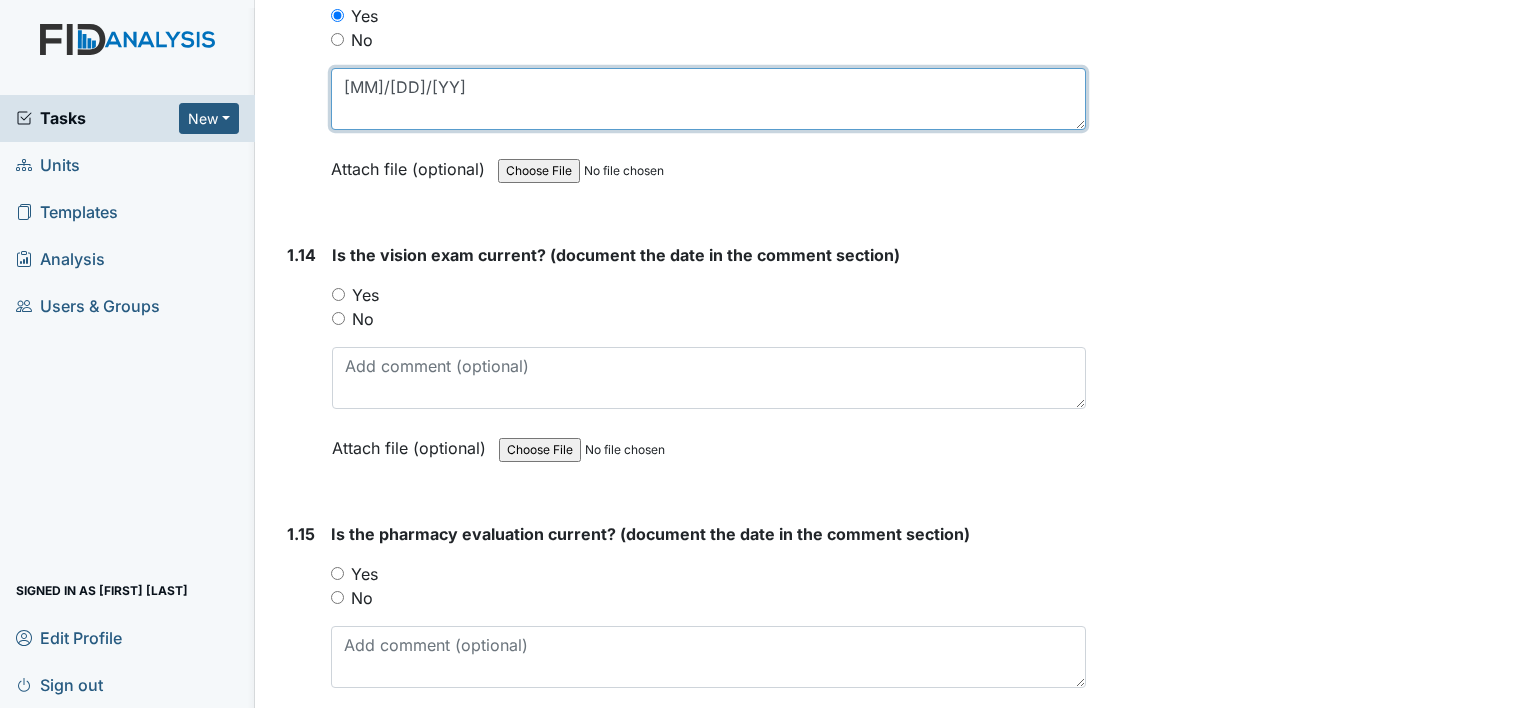type on "09/05/23" 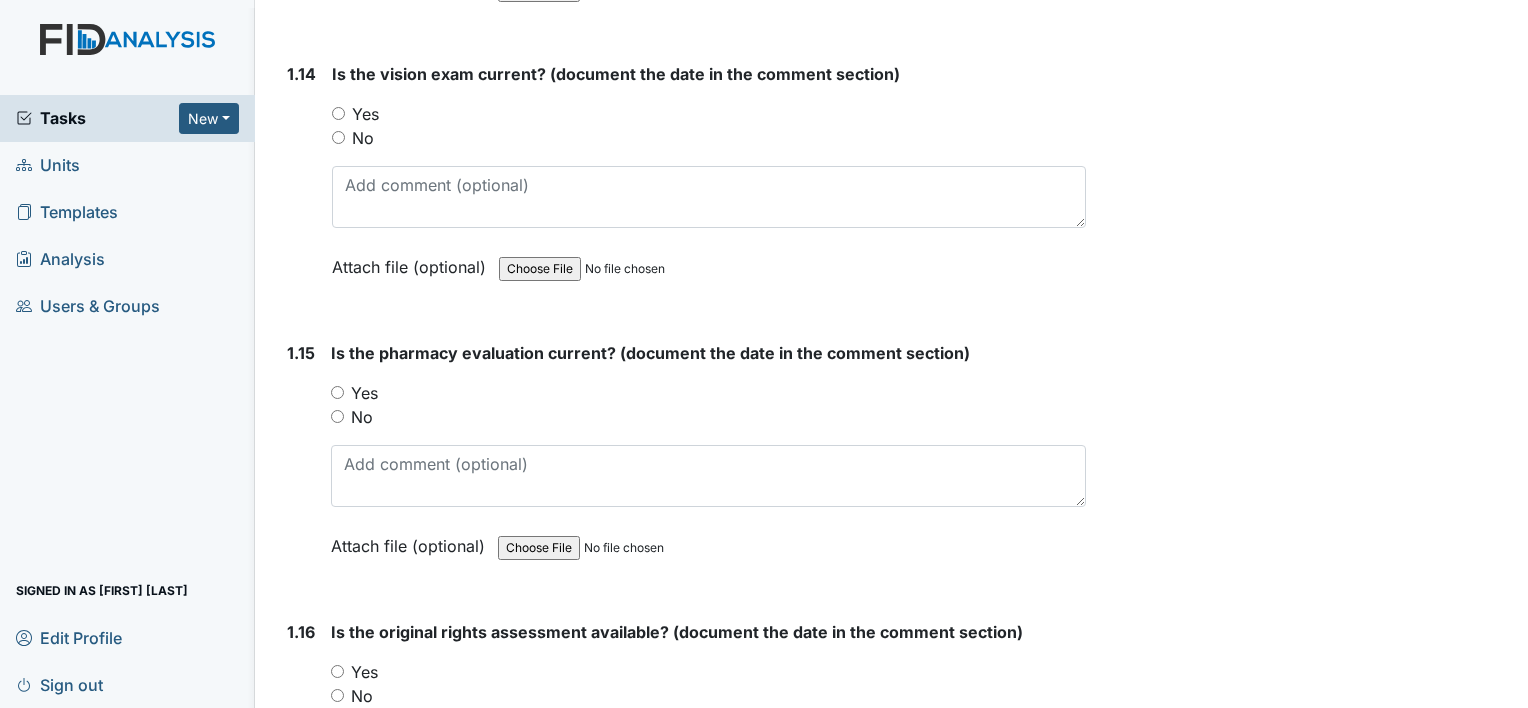 scroll, scrollTop: 4000, scrollLeft: 0, axis: vertical 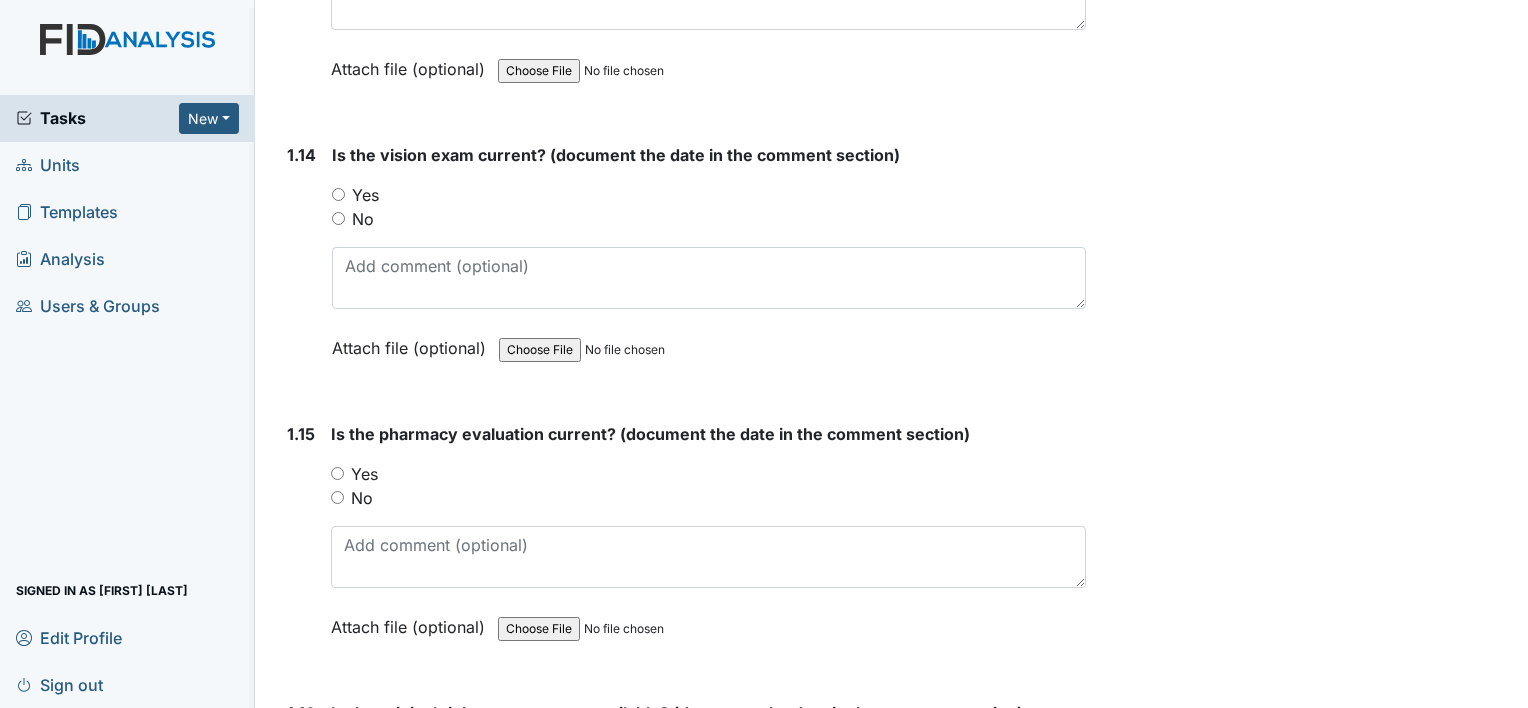 click on "Yes" at bounding box center (338, 194) 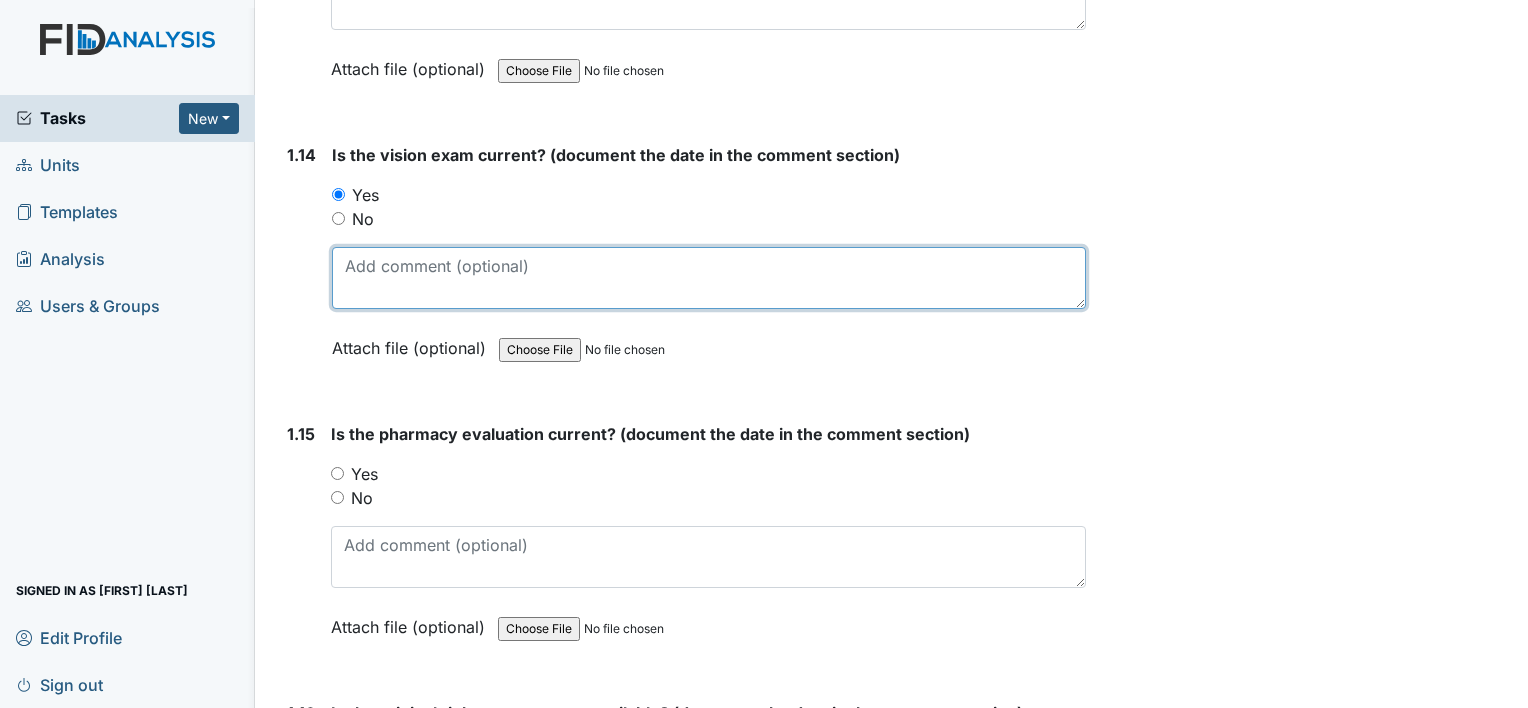 click at bounding box center [709, 278] 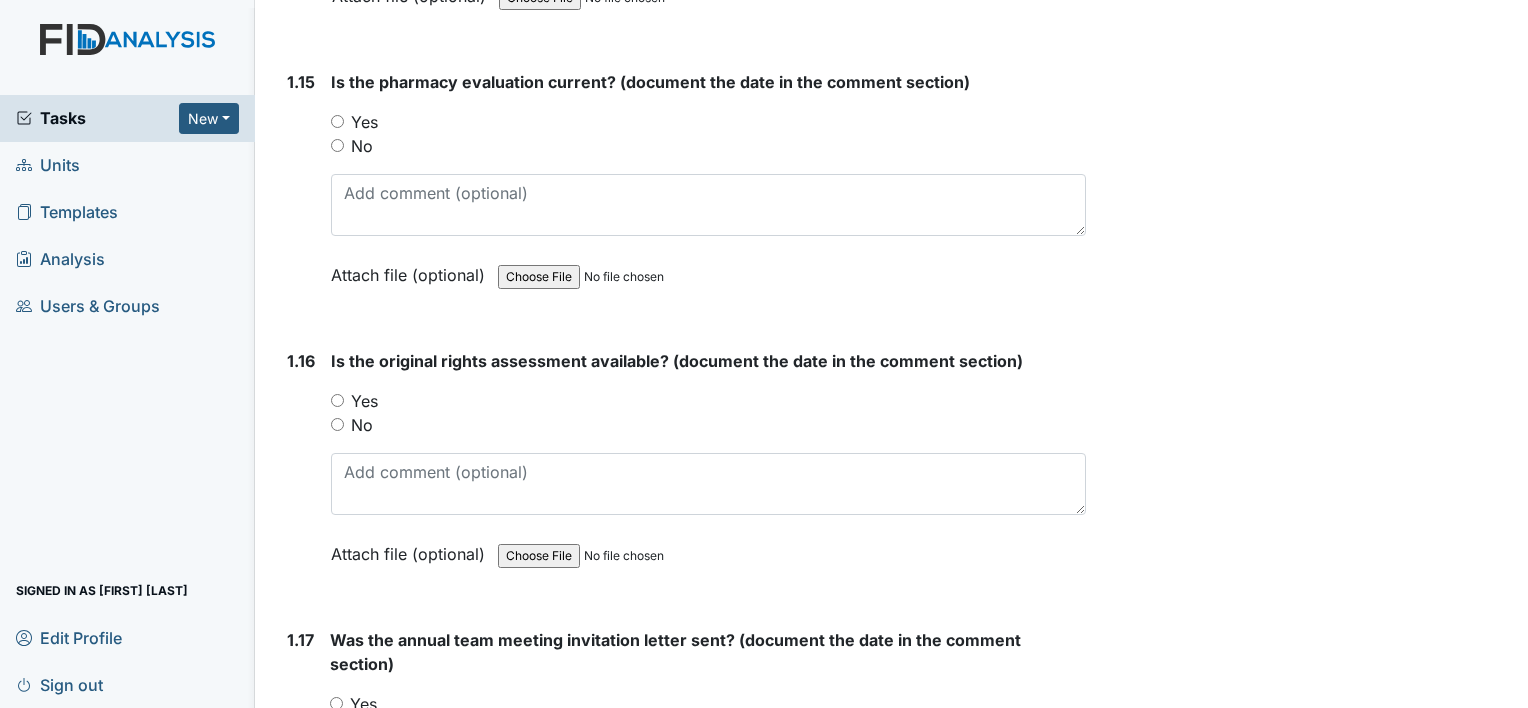 scroll, scrollTop: 4400, scrollLeft: 0, axis: vertical 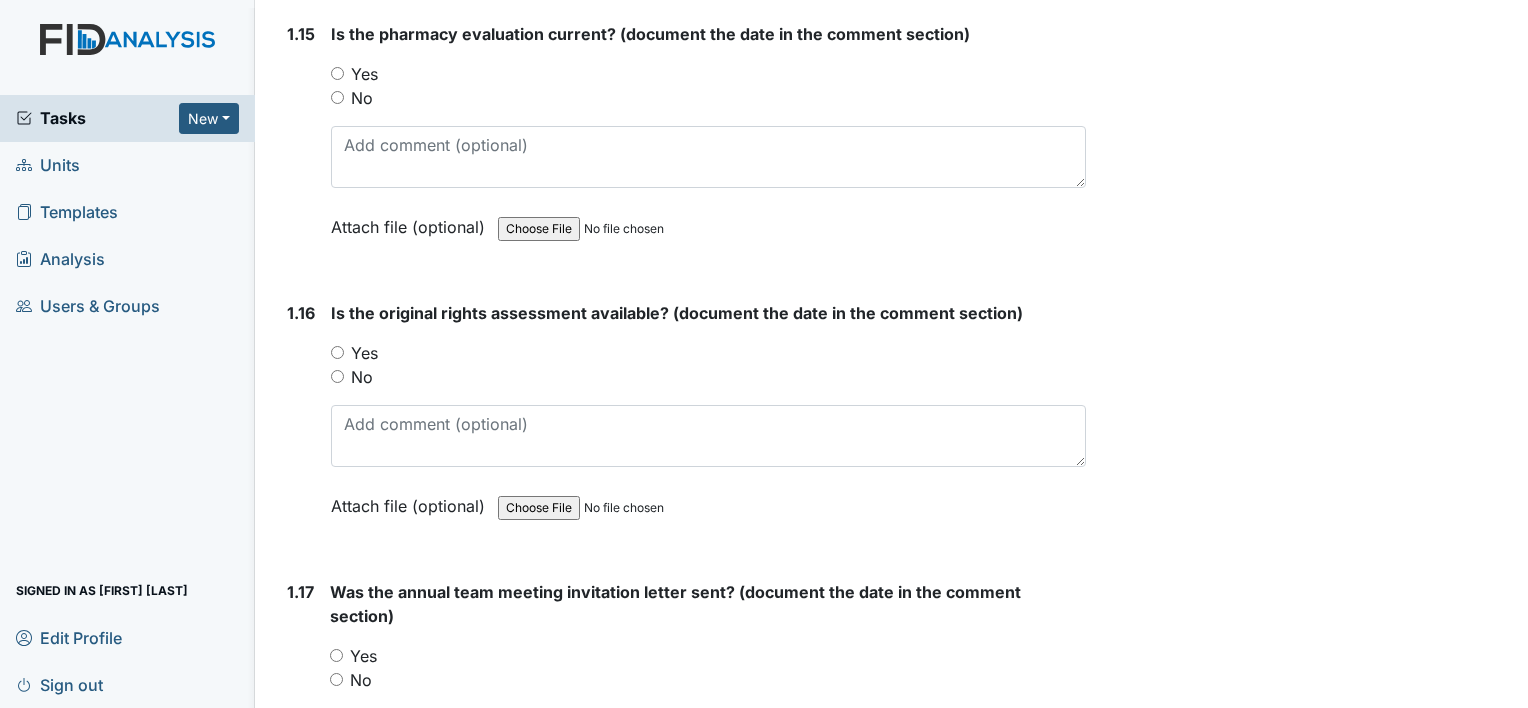 type on "04/08/24" 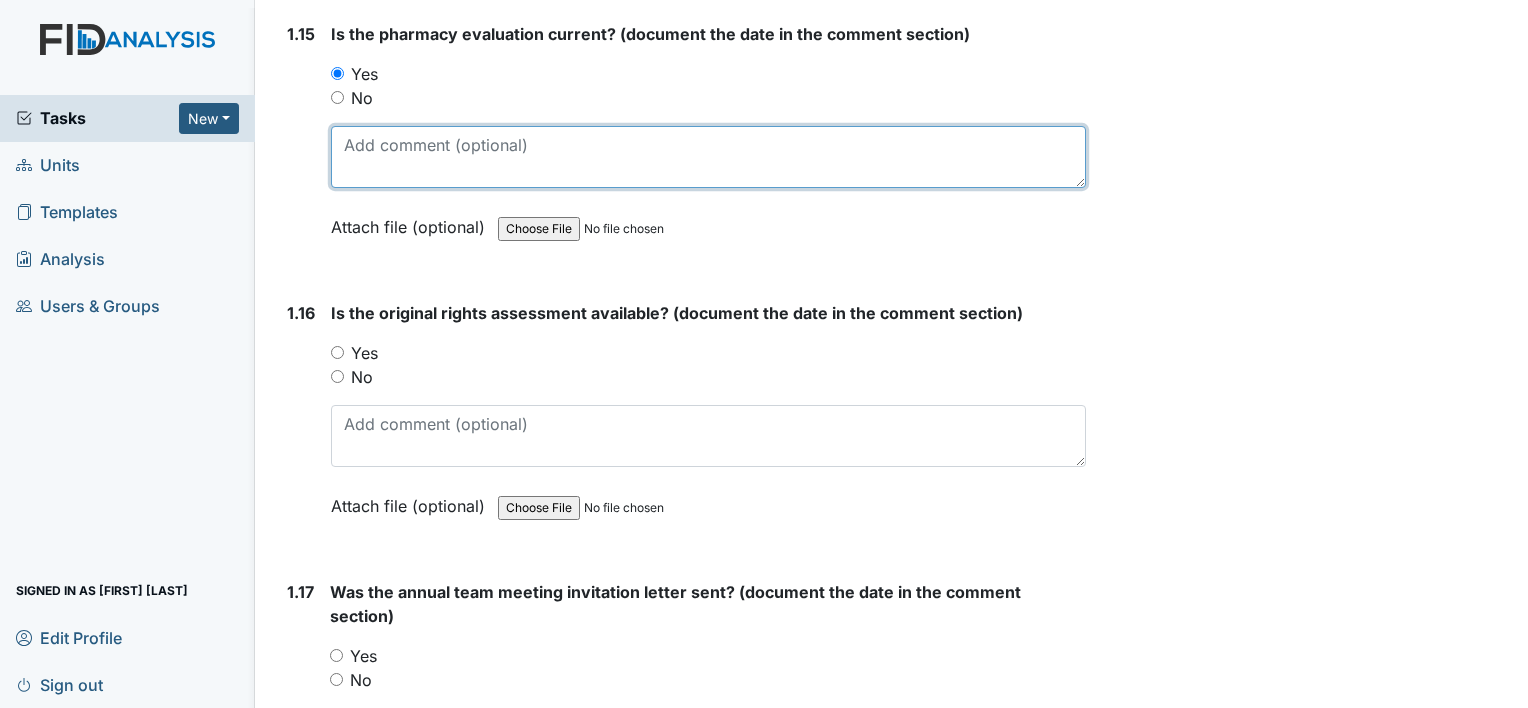 click at bounding box center [708, 157] 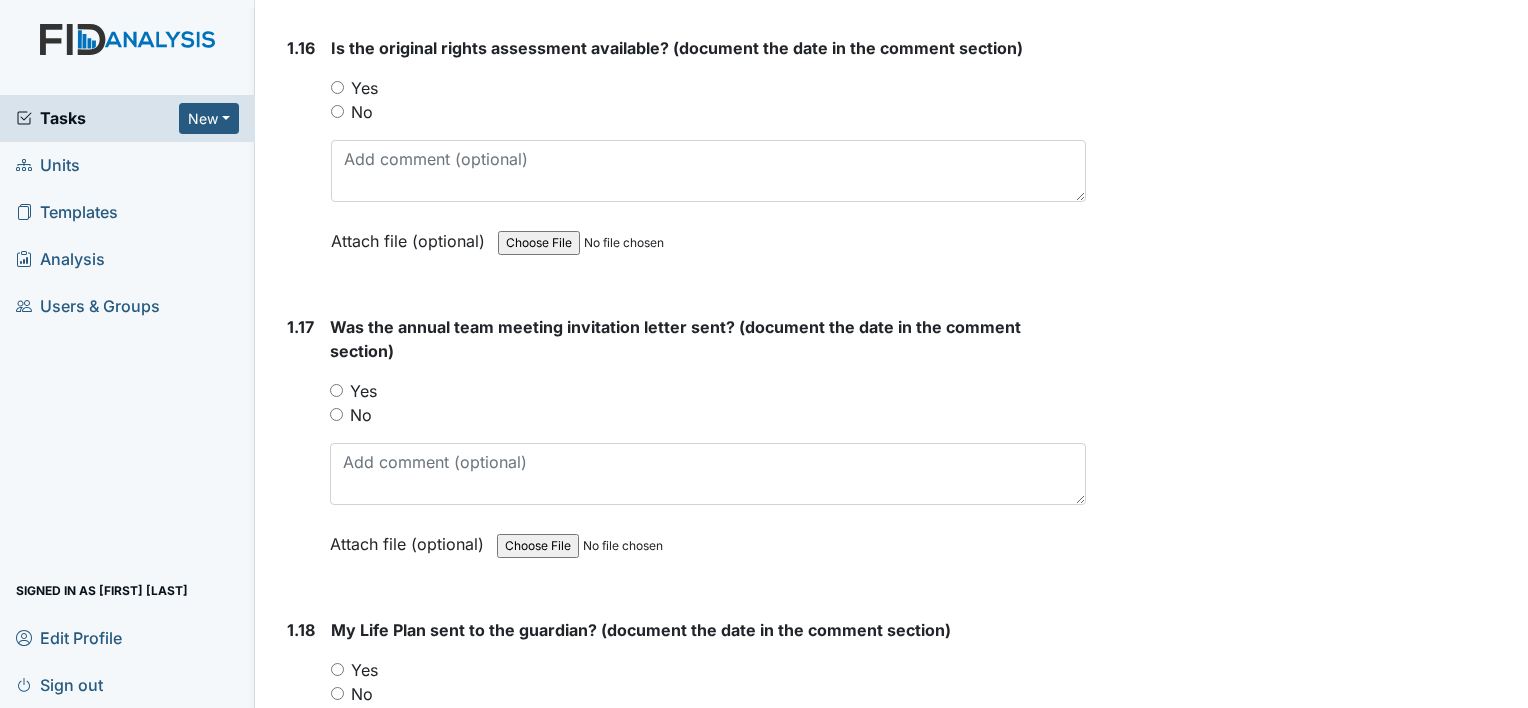 scroll, scrollTop: 4700, scrollLeft: 0, axis: vertical 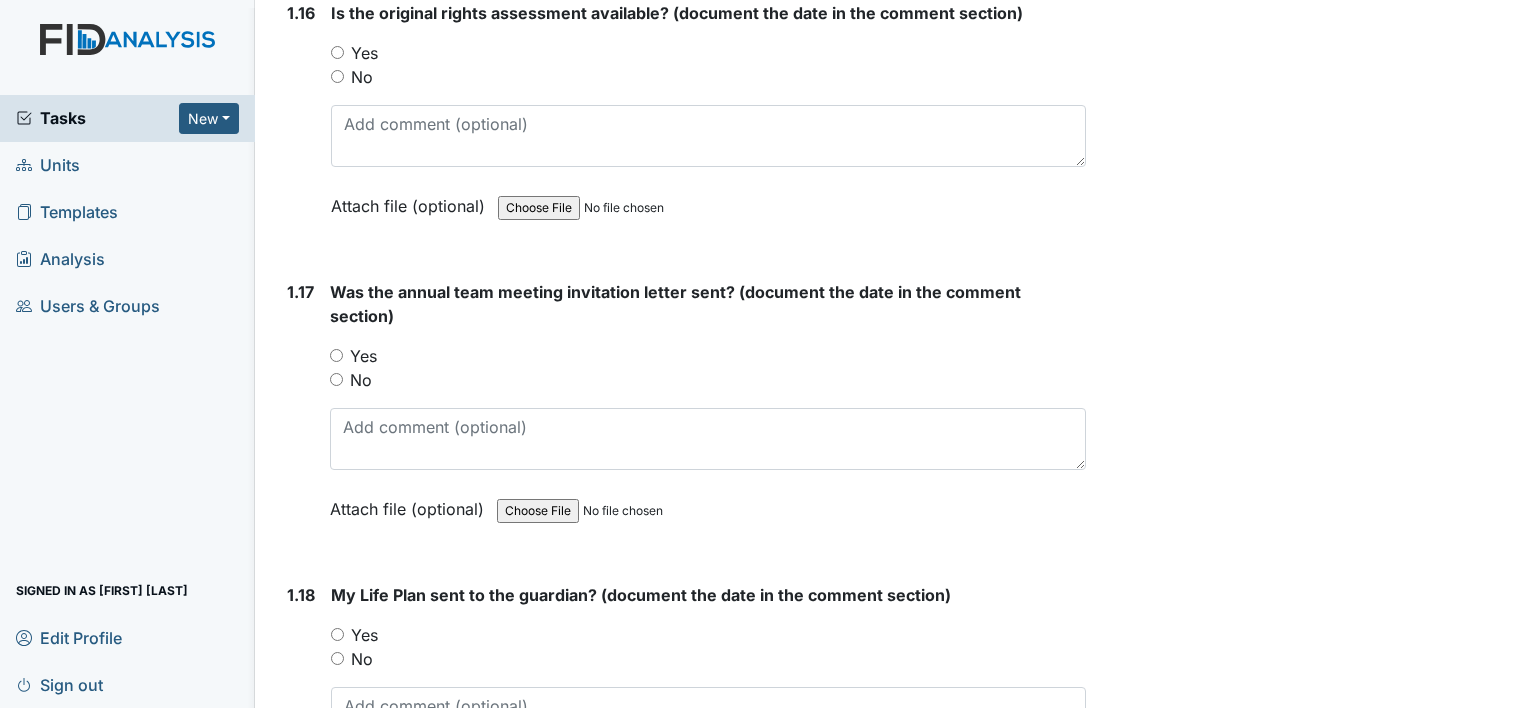 type on "expires 07/07/25" 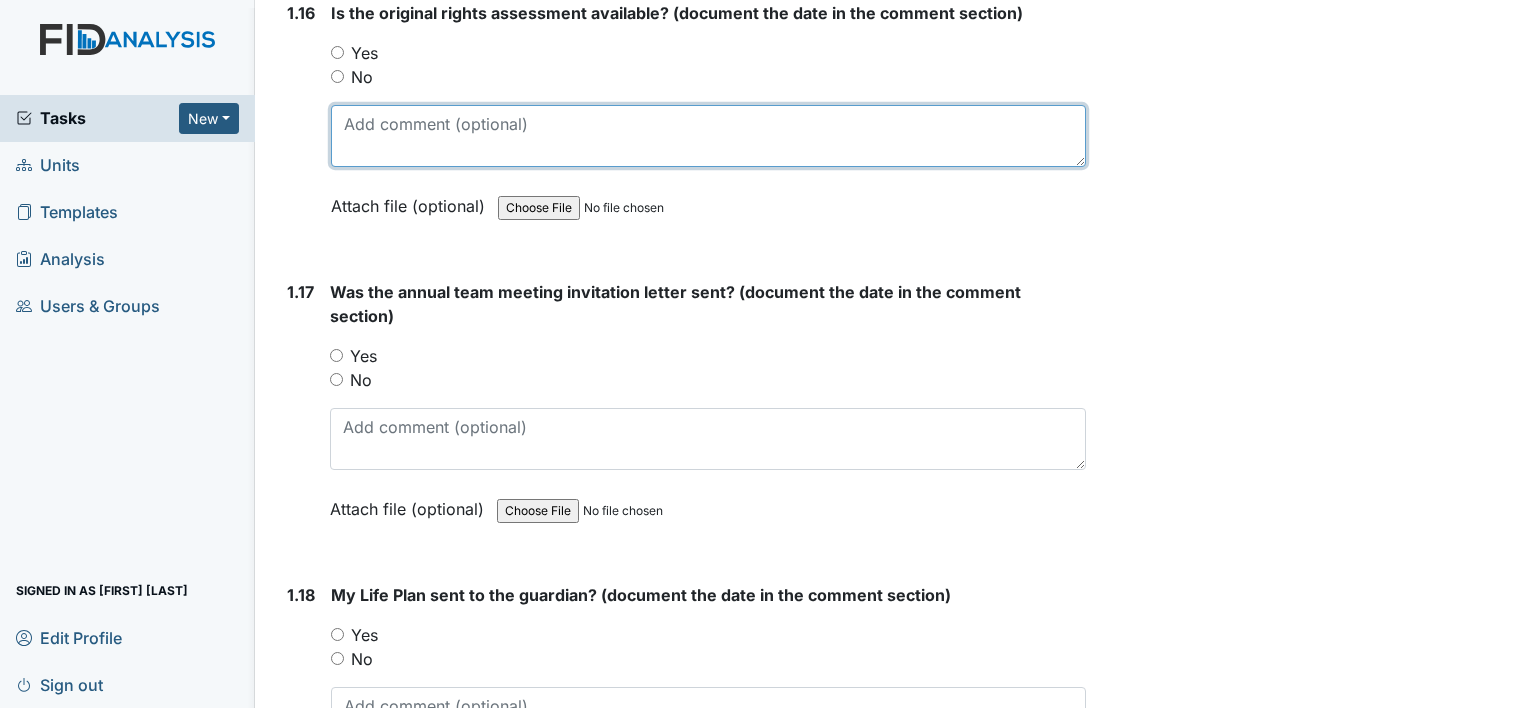 click at bounding box center (708, 136) 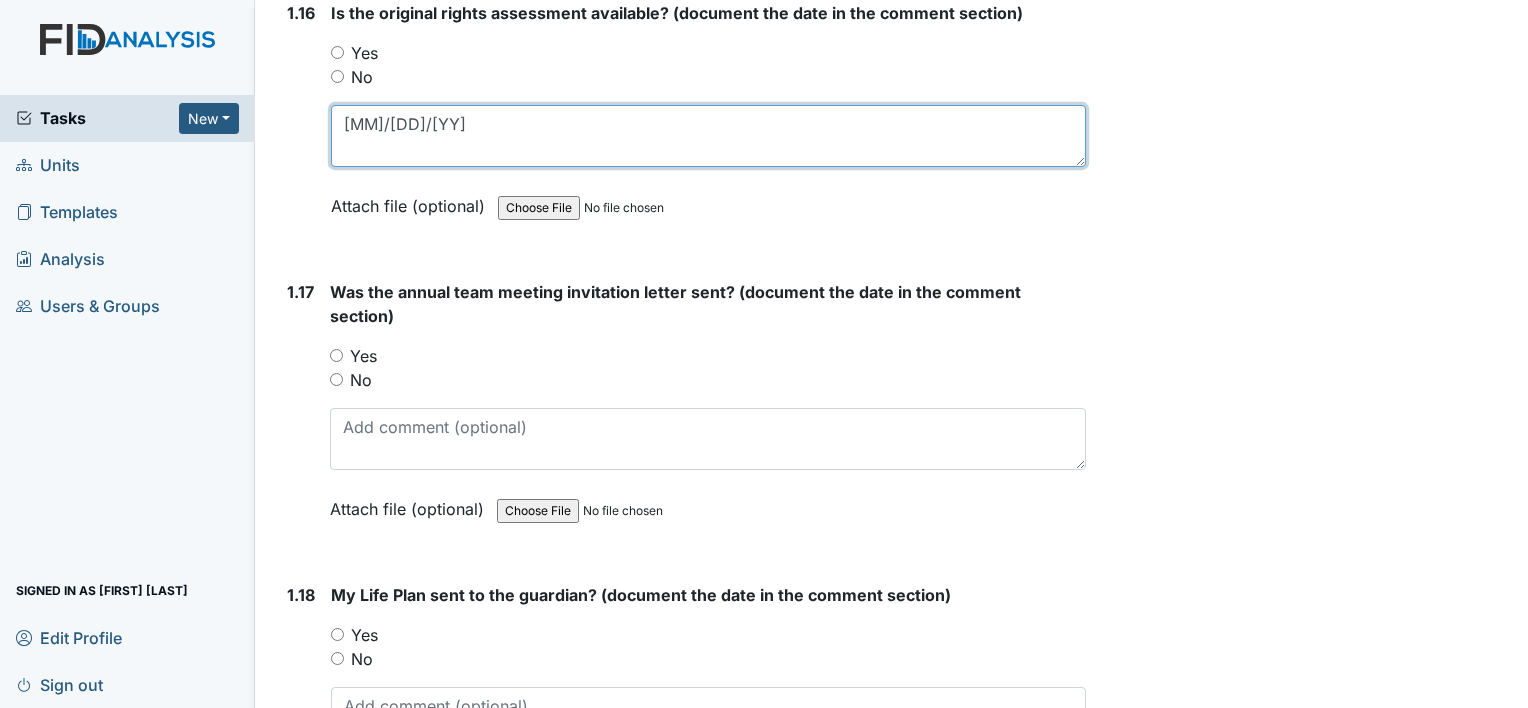 type on "09/12/07" 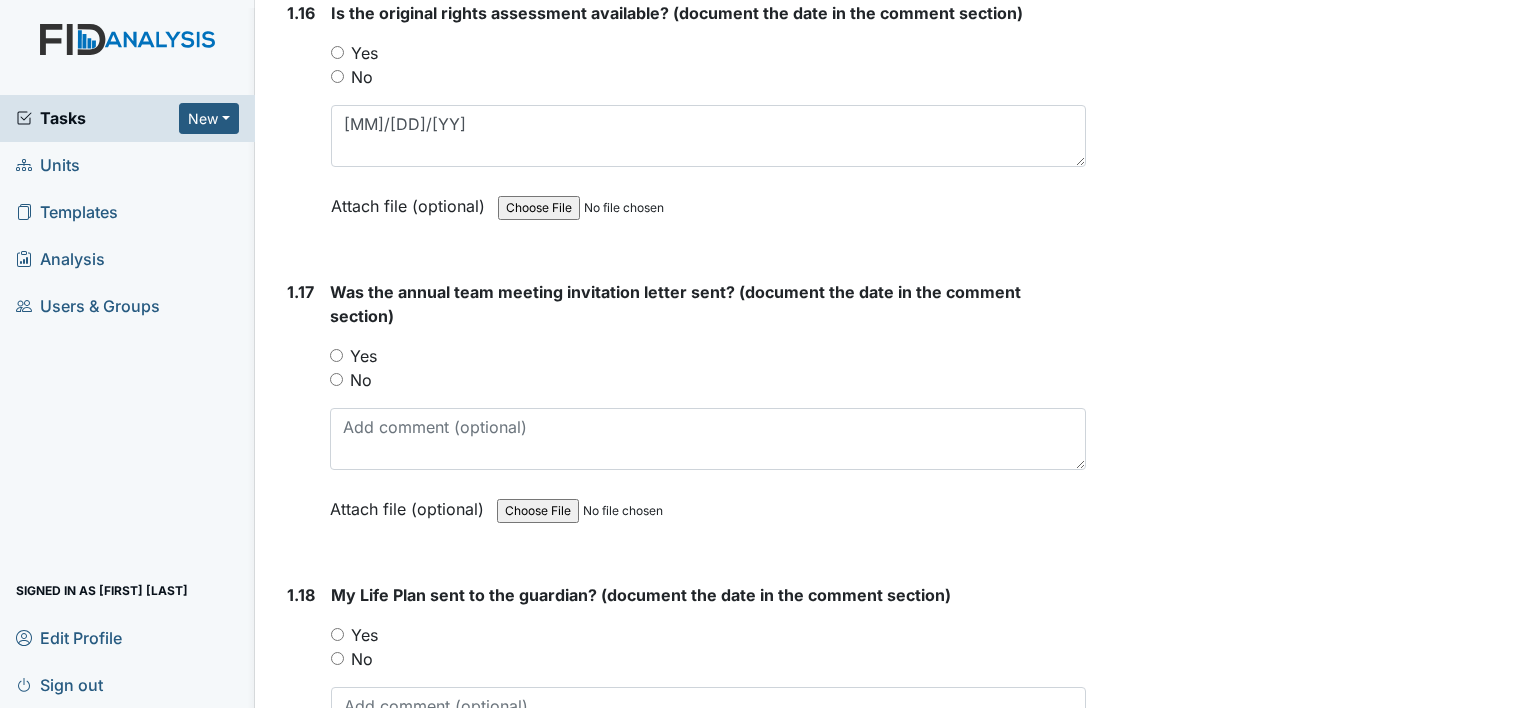 click on "Yes" at bounding box center (337, 52) 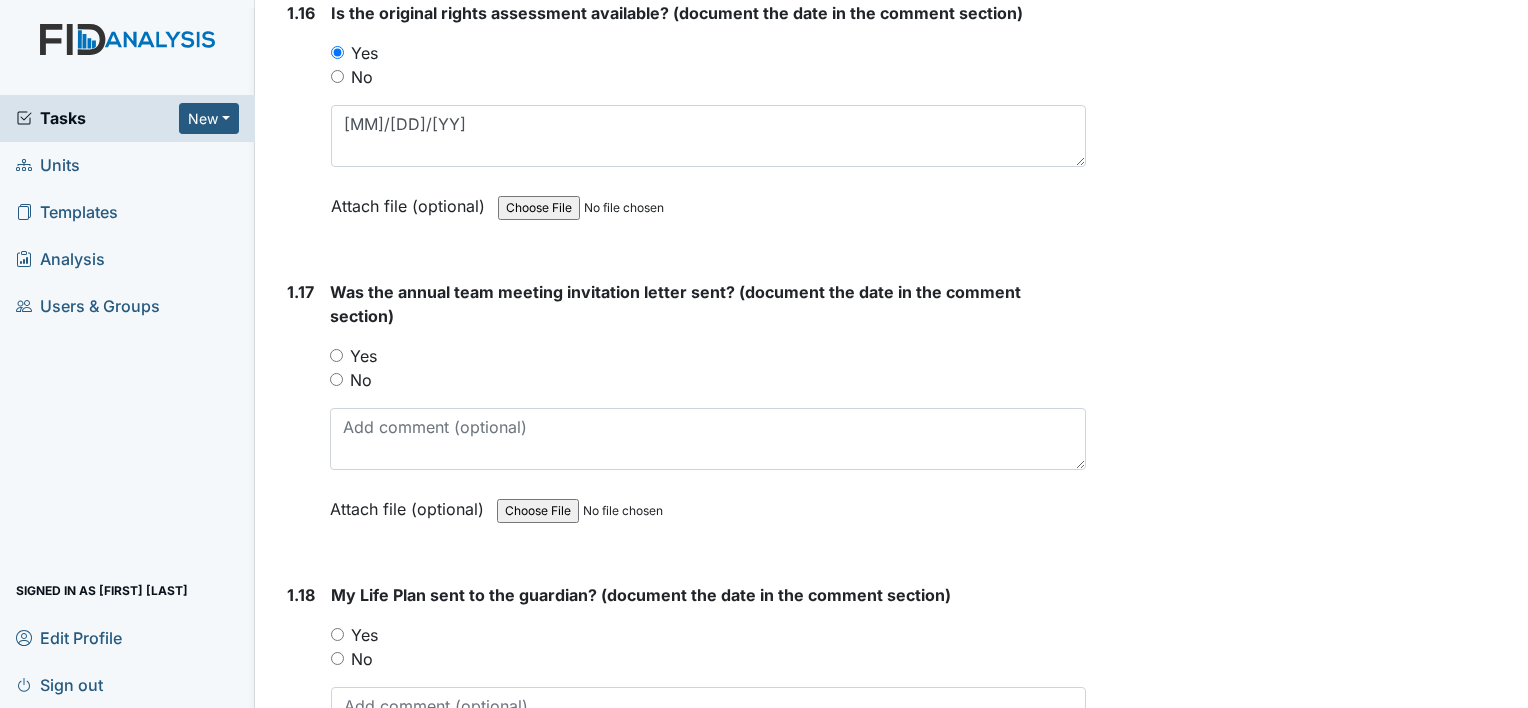 click on "Yes" at bounding box center (336, 355) 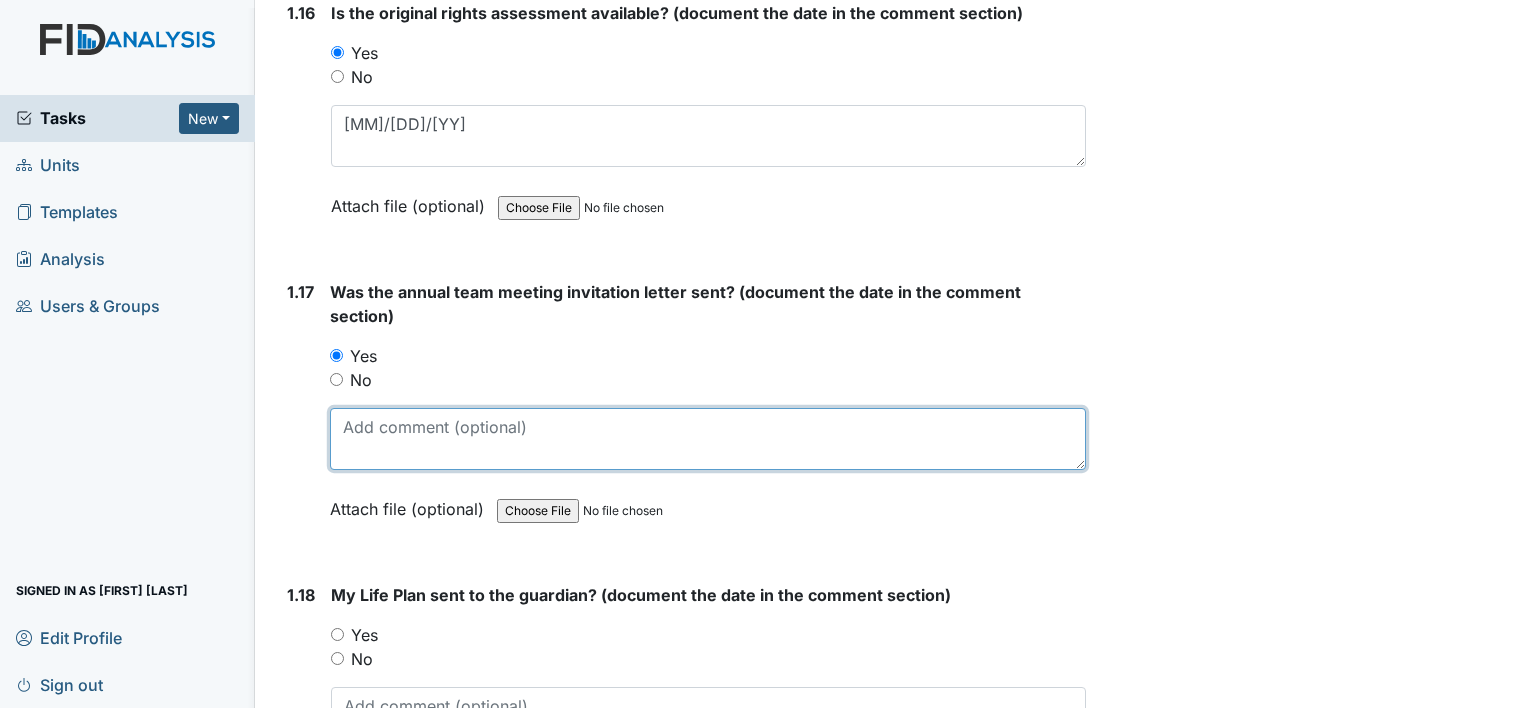 click at bounding box center (708, 439) 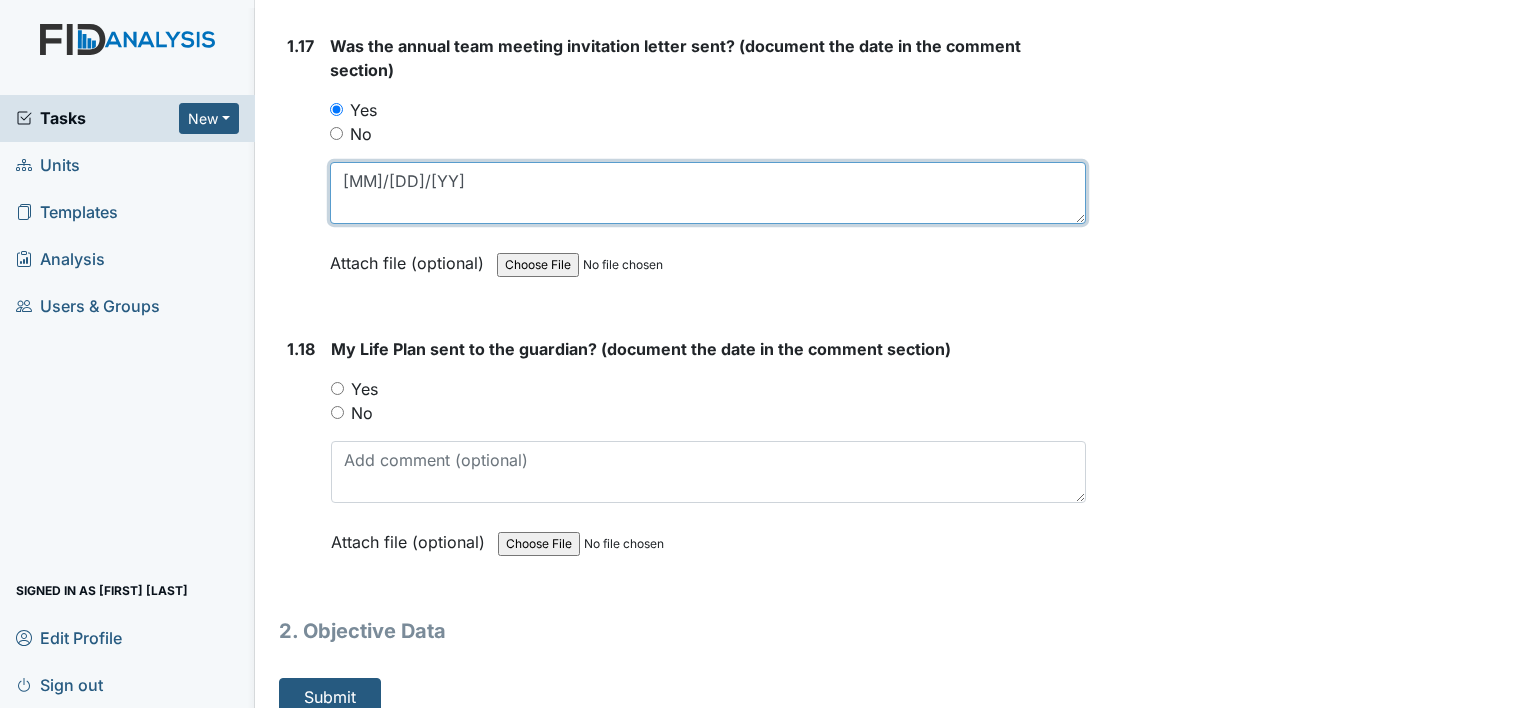 scroll, scrollTop: 4951, scrollLeft: 0, axis: vertical 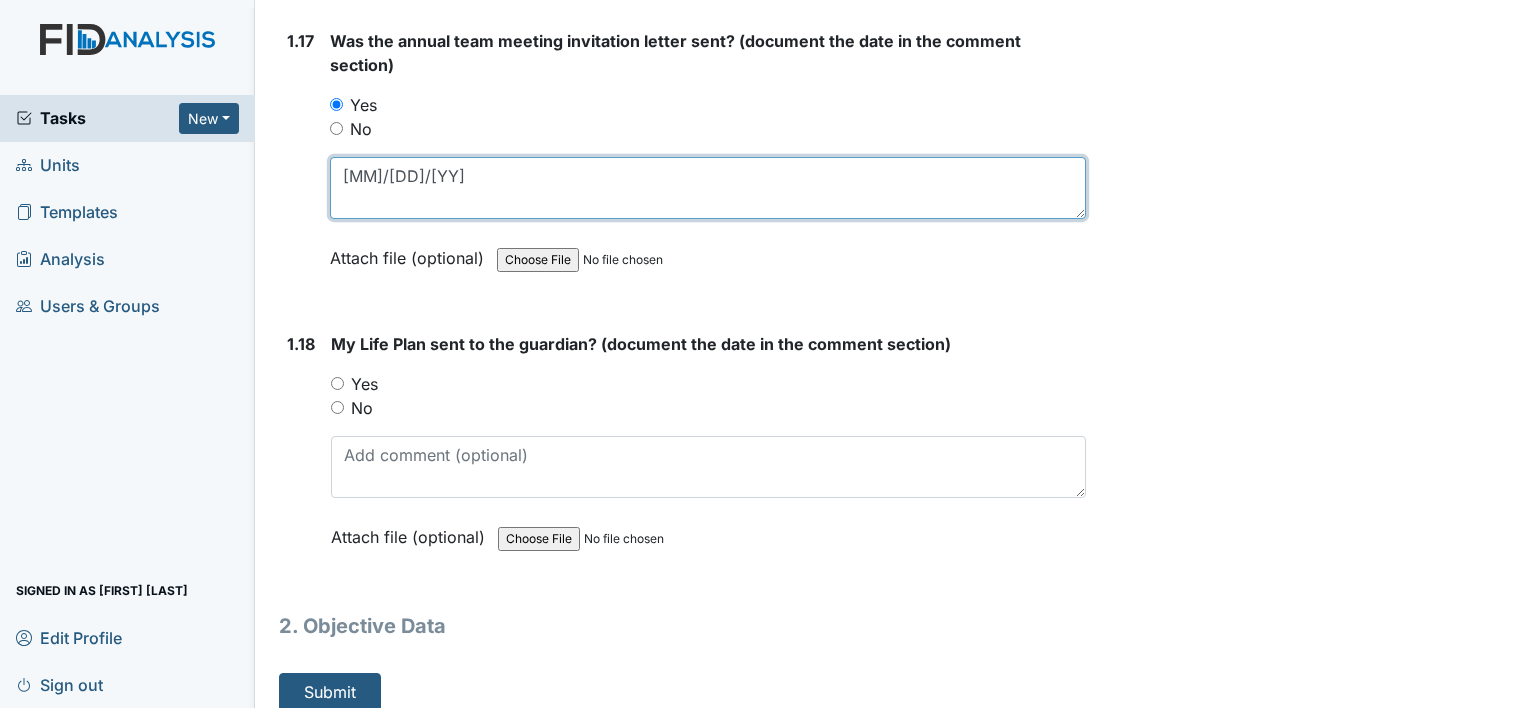 type on "07/23/24" 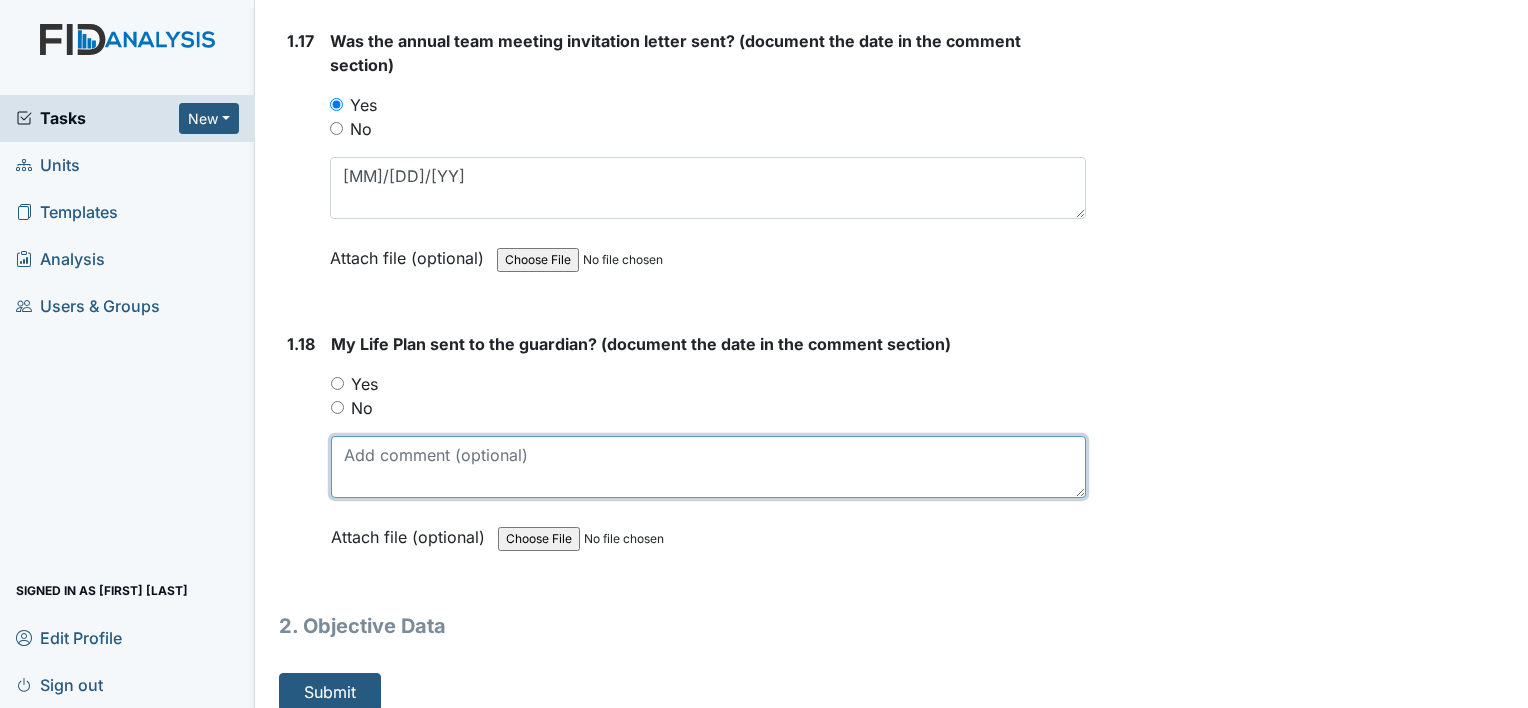 click at bounding box center [708, 467] 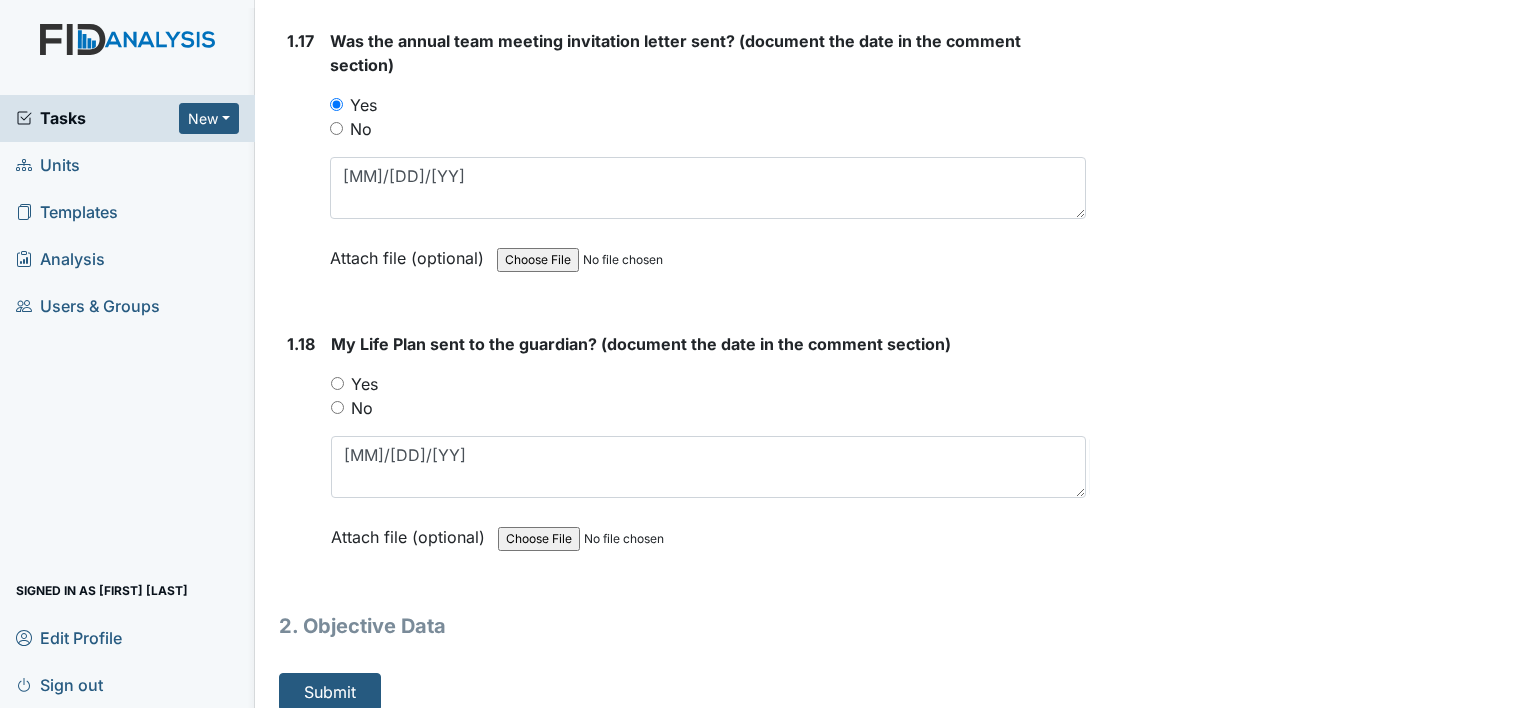 click on "Yes" at bounding box center (337, 383) 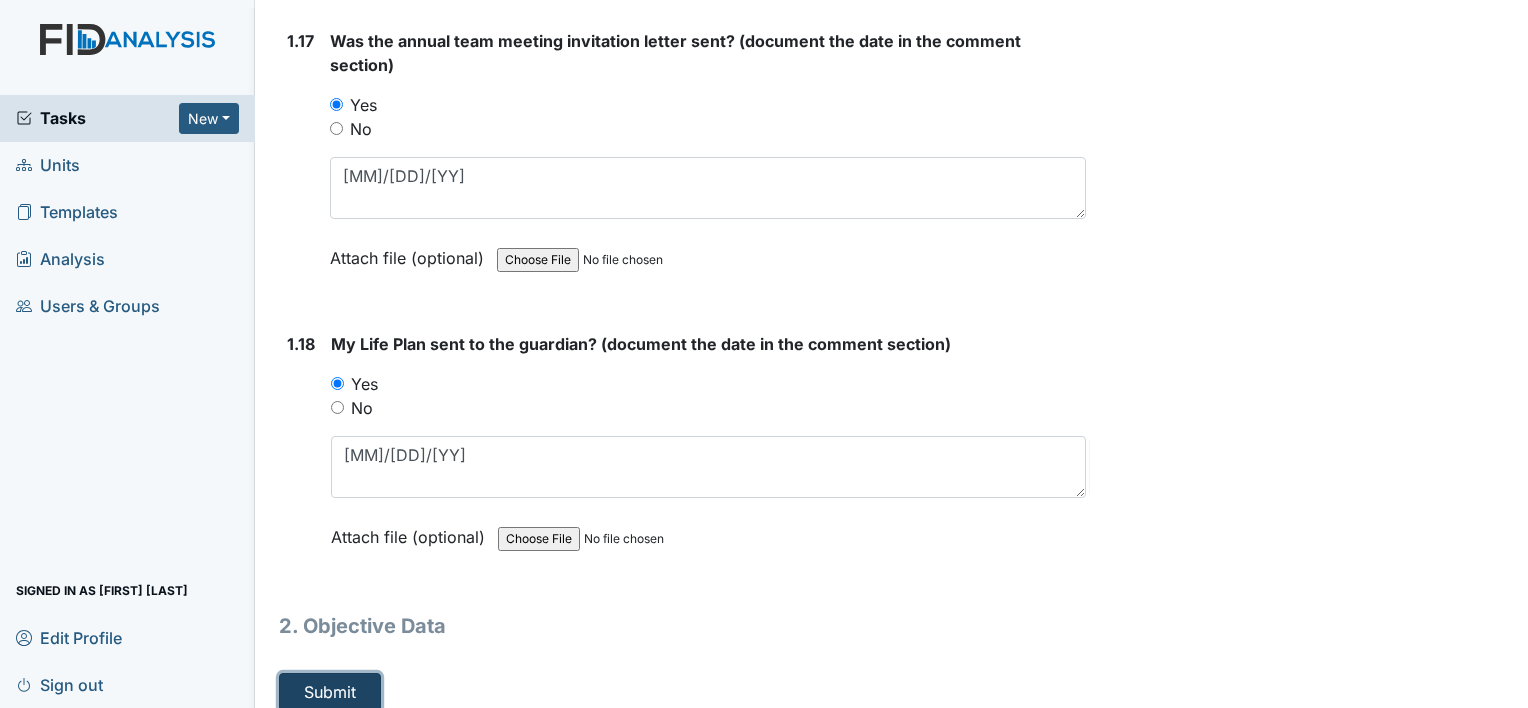 click on "Submit" at bounding box center (330, 692) 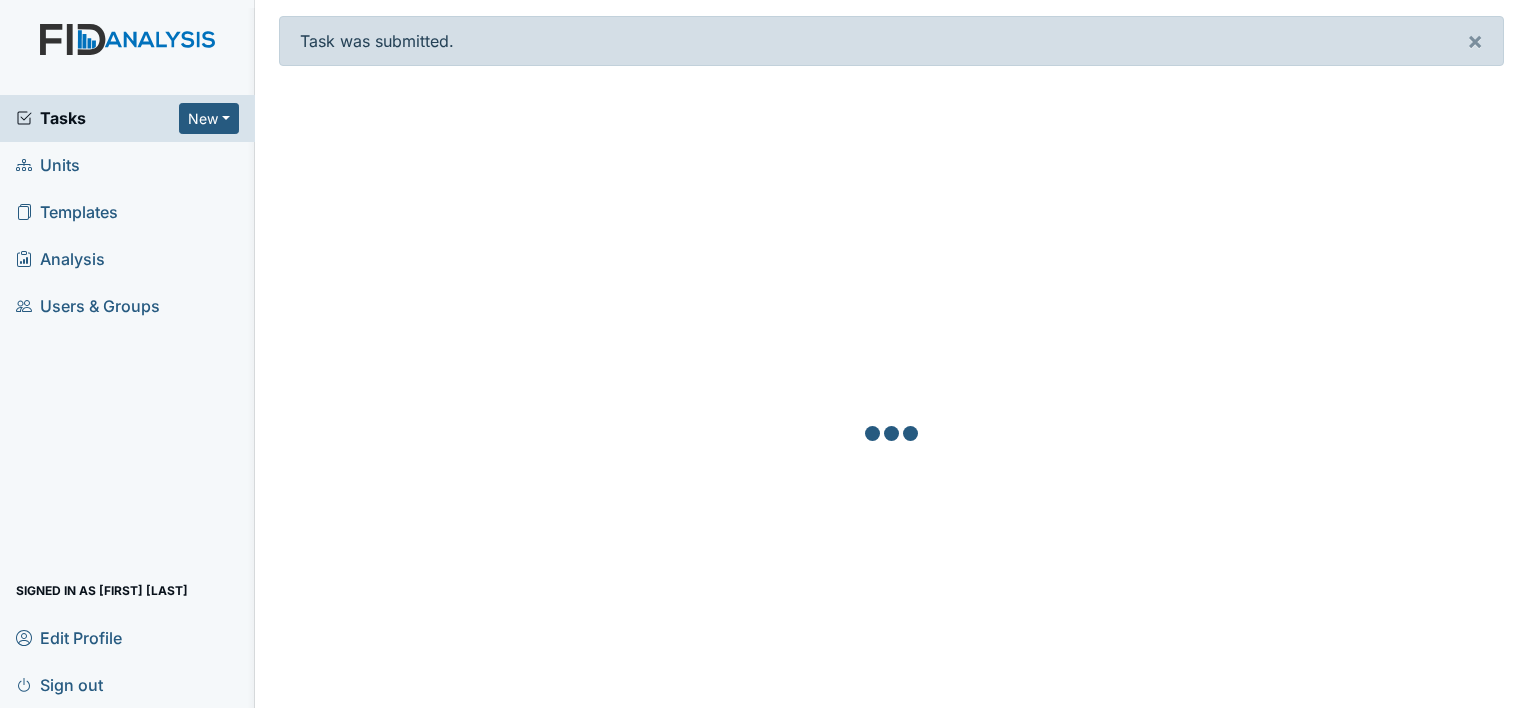 scroll, scrollTop: 0, scrollLeft: 0, axis: both 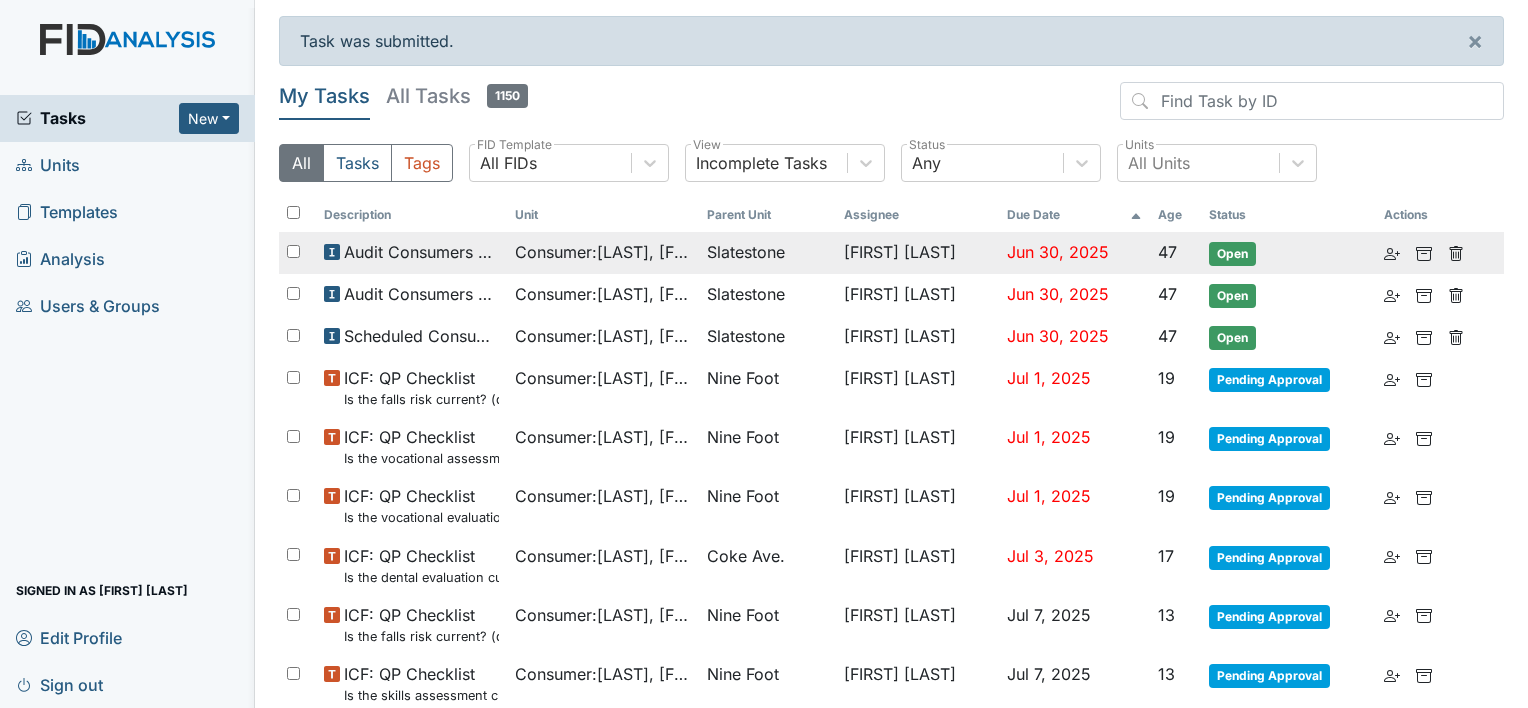 click on "[FIRST] [LAST]" at bounding box center (918, 253) 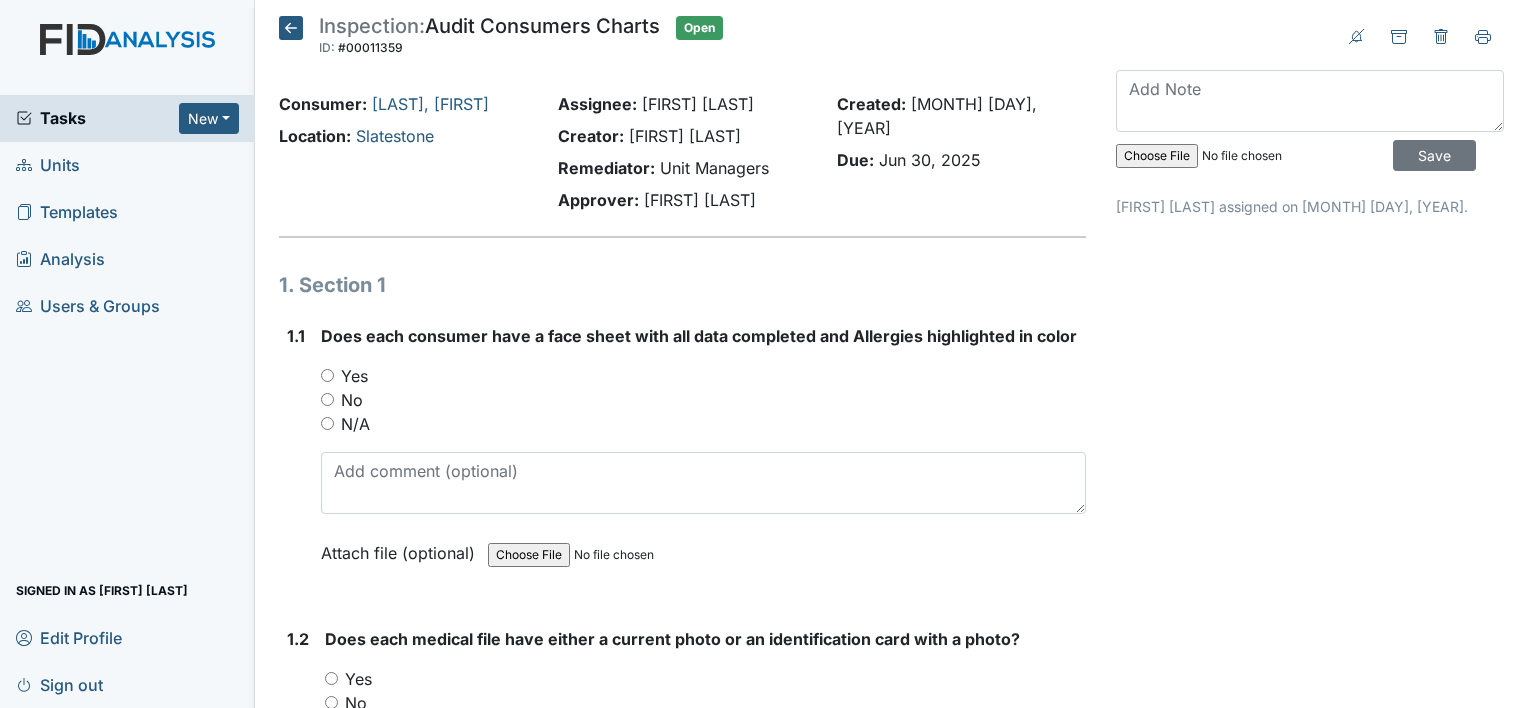 scroll, scrollTop: 0, scrollLeft: 0, axis: both 